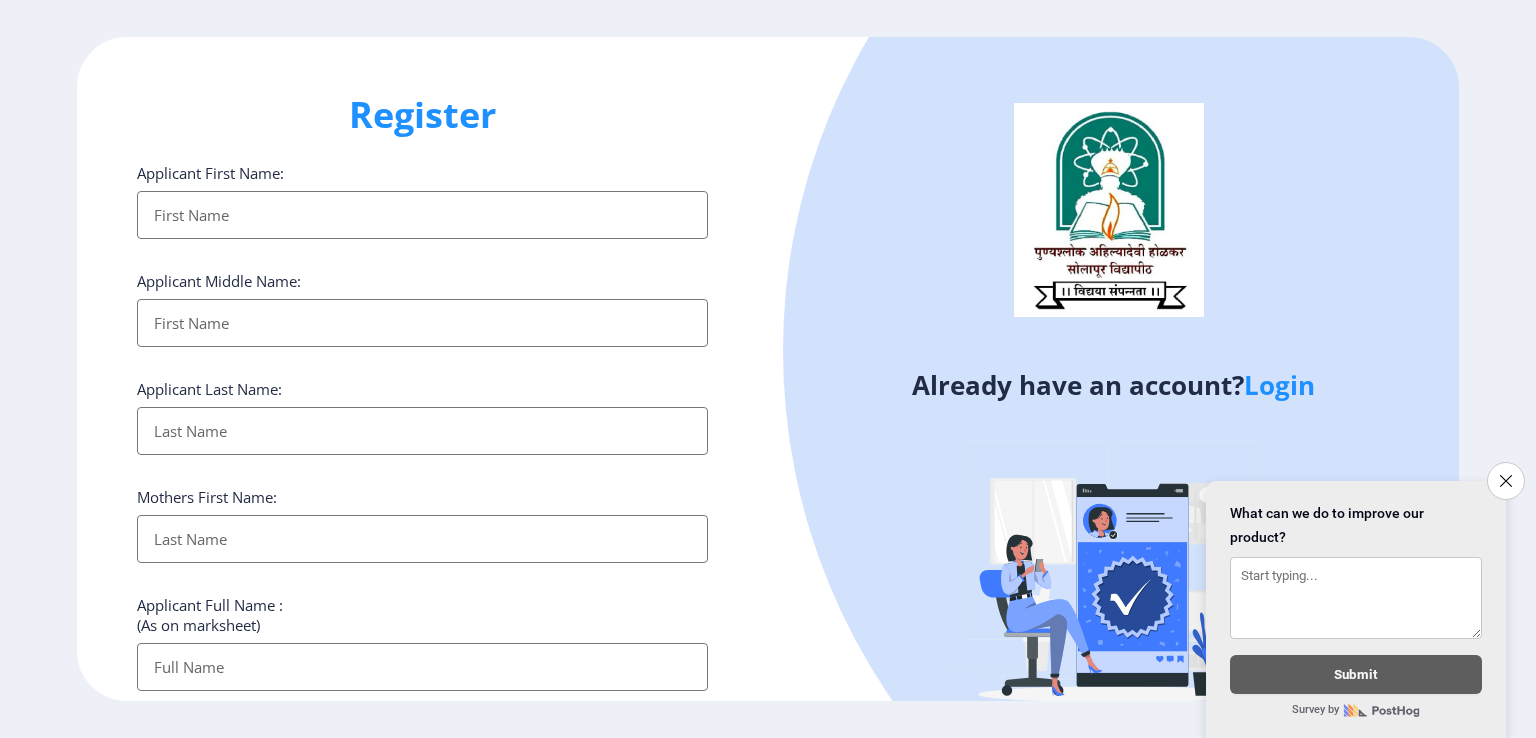 select 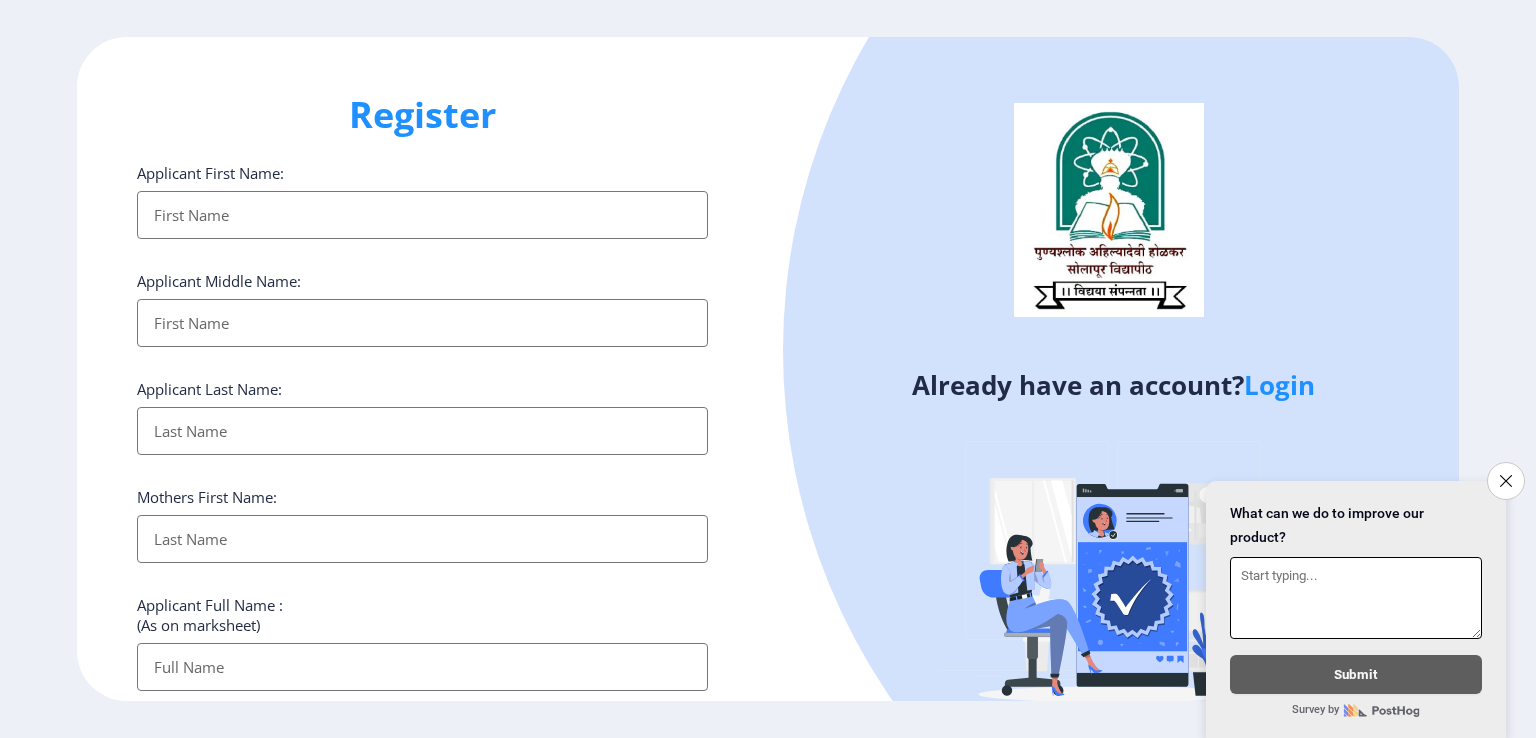 scroll, scrollTop: 0, scrollLeft: 0, axis: both 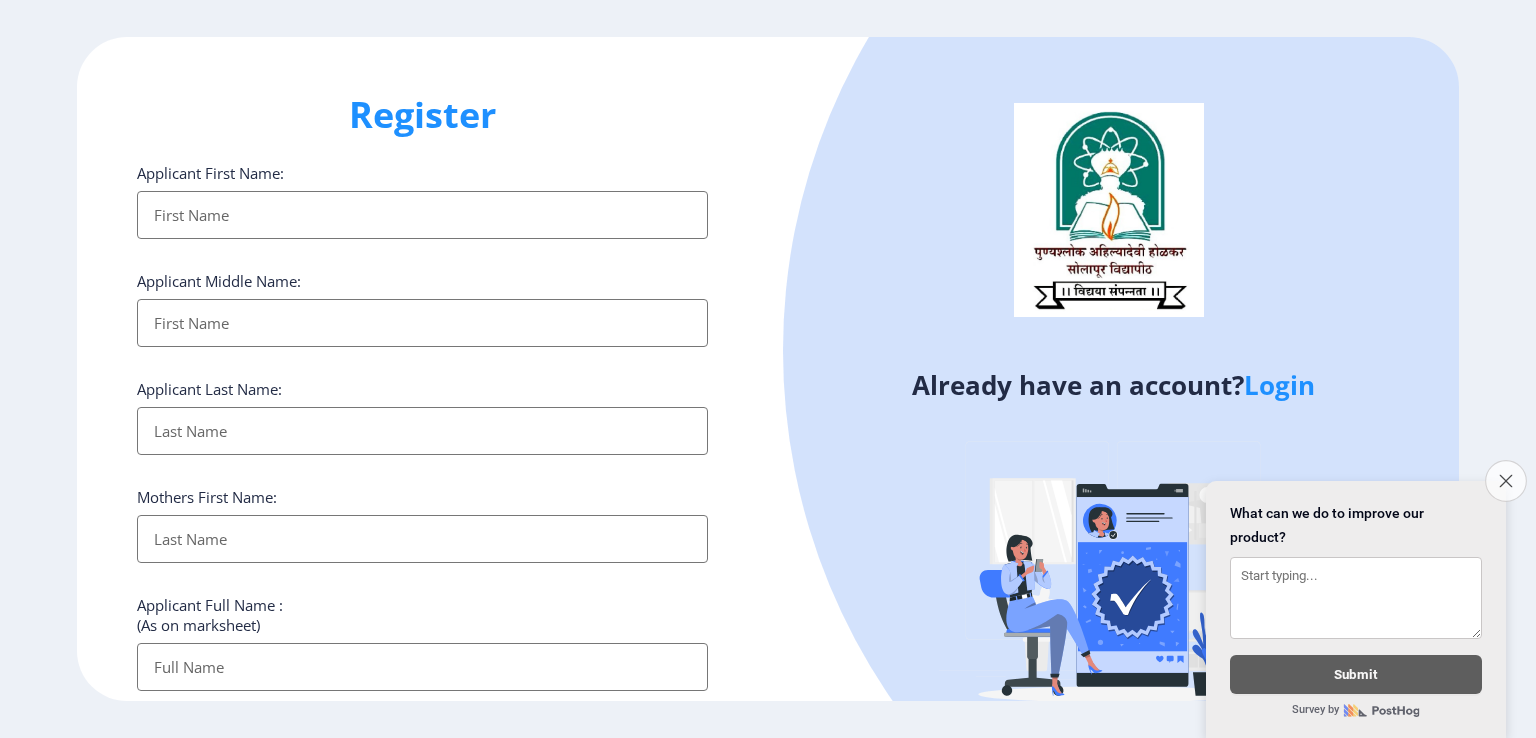 type on "[EMAIL_ADDRESS]" 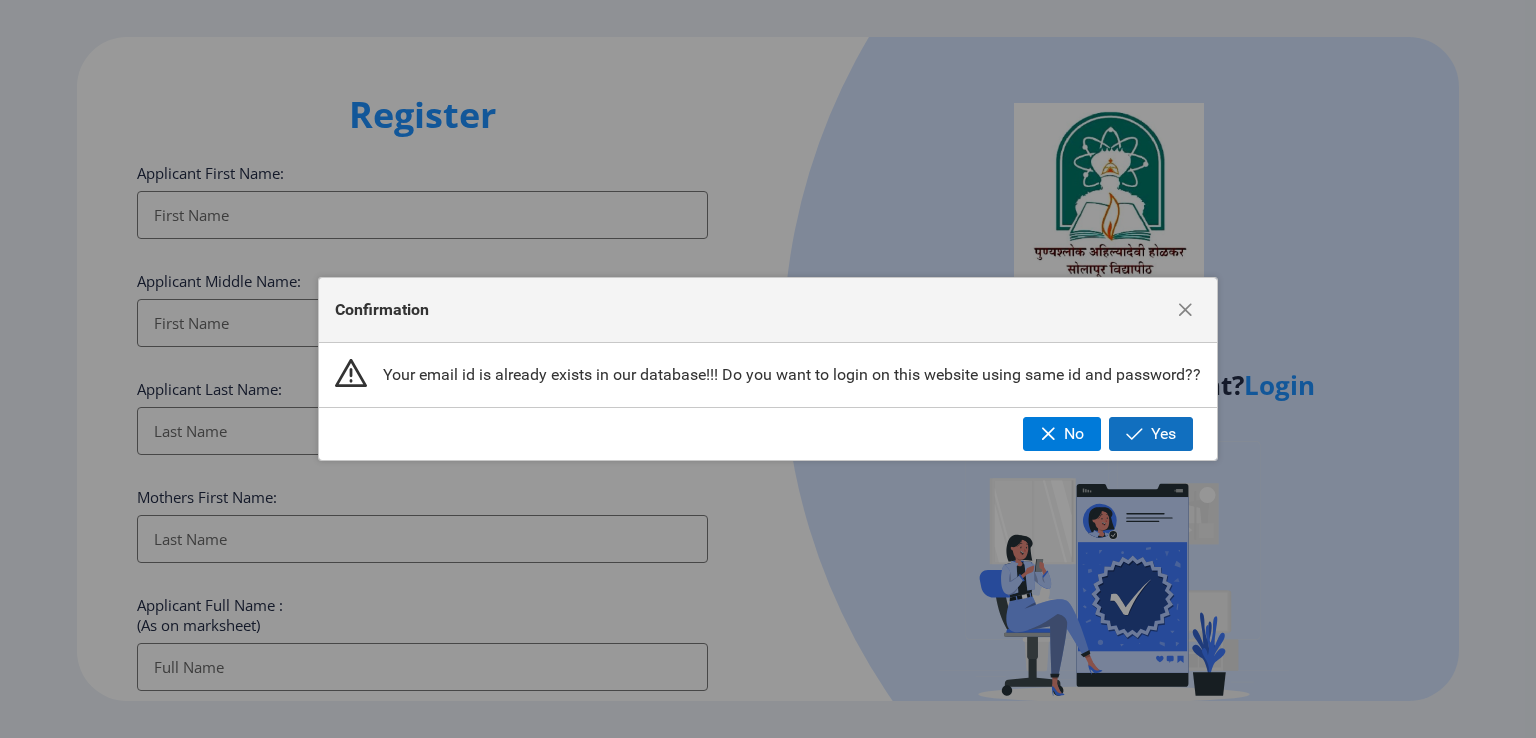 click on "Yes" 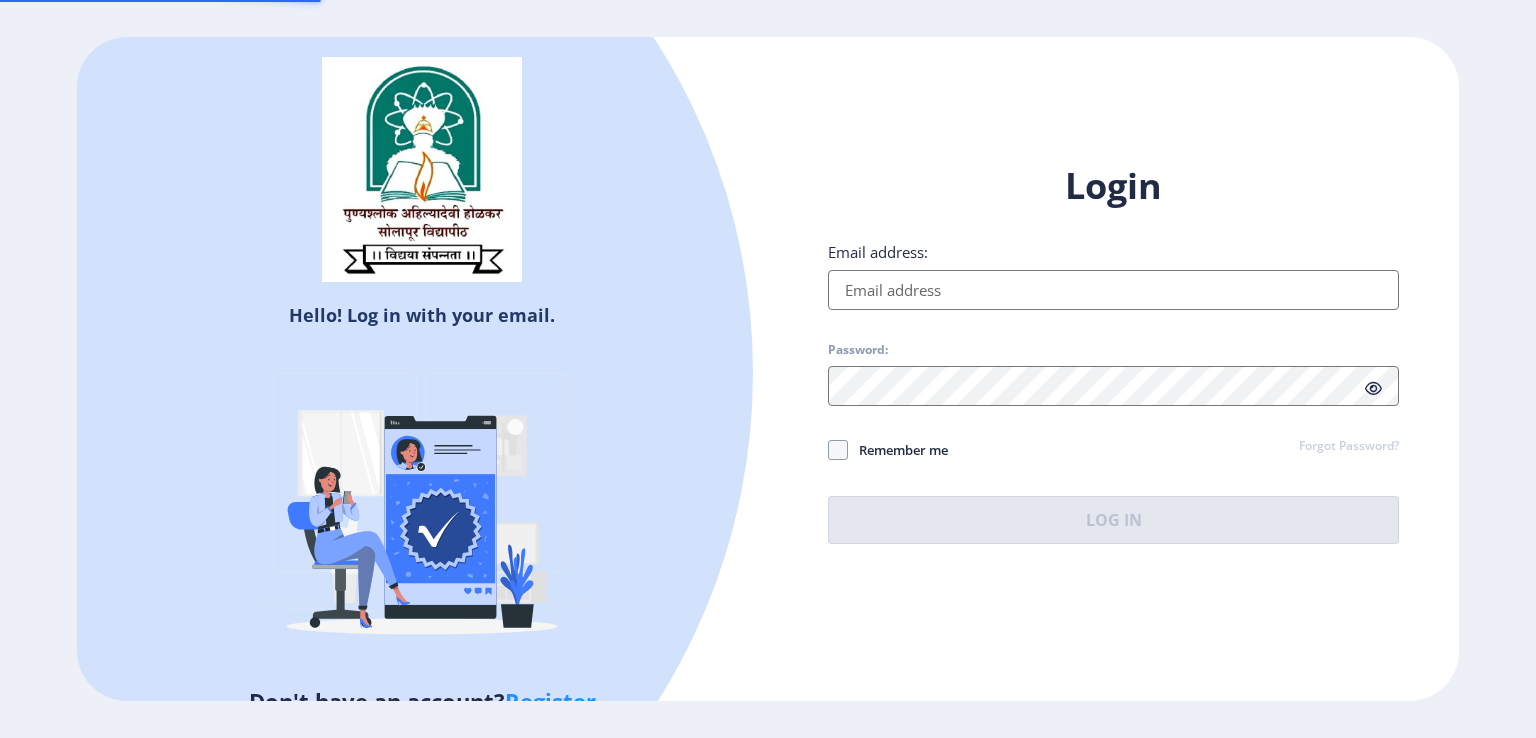 type on "amolsupekar@gmail" 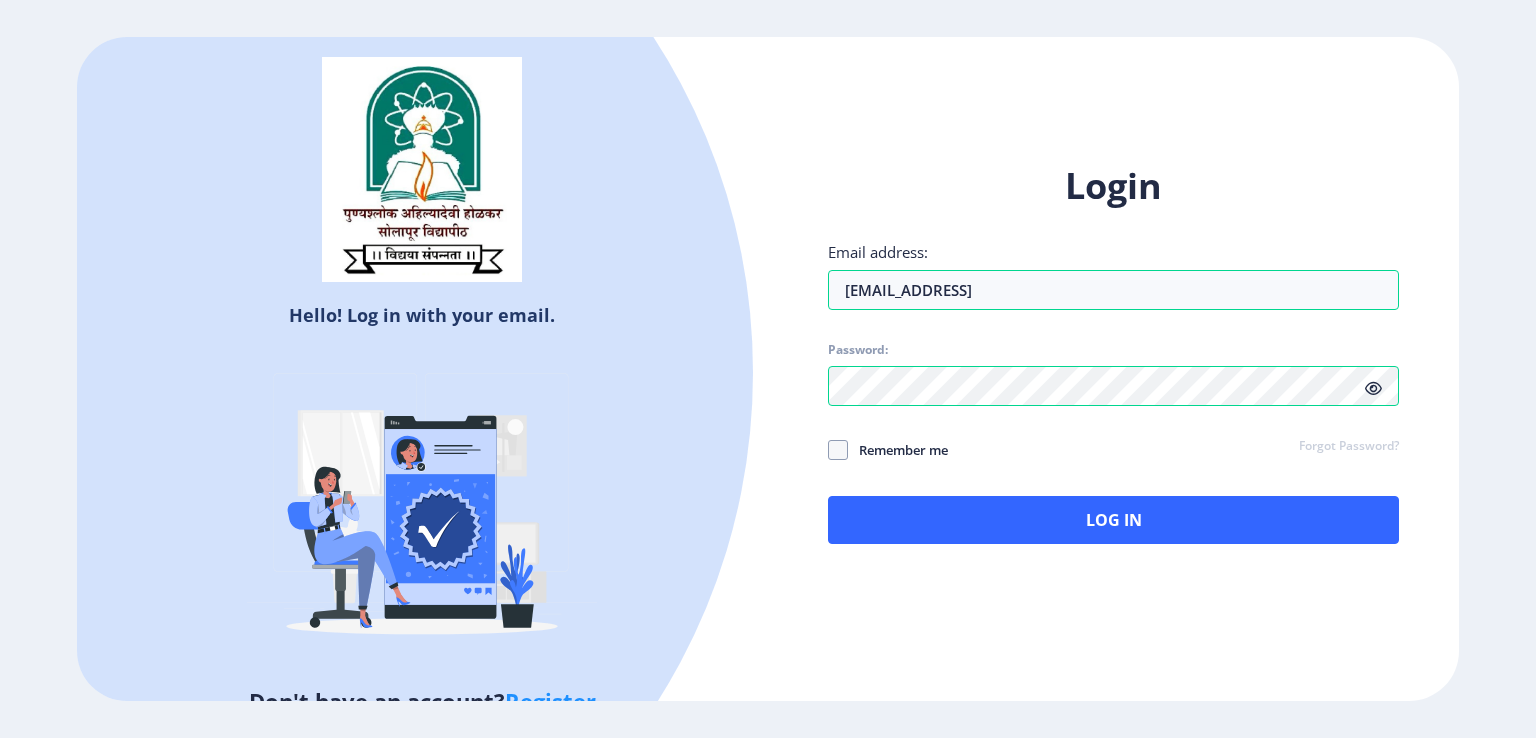 click 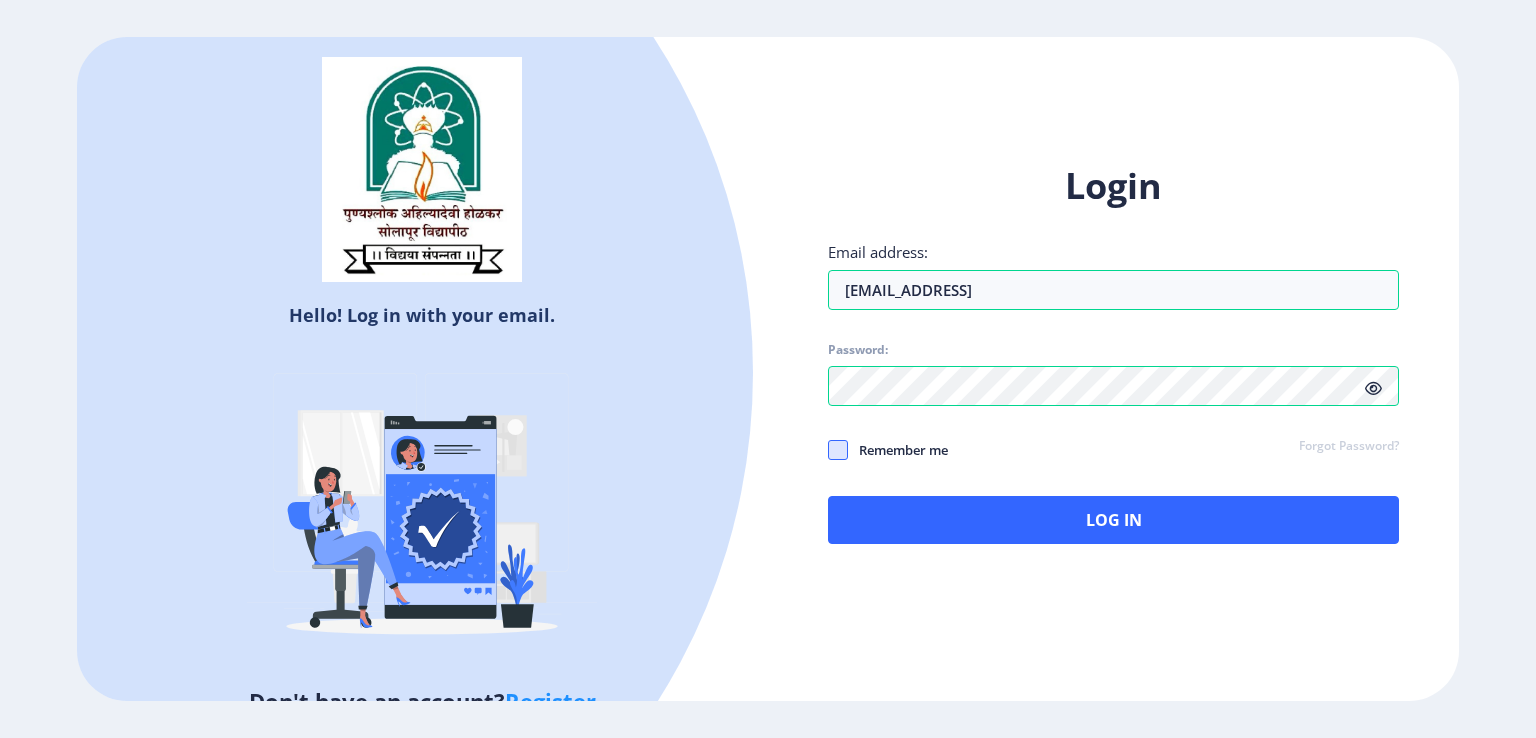 click 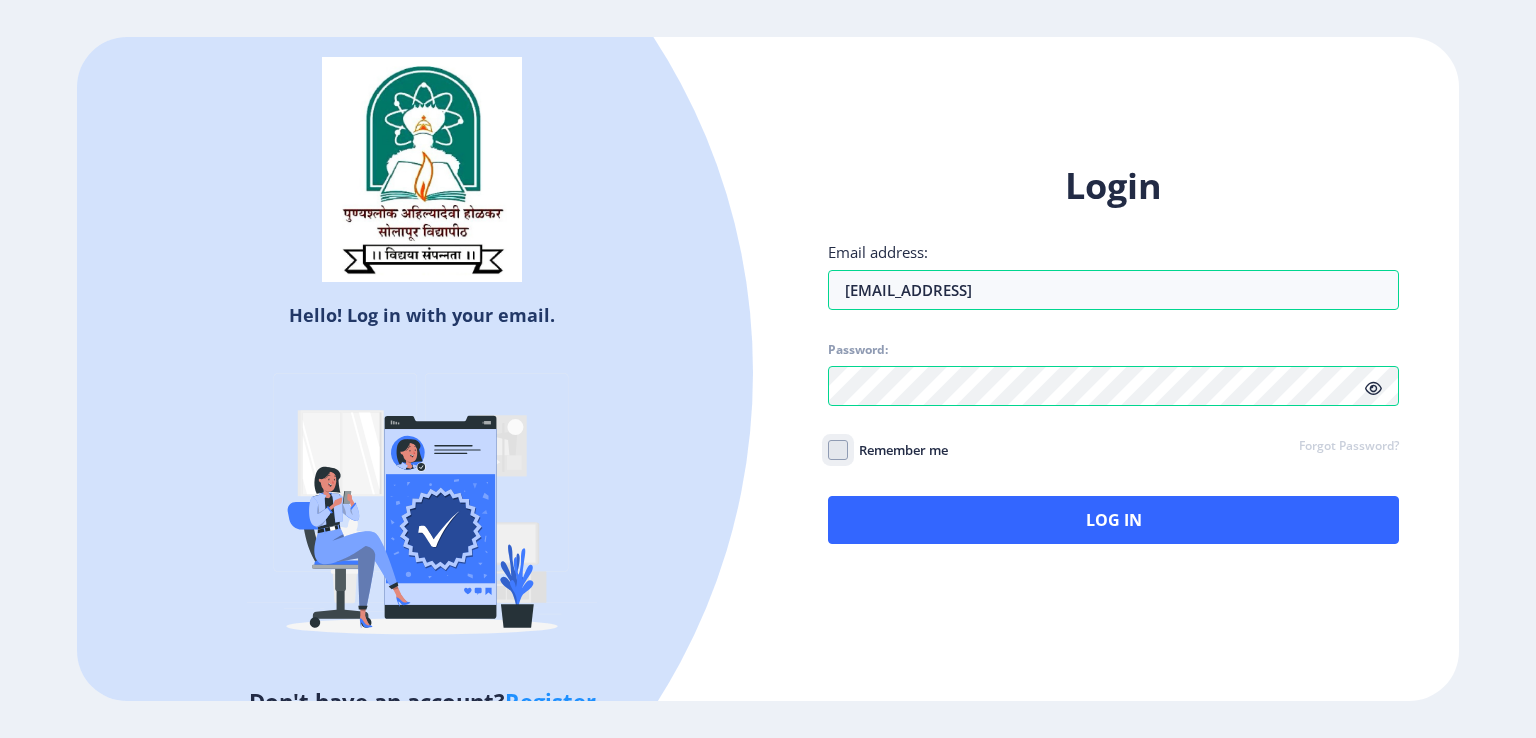 click on "Remember me" 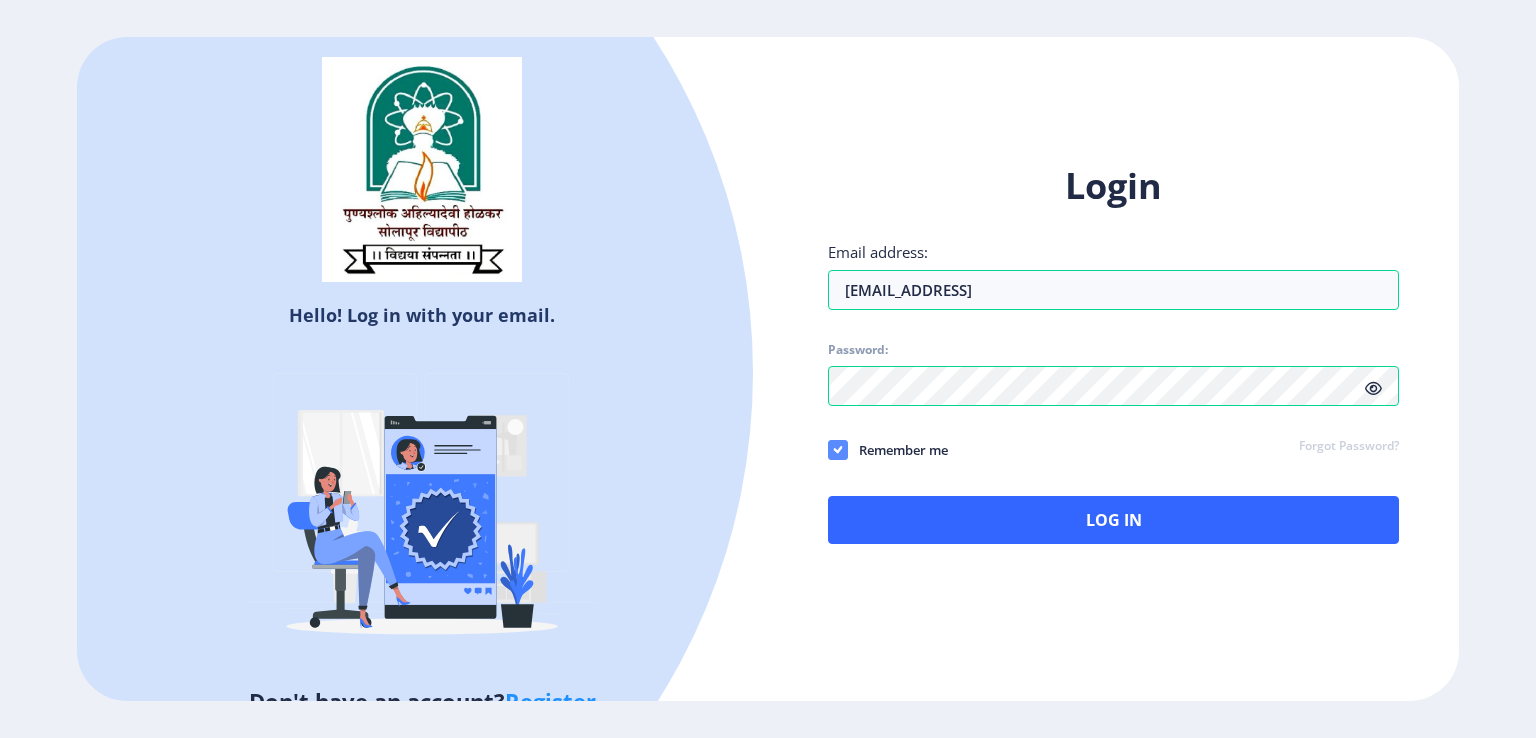 click 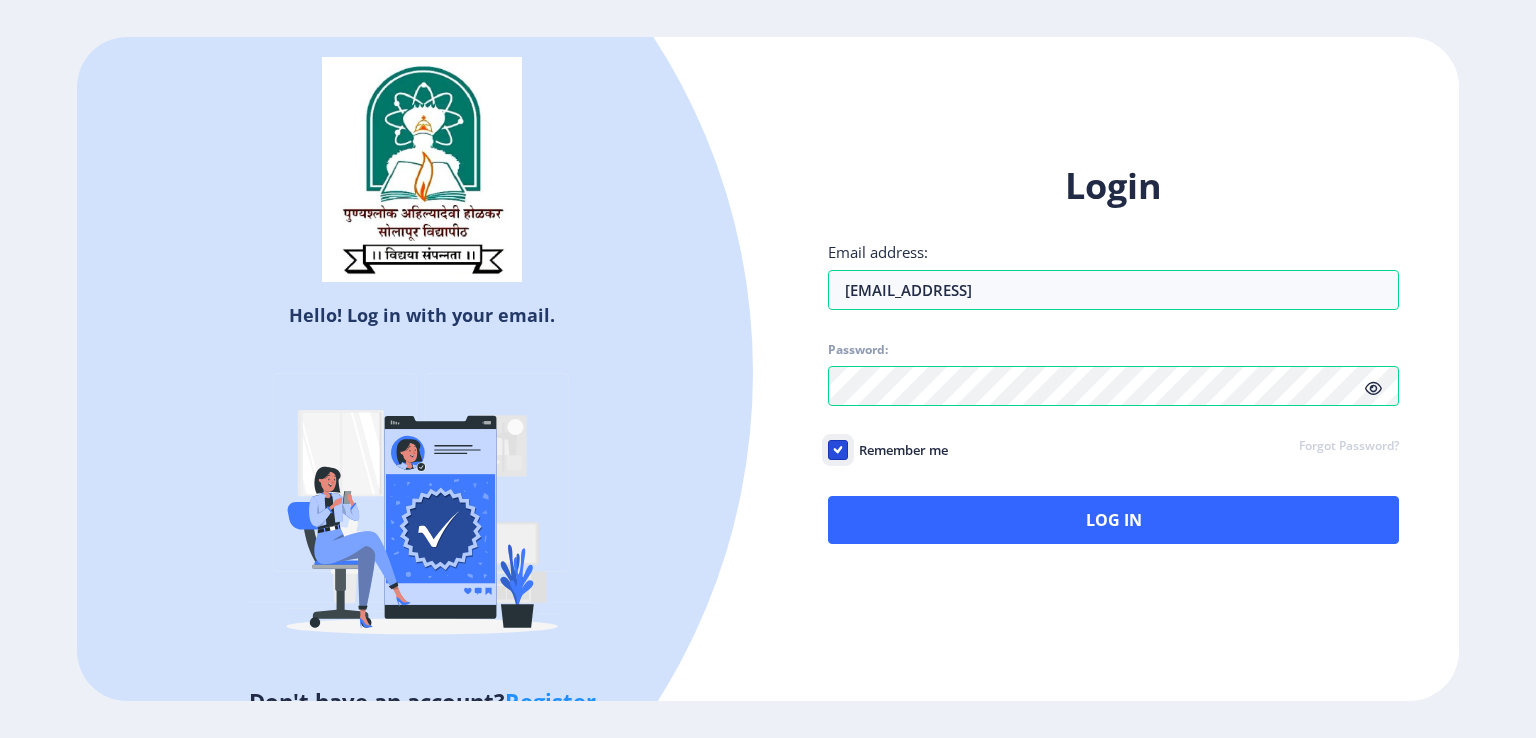 click on "Remember me" 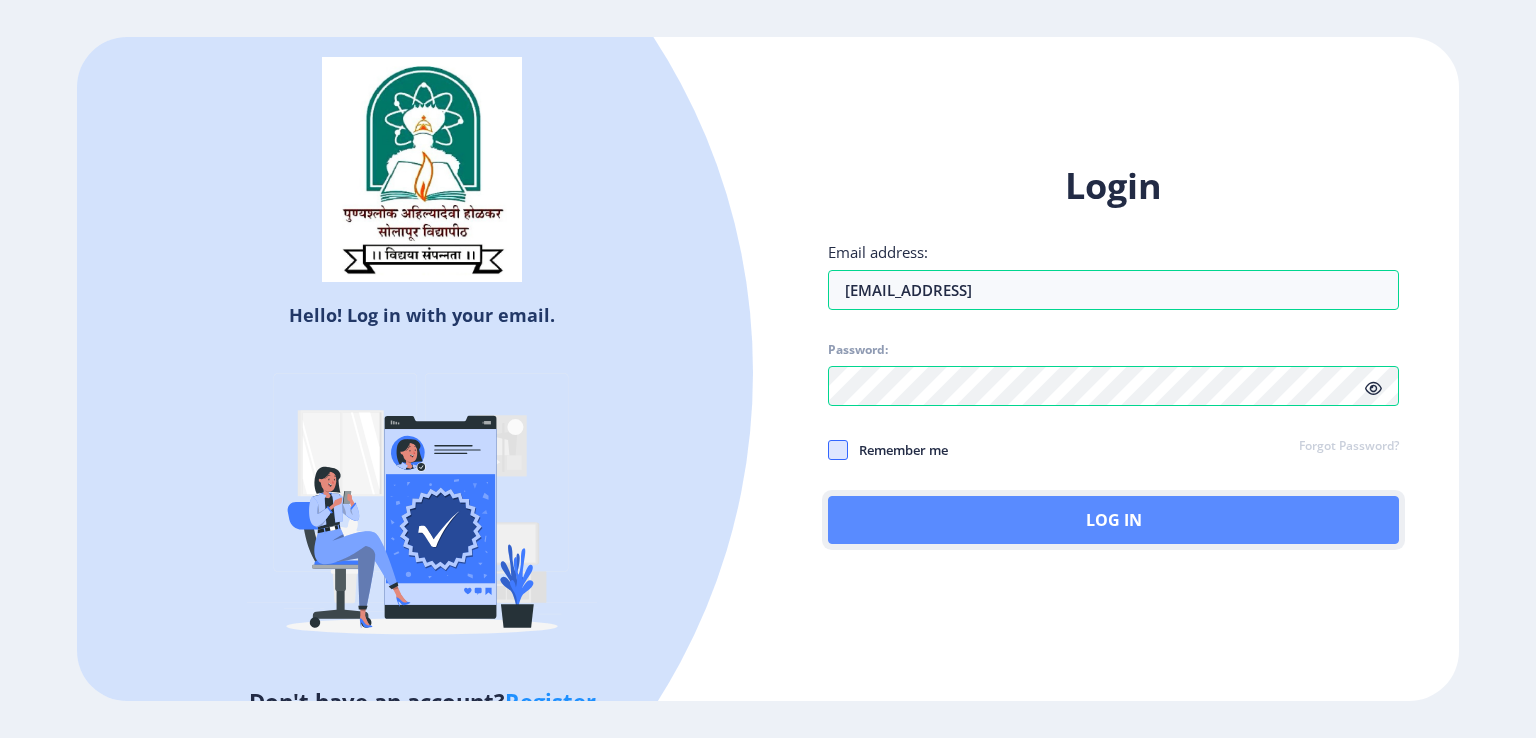 click on "Log In" 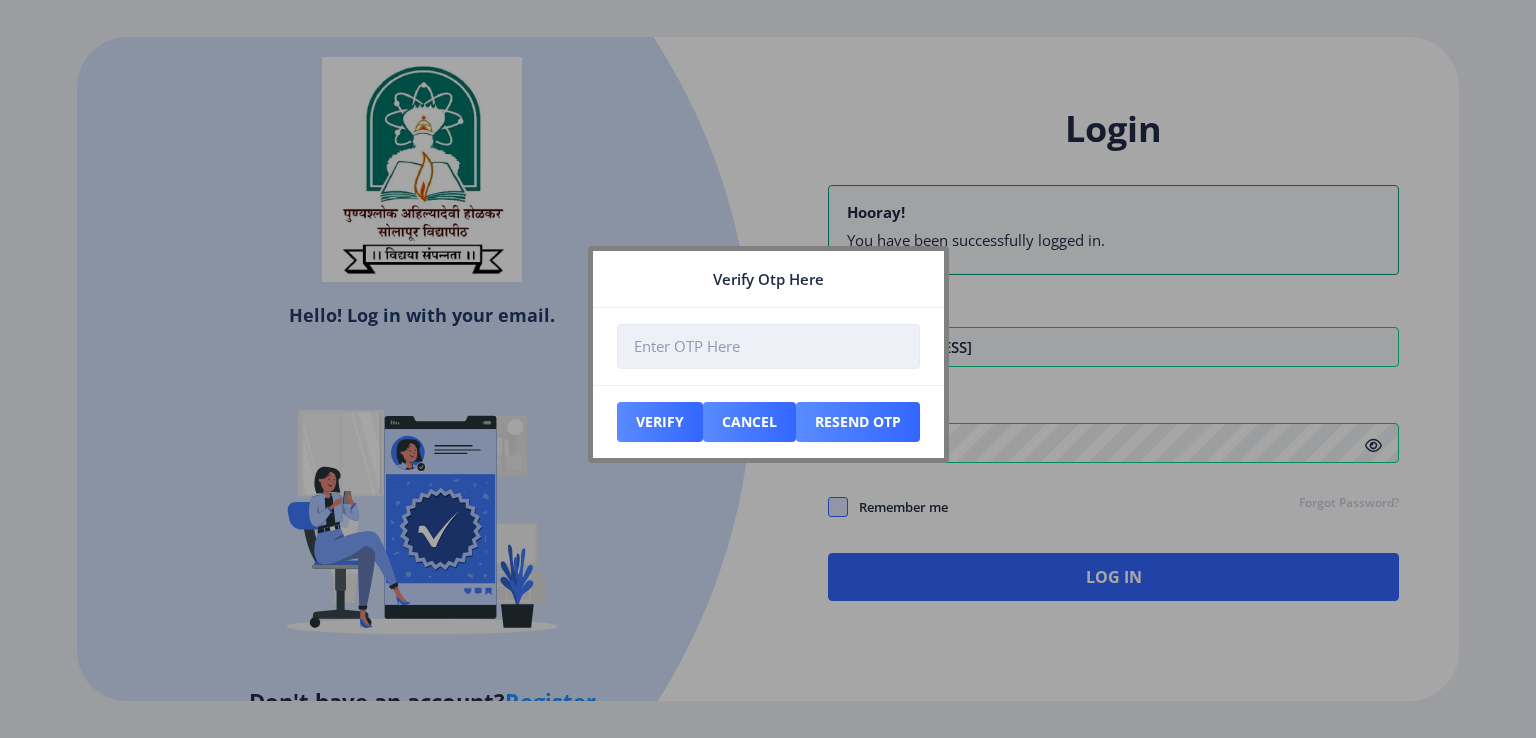 click at bounding box center (768, 346) 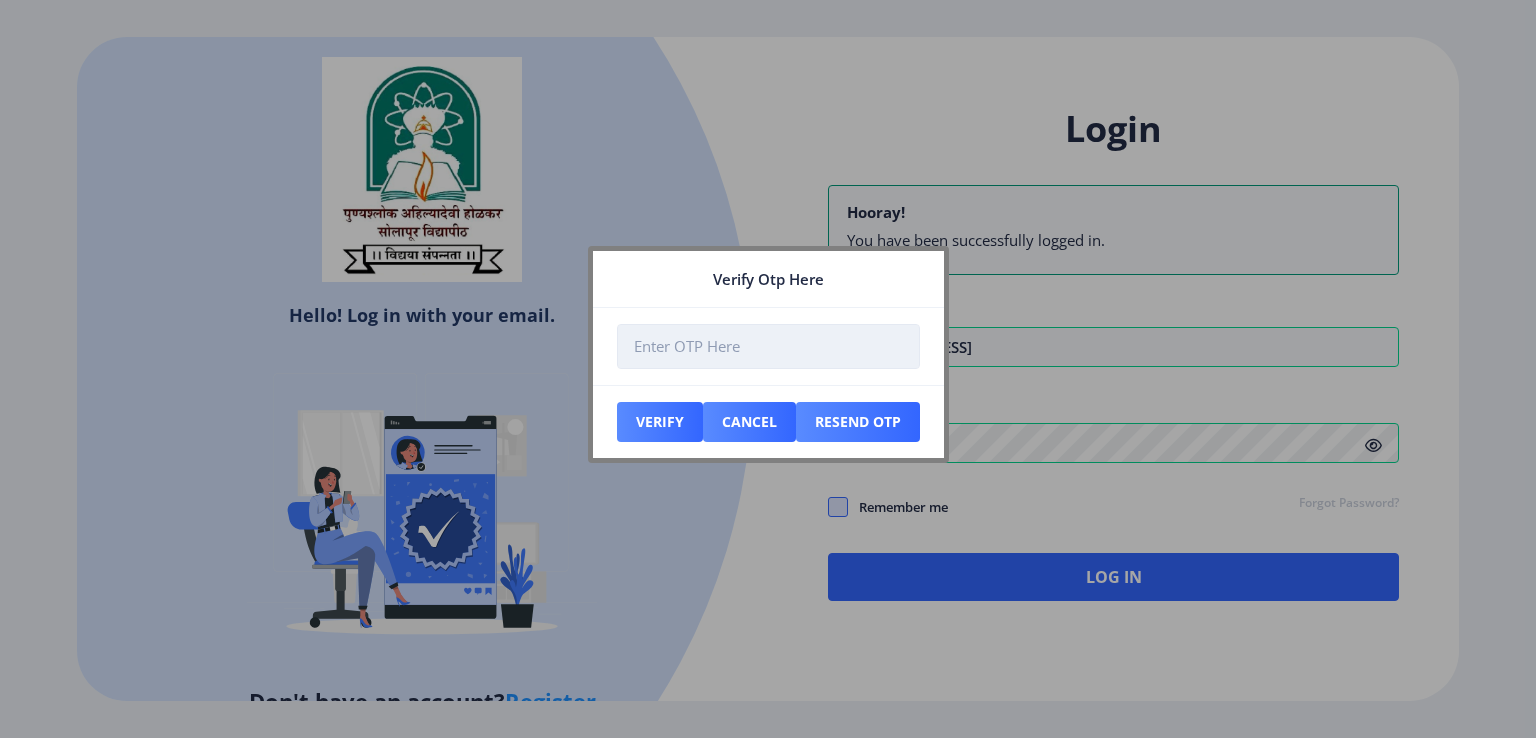click at bounding box center (768, 346) 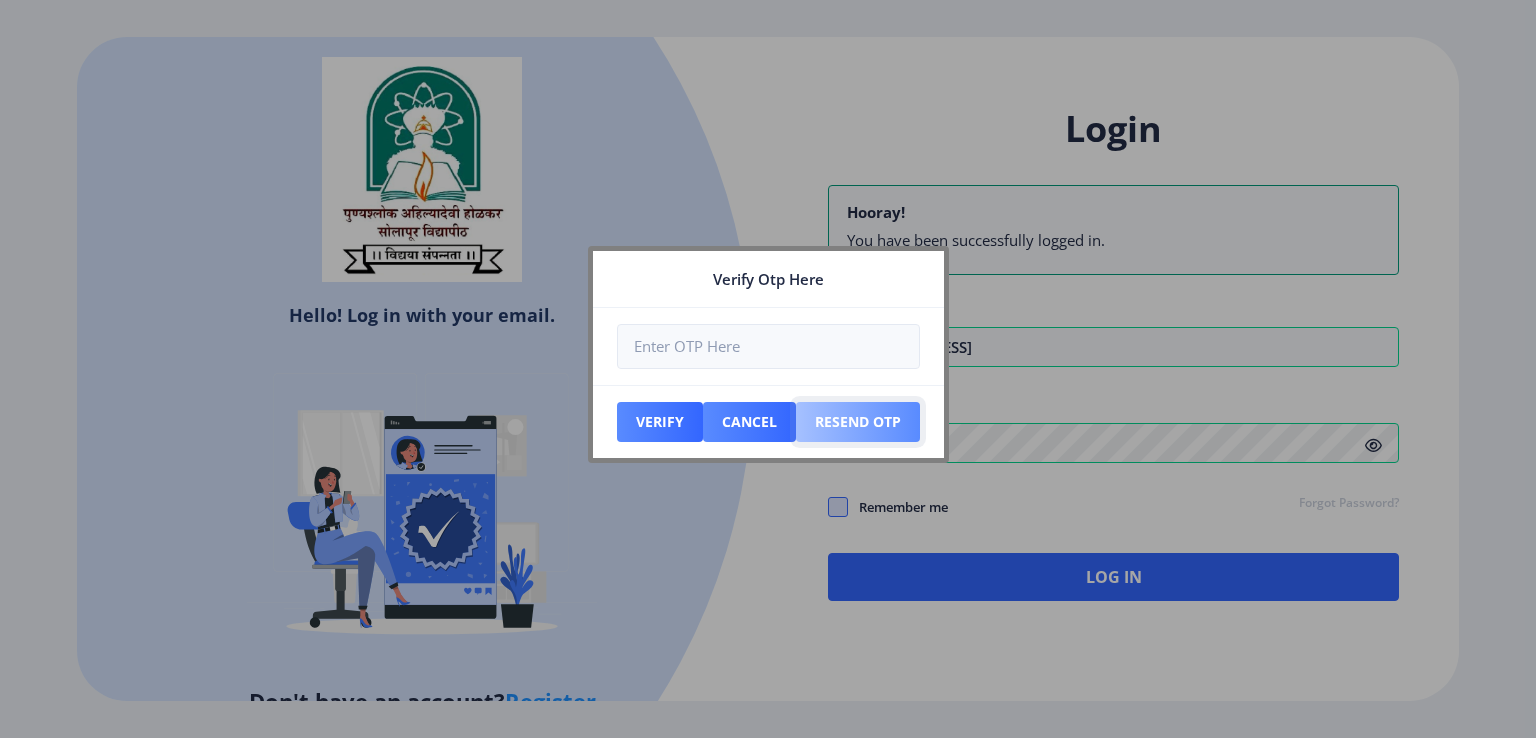 click on "Resend Otp" at bounding box center (660, 422) 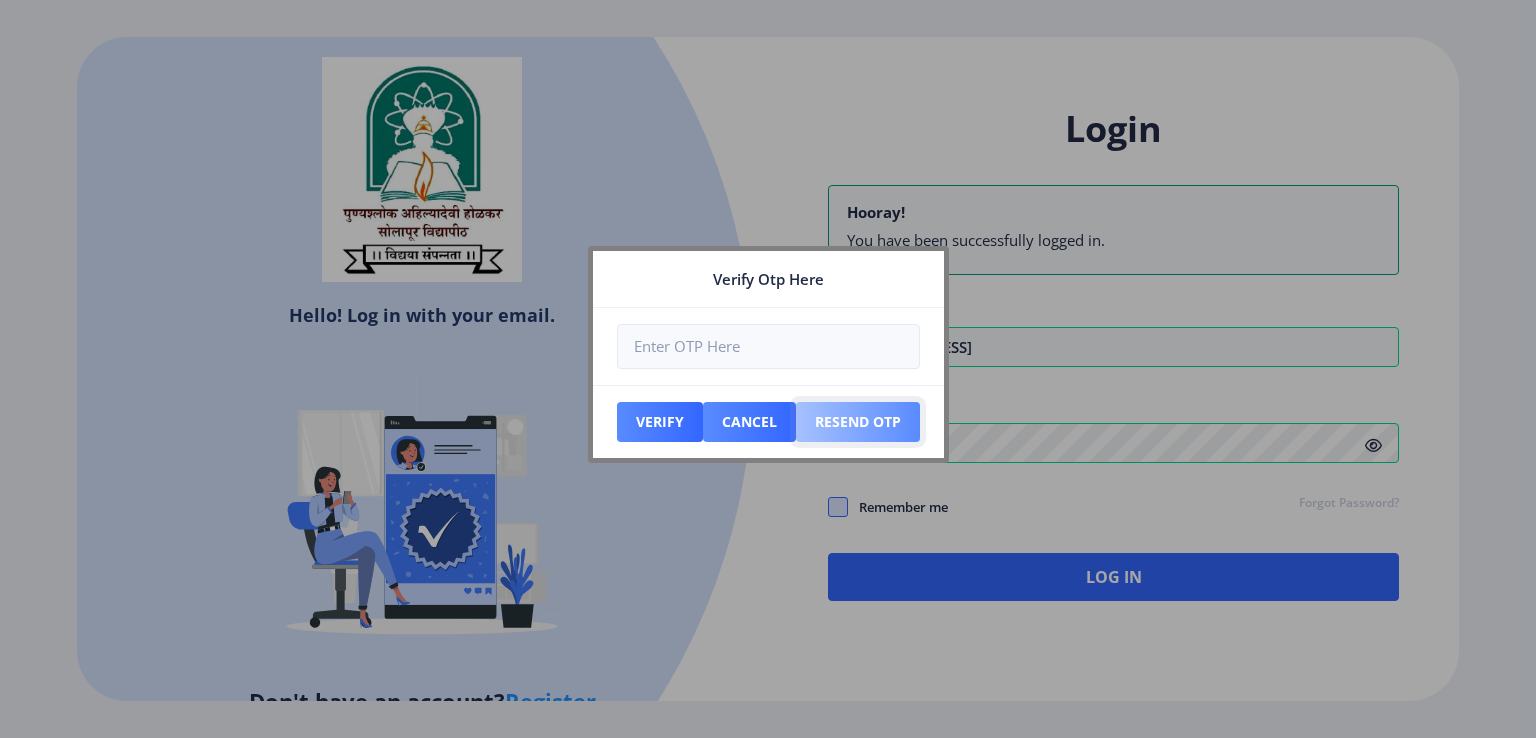 click on "Resend Otp" at bounding box center (660, 422) 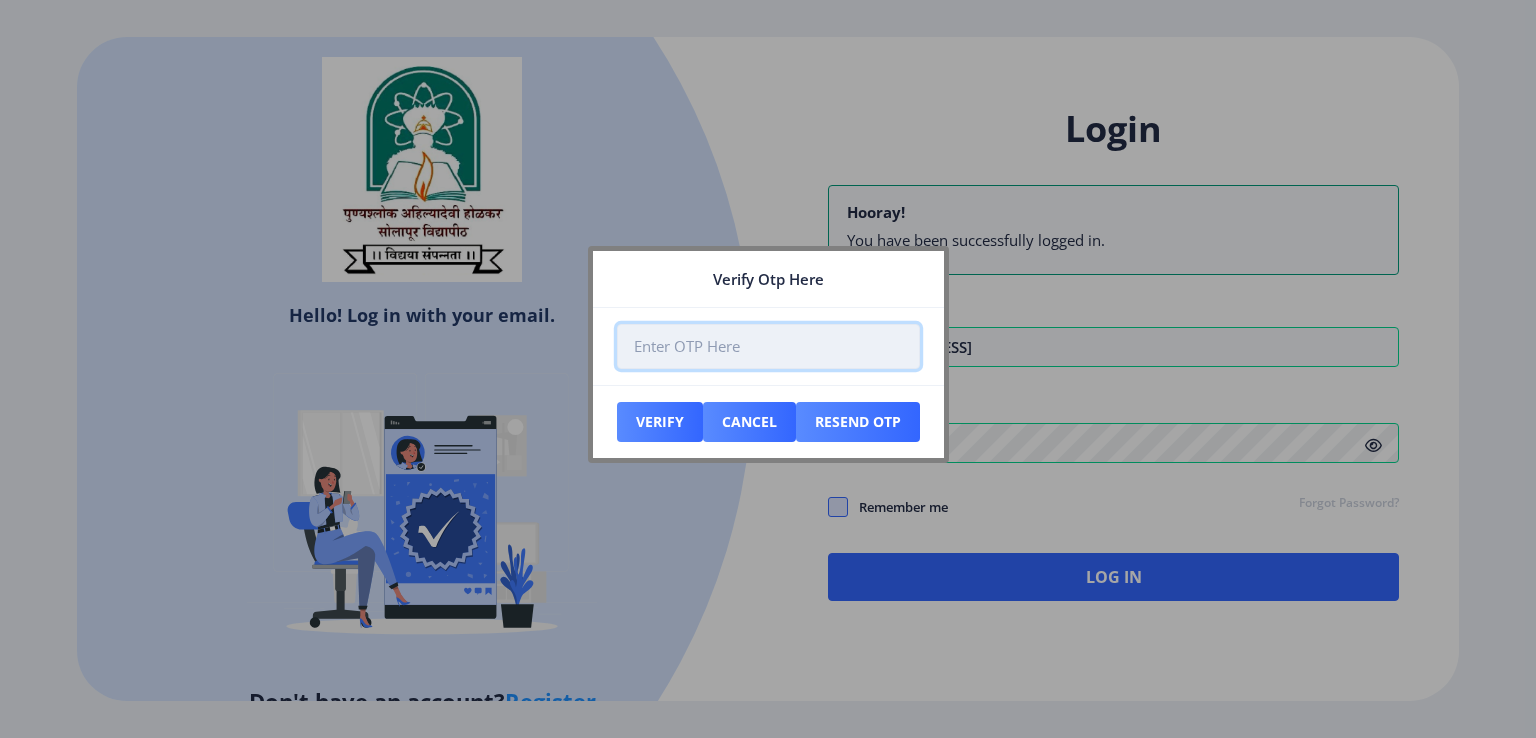 click at bounding box center [768, 346] 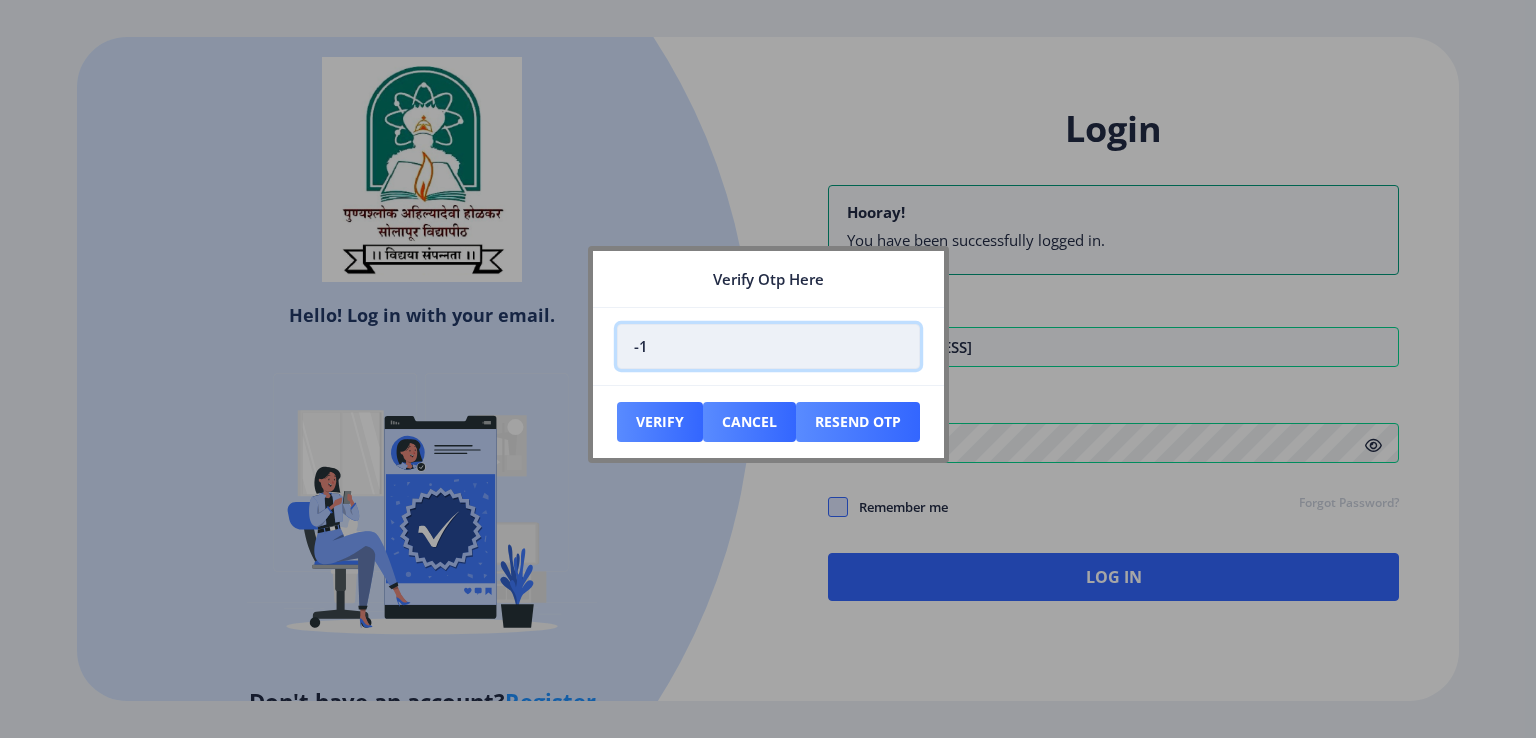 click on "-1" at bounding box center [768, 346] 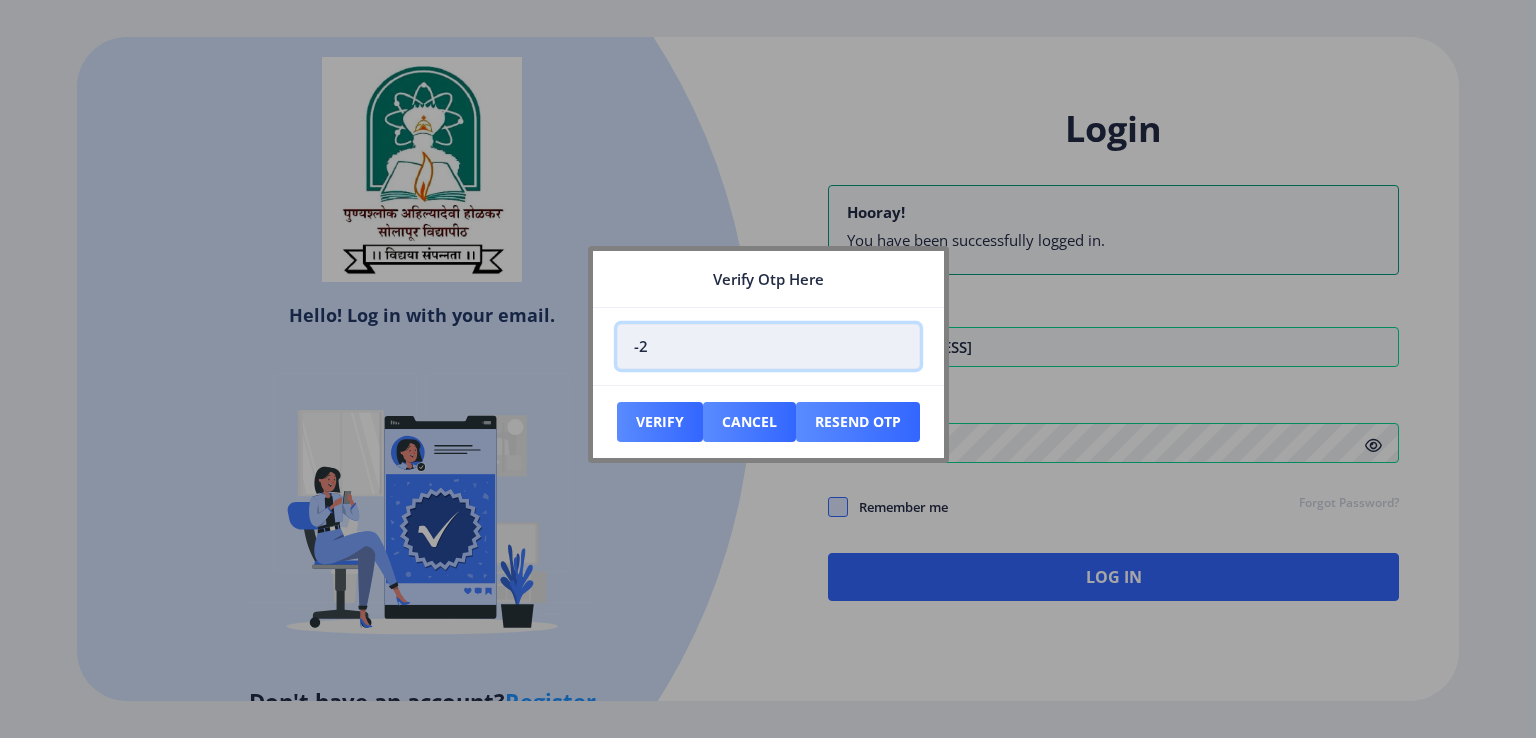 click on "-2" at bounding box center (768, 346) 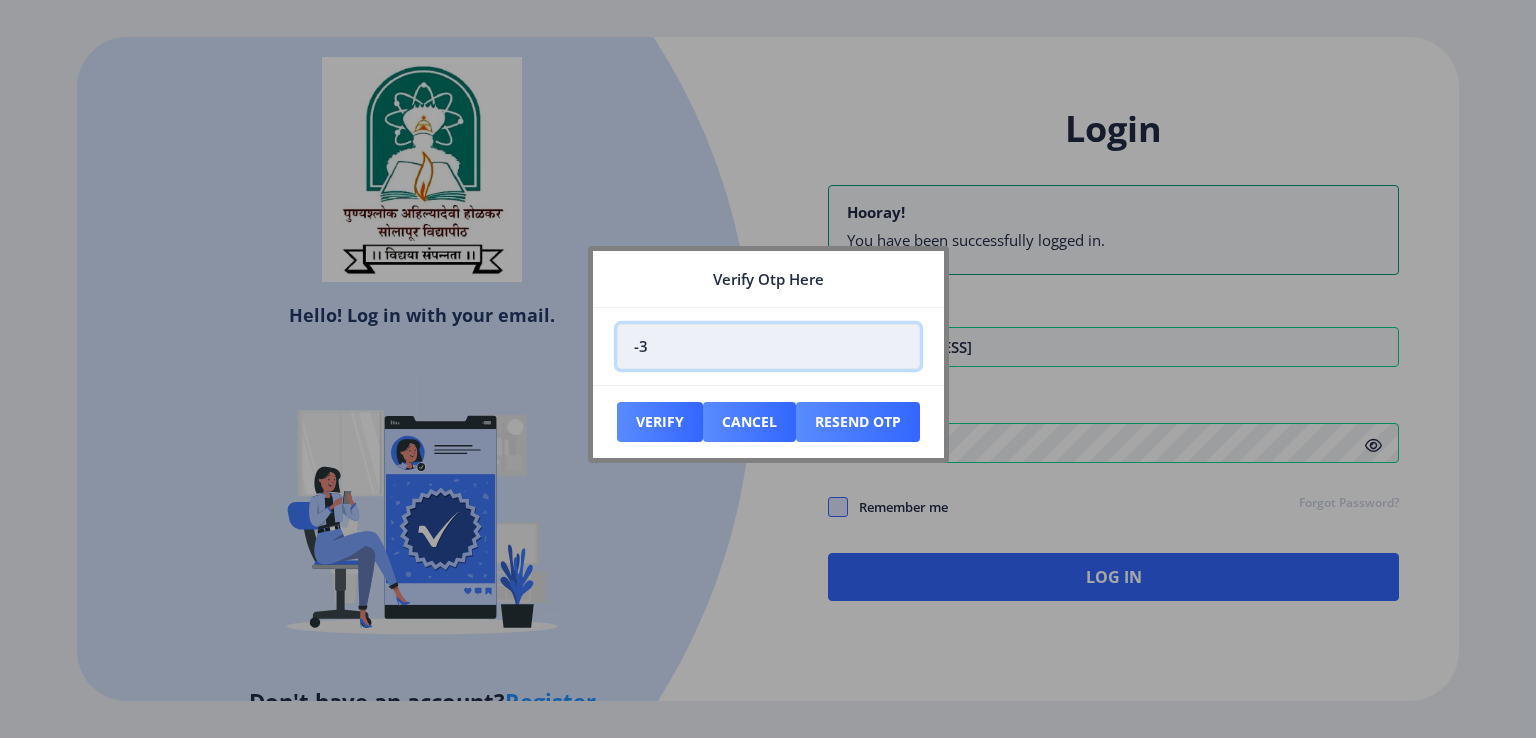 click on "-3" at bounding box center [768, 346] 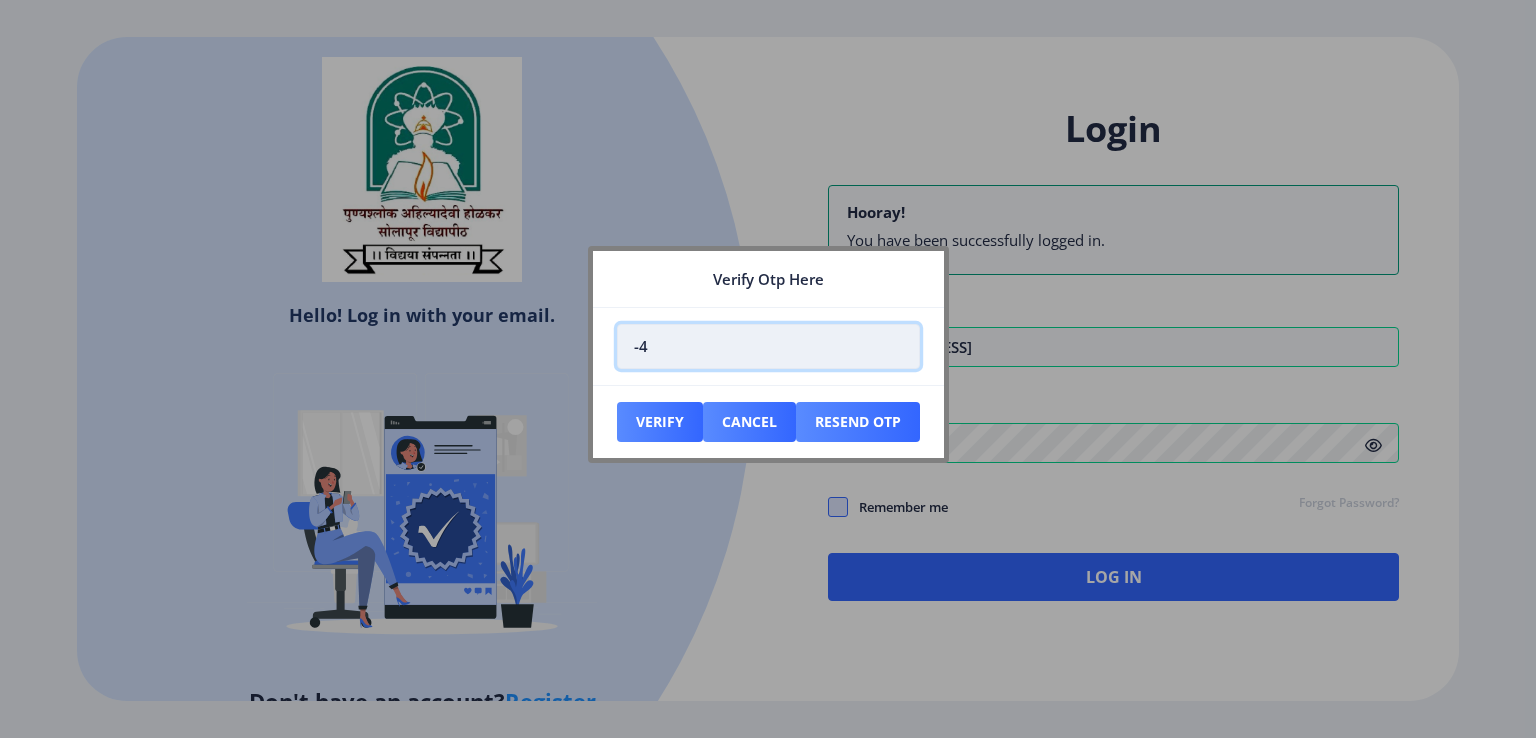 click on "-4" at bounding box center [768, 346] 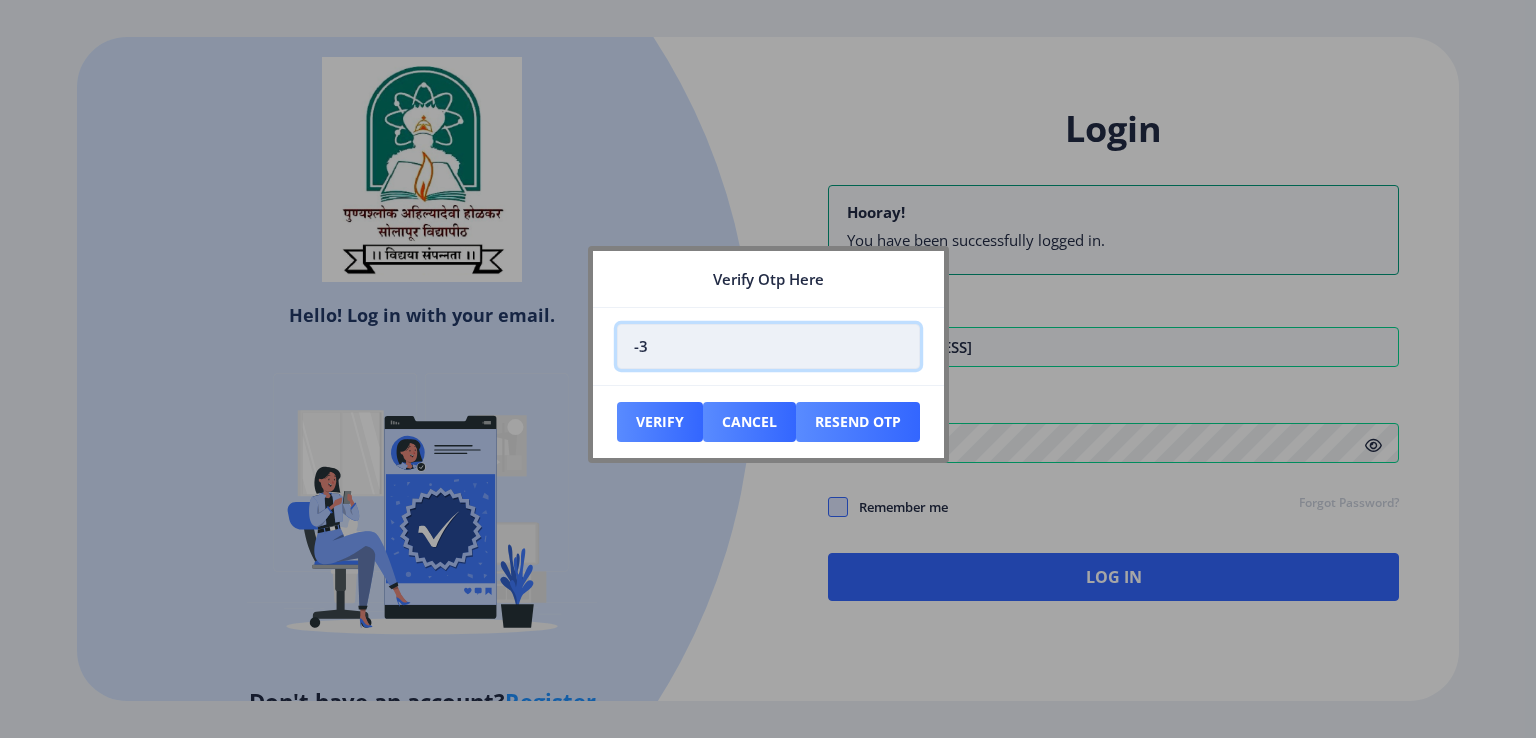click on "-3" at bounding box center (768, 346) 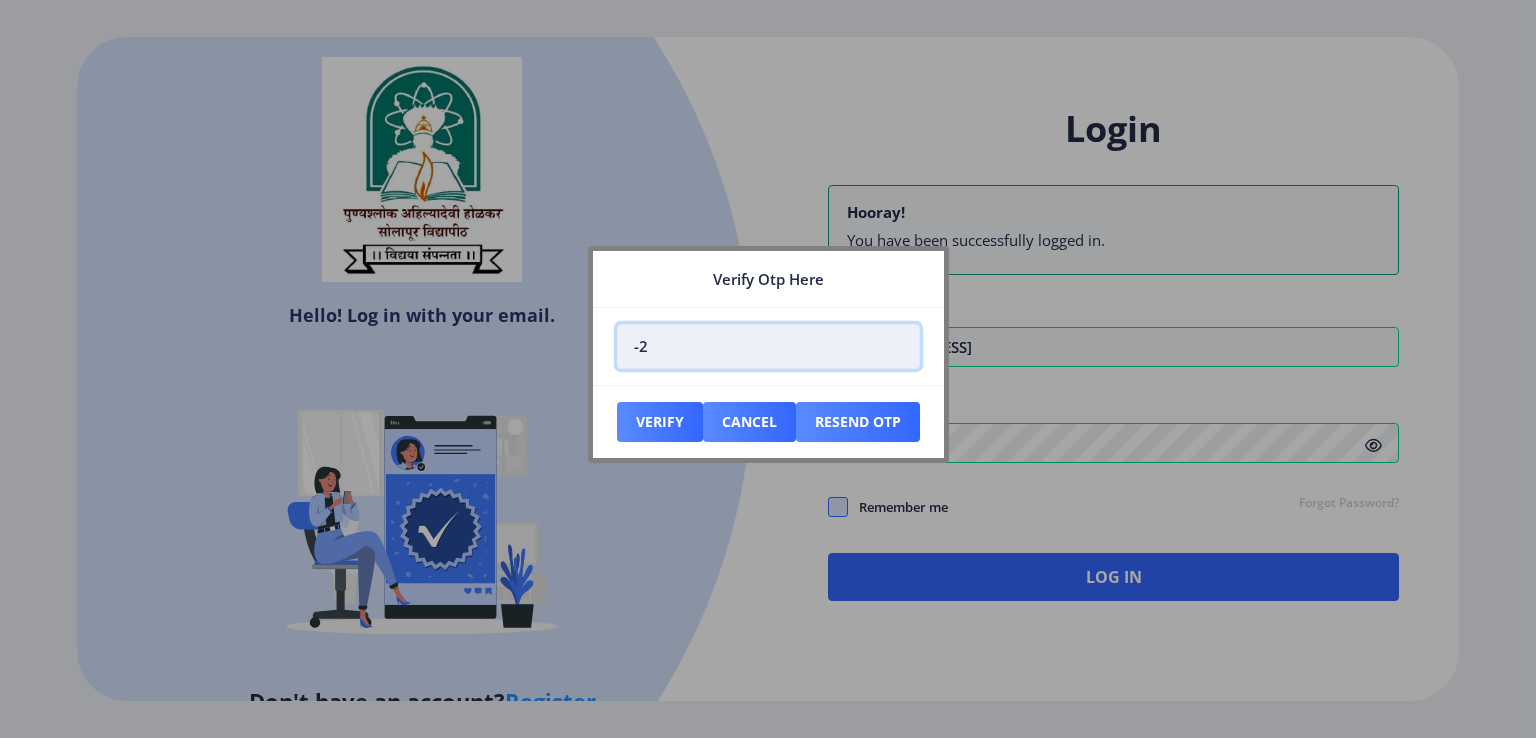 click on "-2" at bounding box center [768, 346] 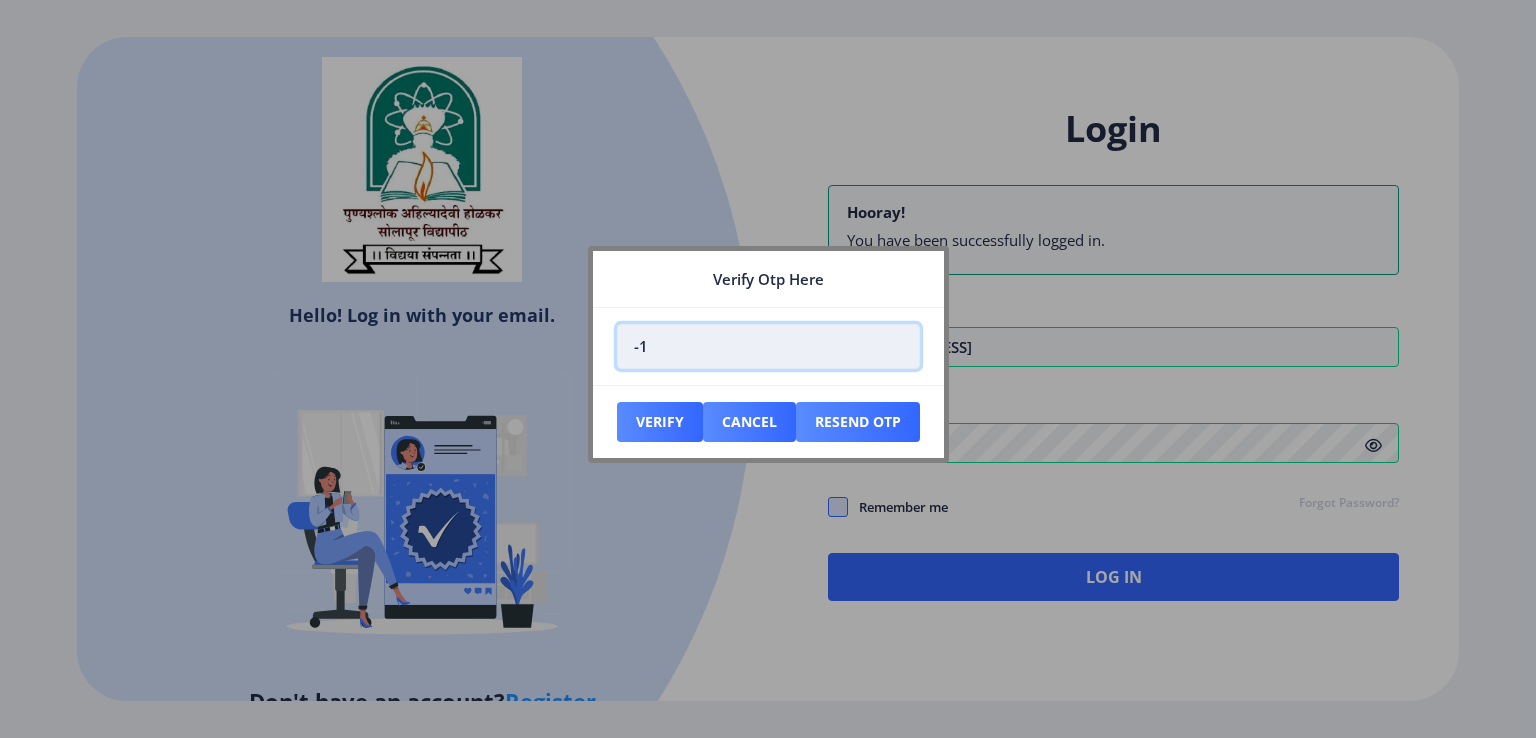 click on "-1" at bounding box center (768, 346) 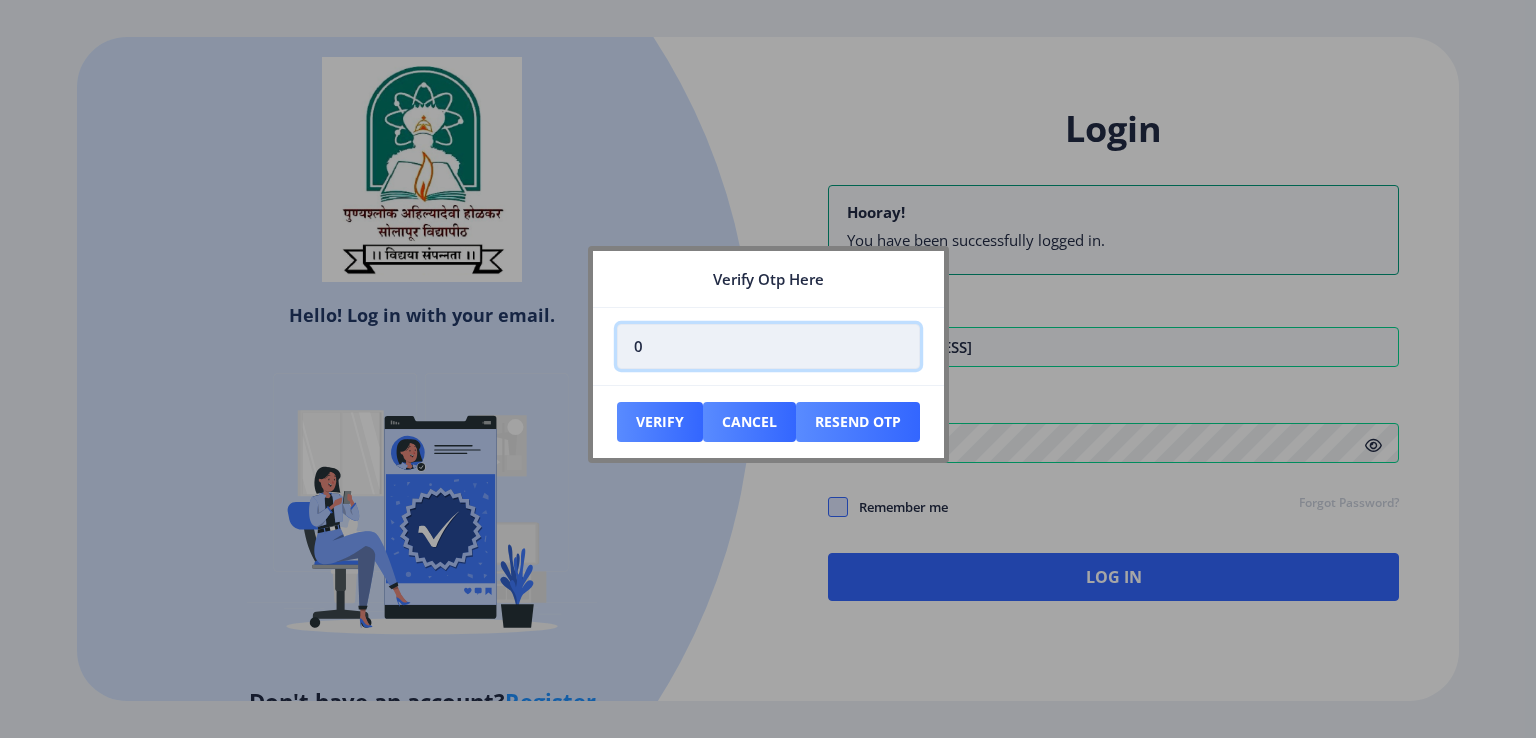 click on "0" at bounding box center [768, 346] 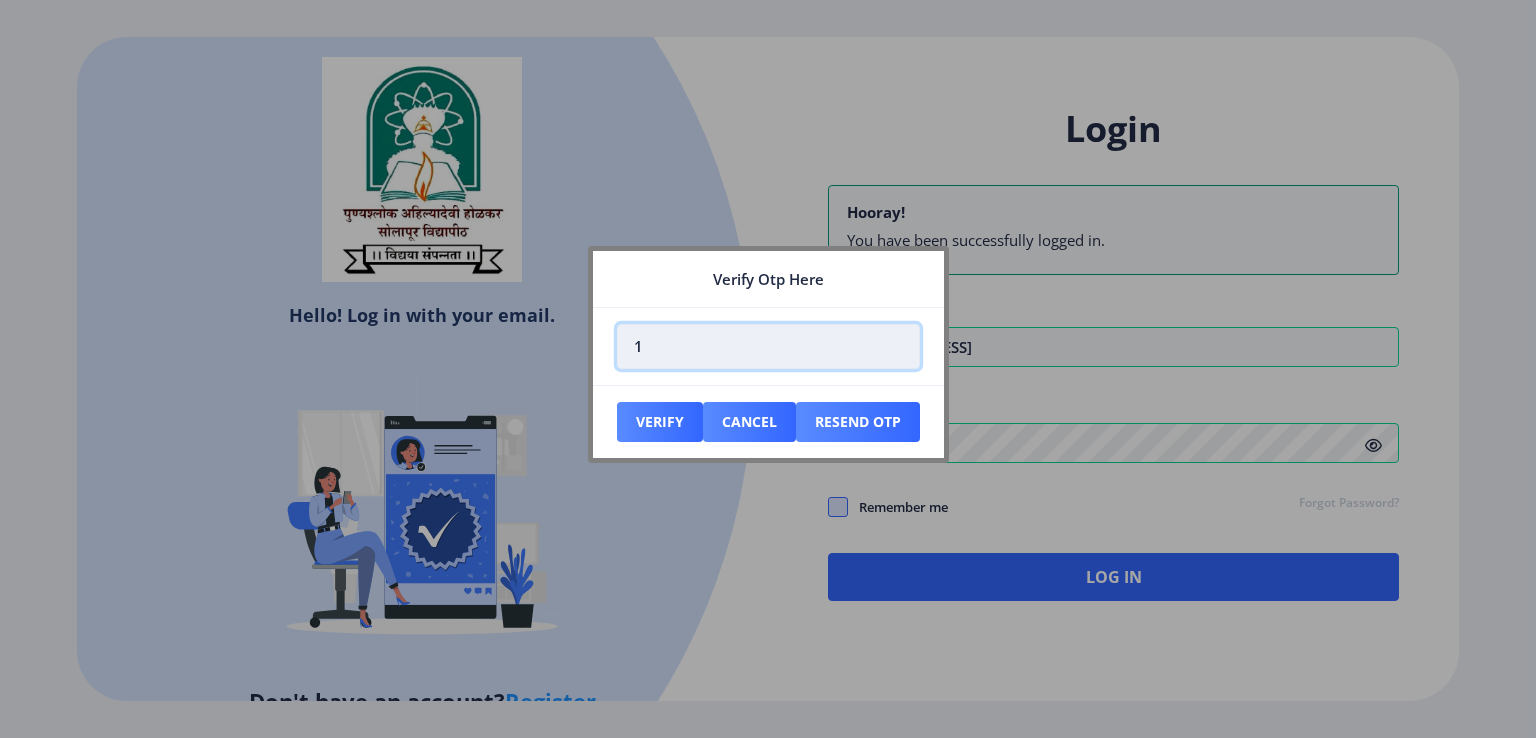 click on "1" at bounding box center [768, 346] 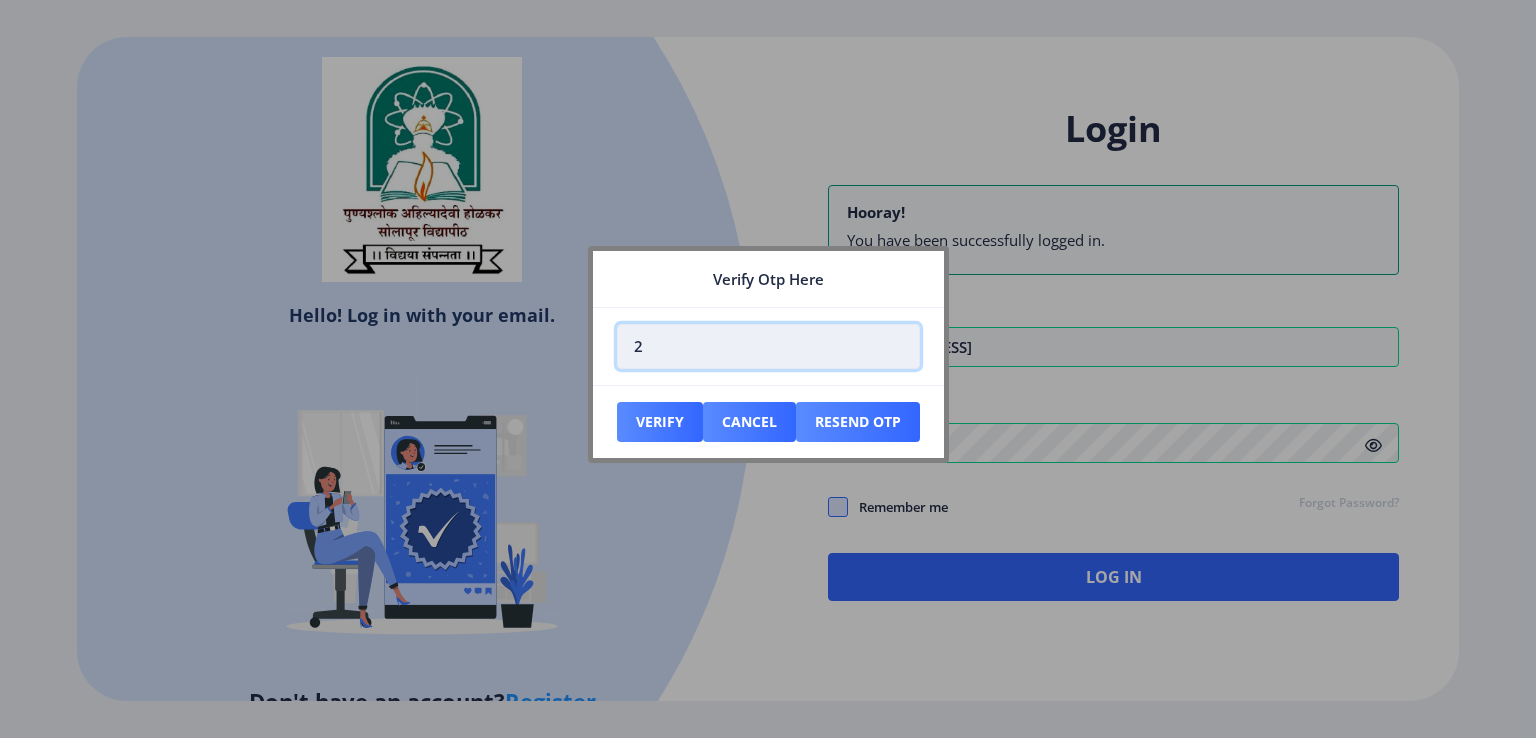 click on "2" at bounding box center [768, 346] 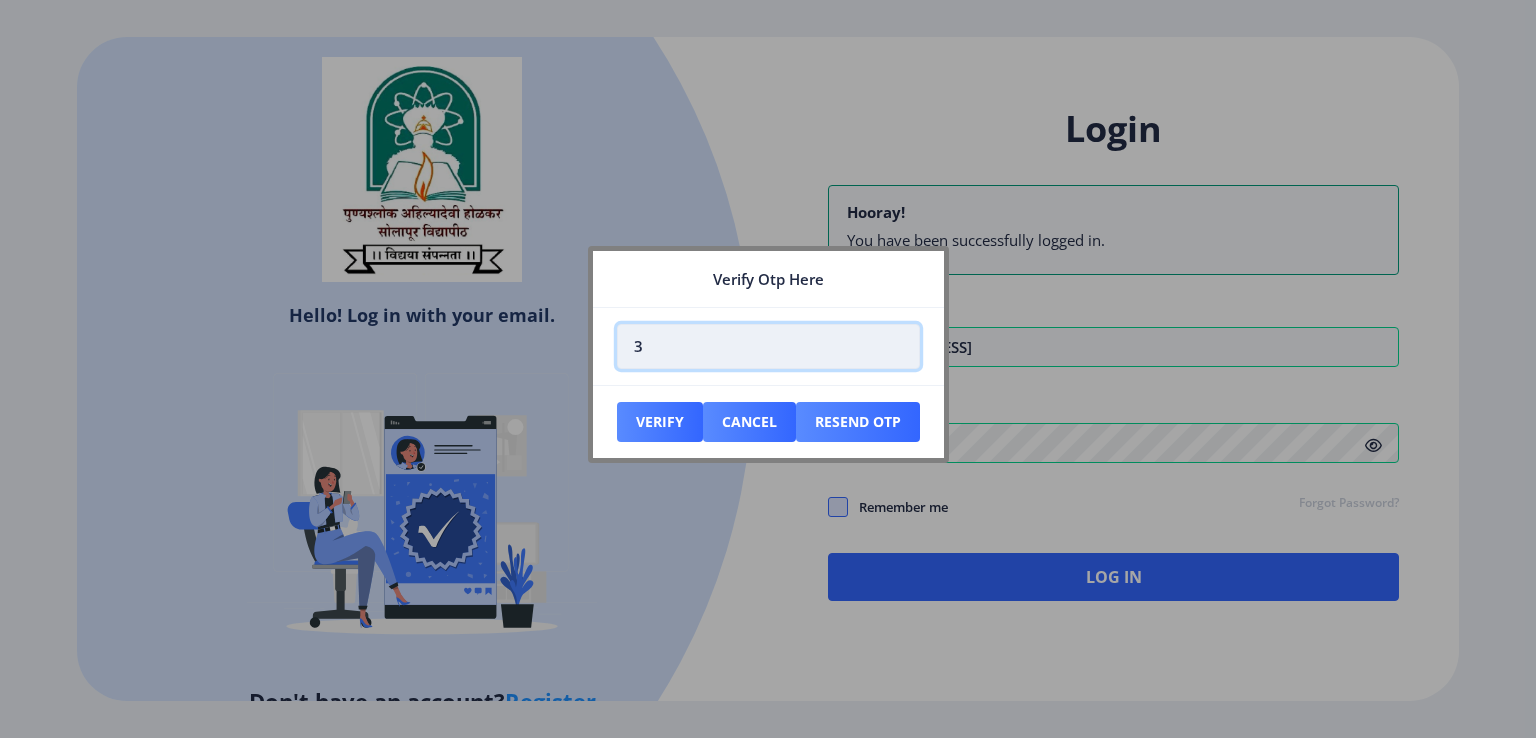 click on "3" at bounding box center [768, 346] 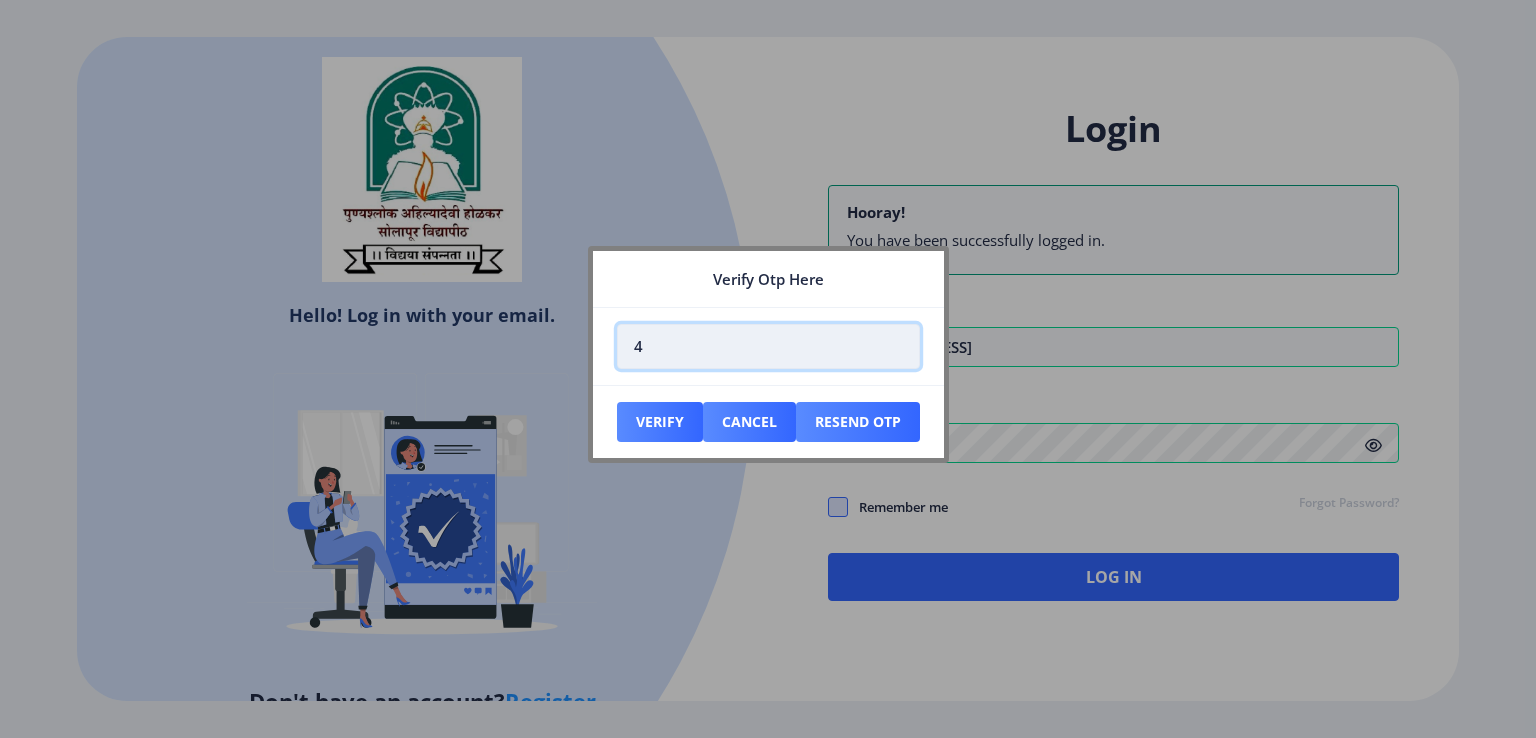 type on "4" 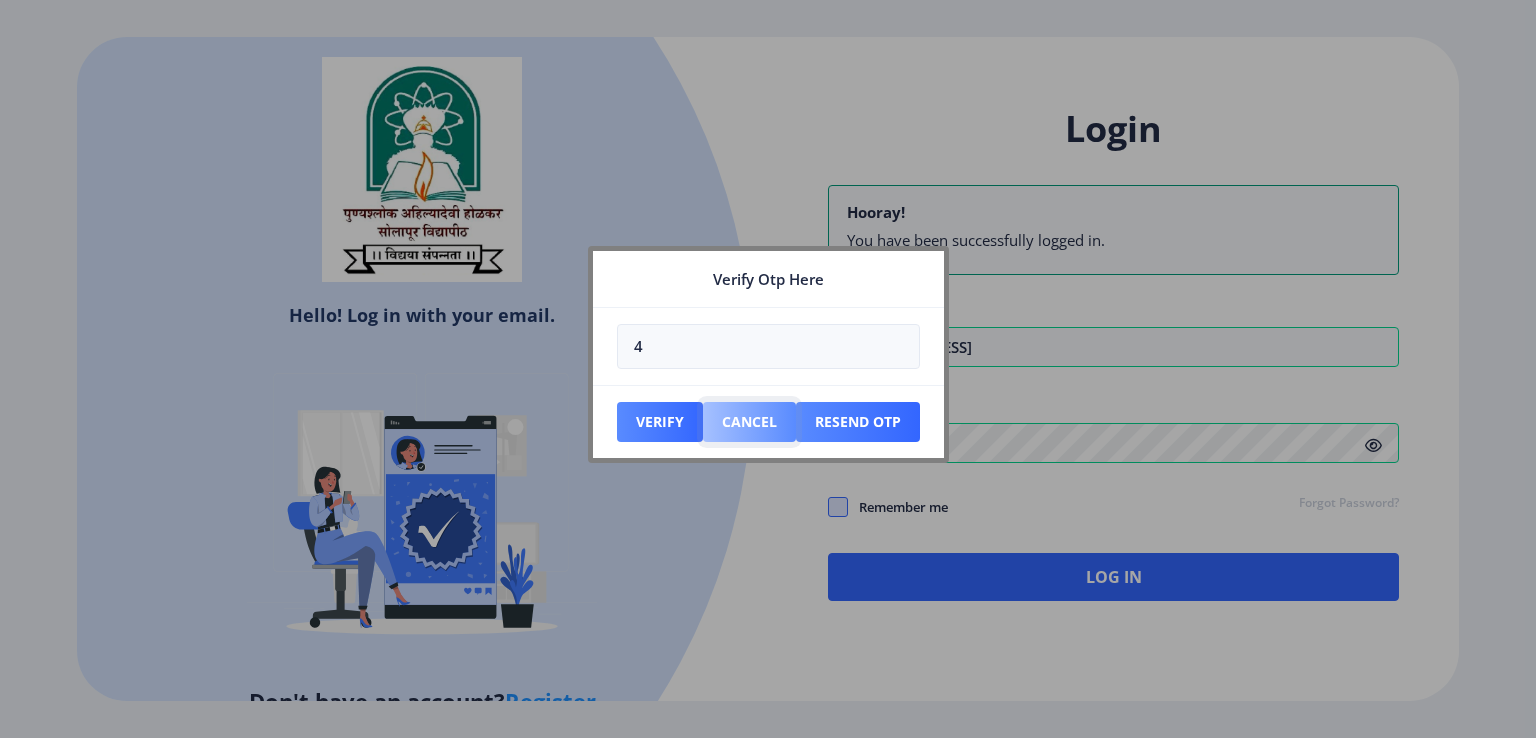 click on "Cancel" at bounding box center (660, 422) 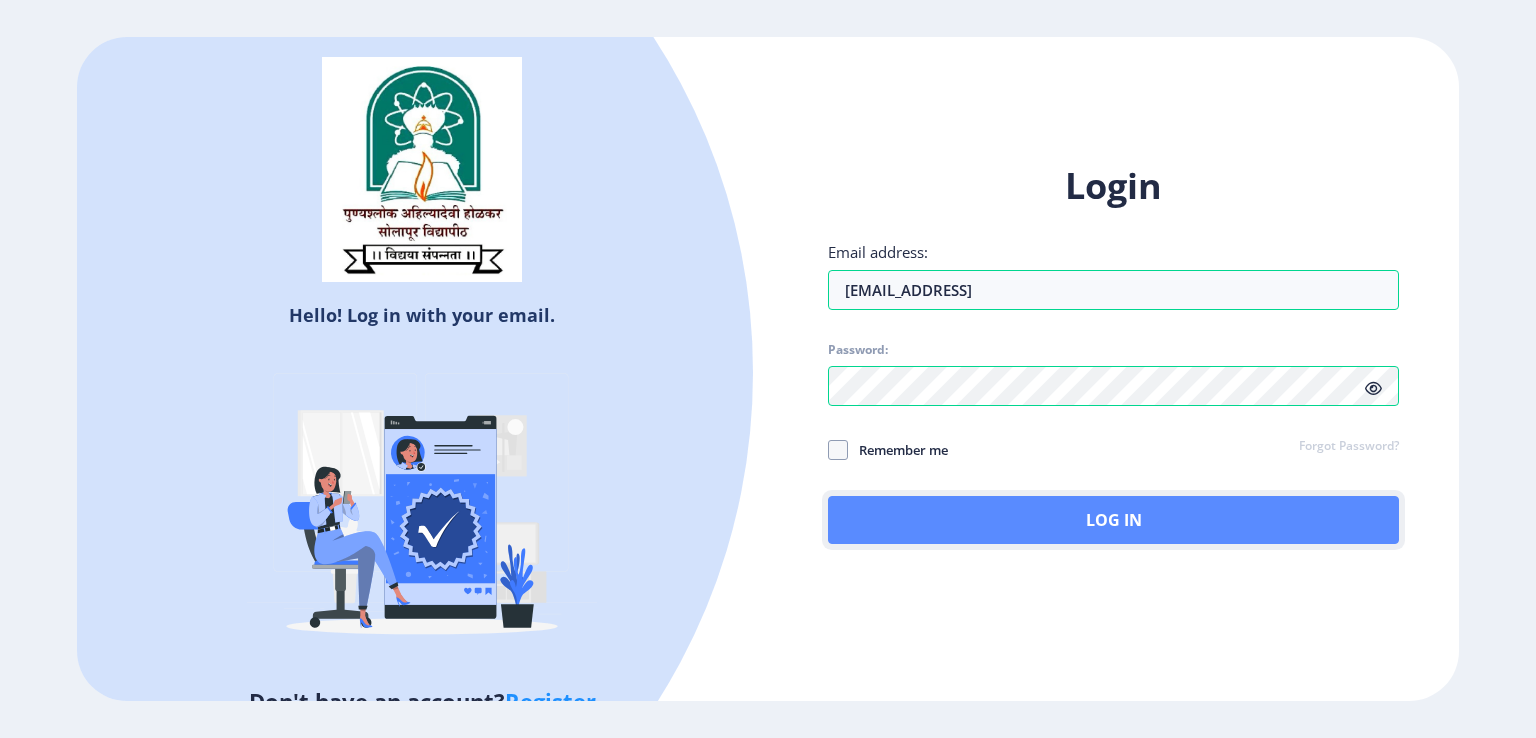 click on "Log In" 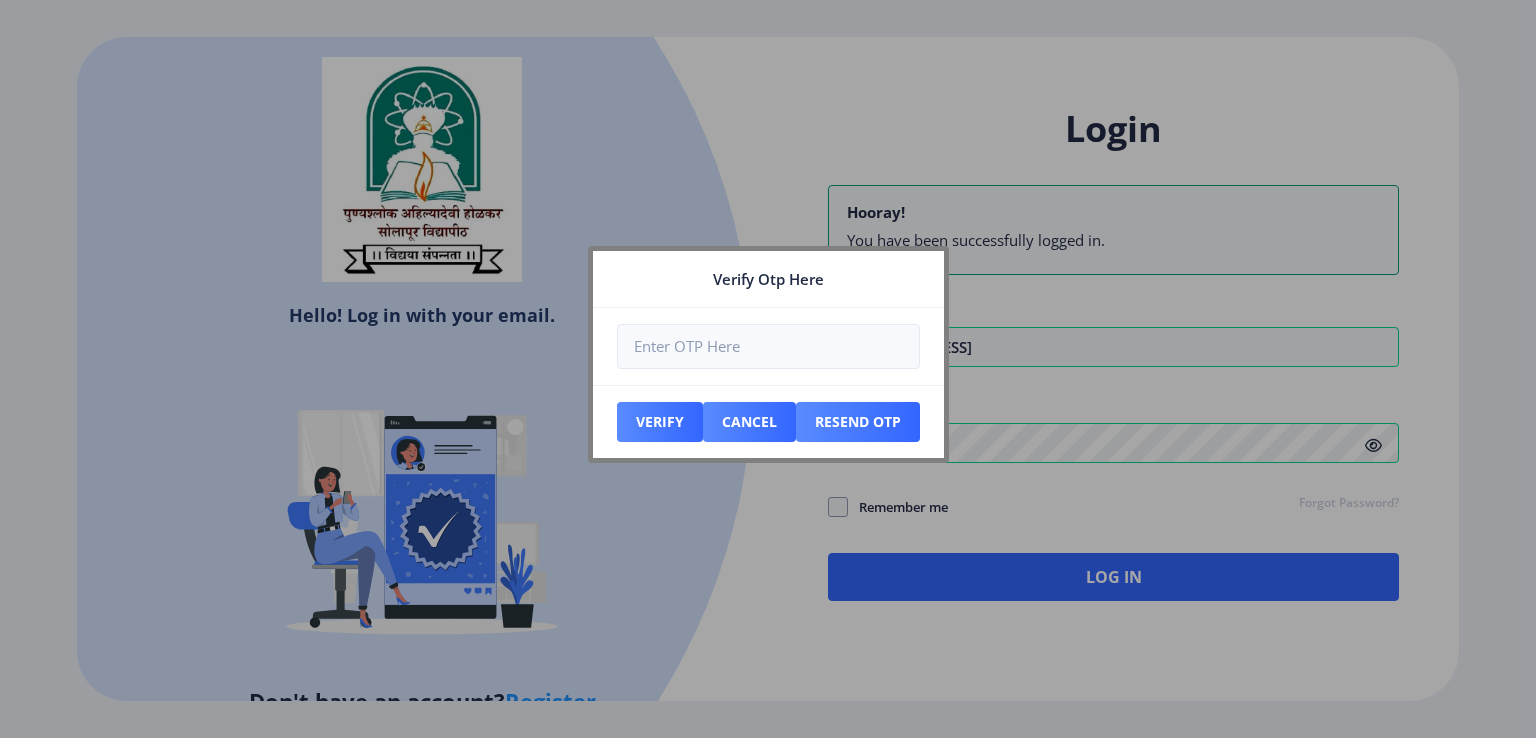 click 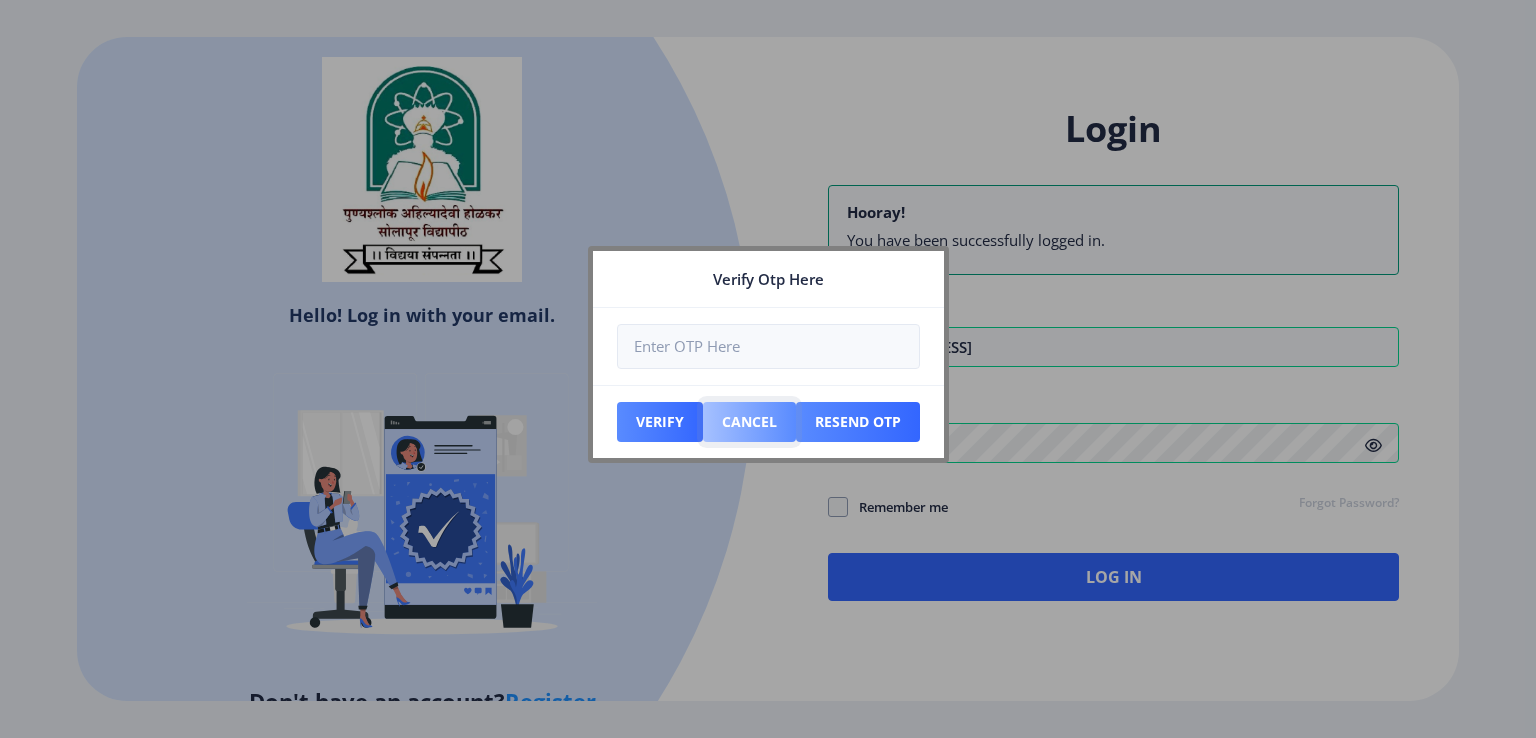 click on "Cancel" at bounding box center (660, 422) 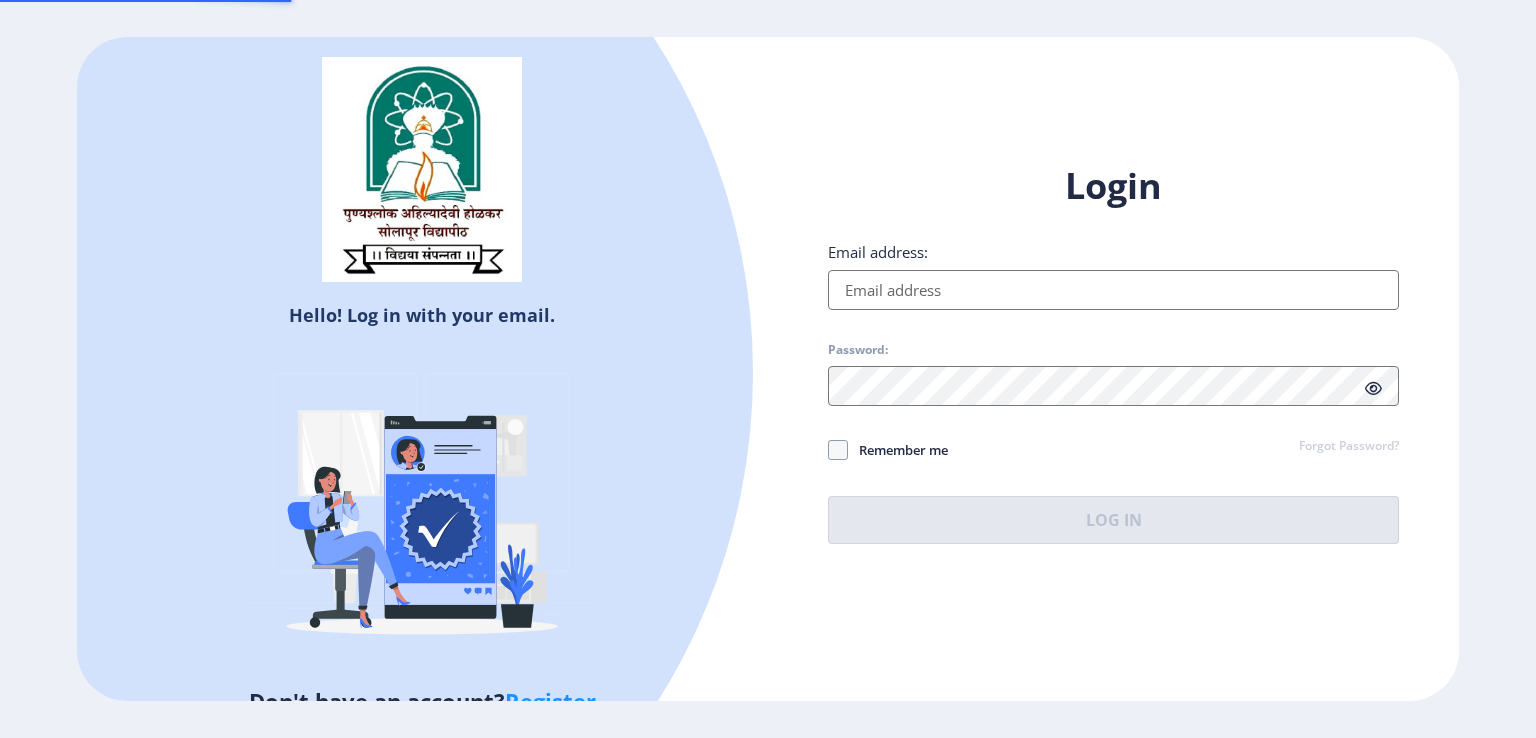 type on "[EMAIL_ADDRESS]" 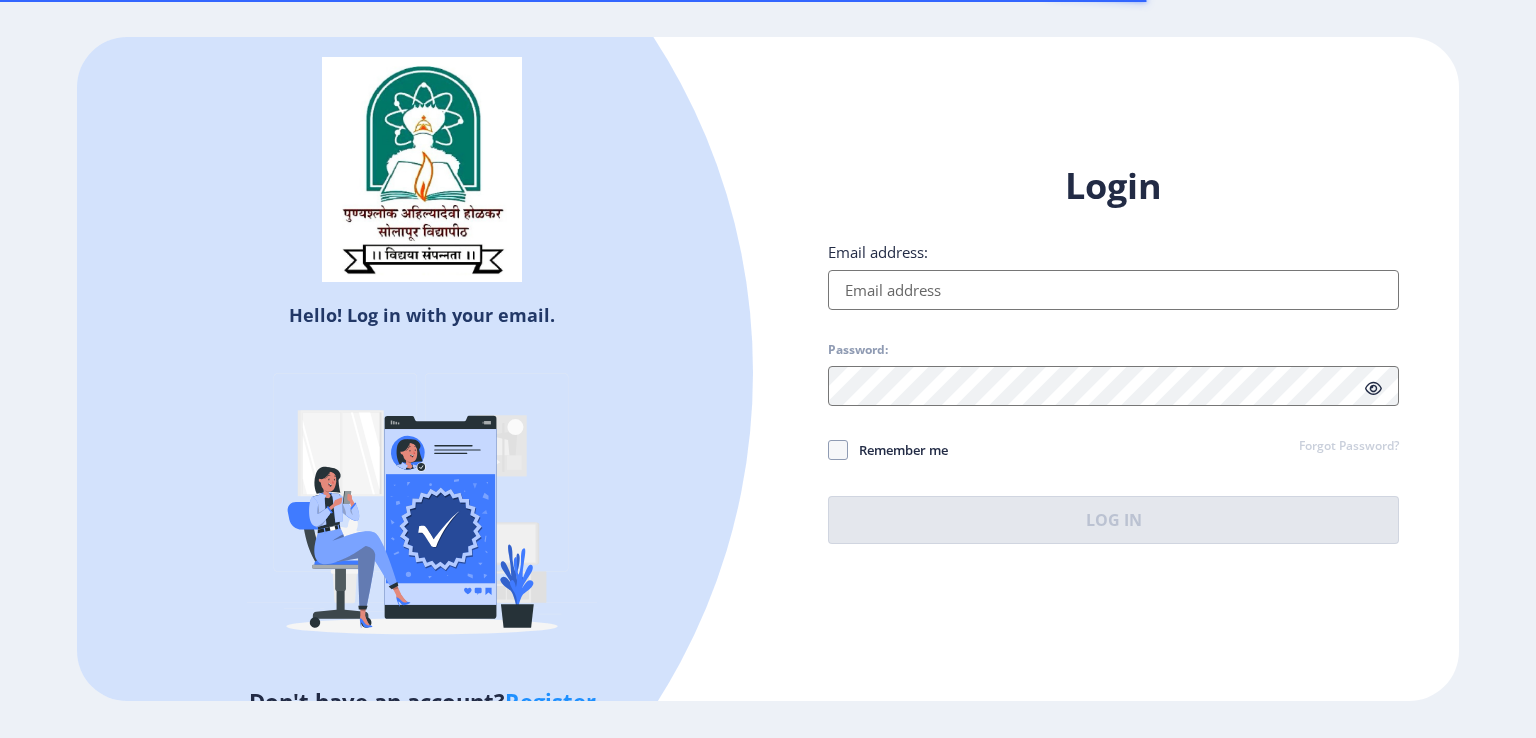 scroll, scrollTop: 0, scrollLeft: 0, axis: both 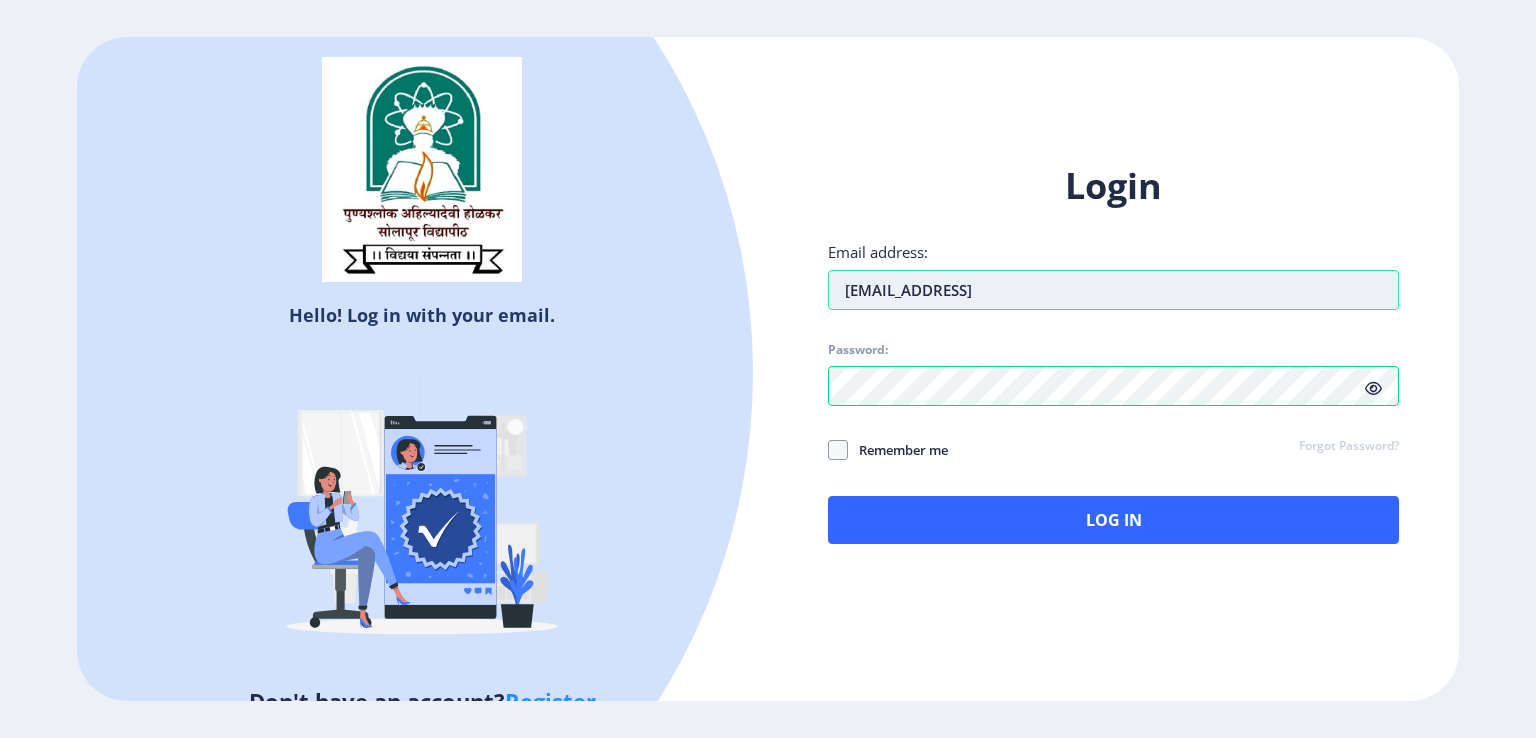 click on "[EMAIL_ADDRESS]" at bounding box center [1113, 290] 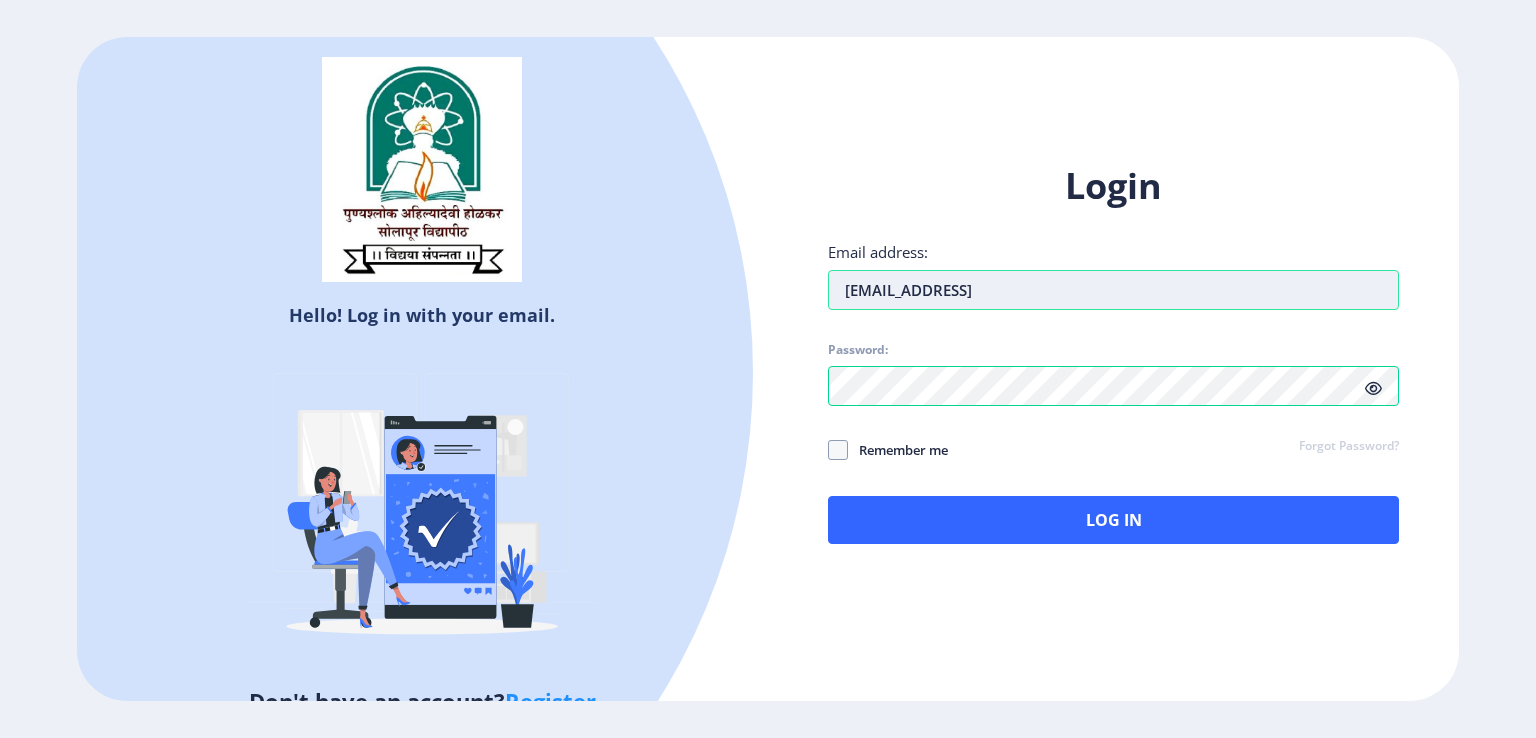 type on "[EMAIL_ADDRESS][DOMAIN_NAME]" 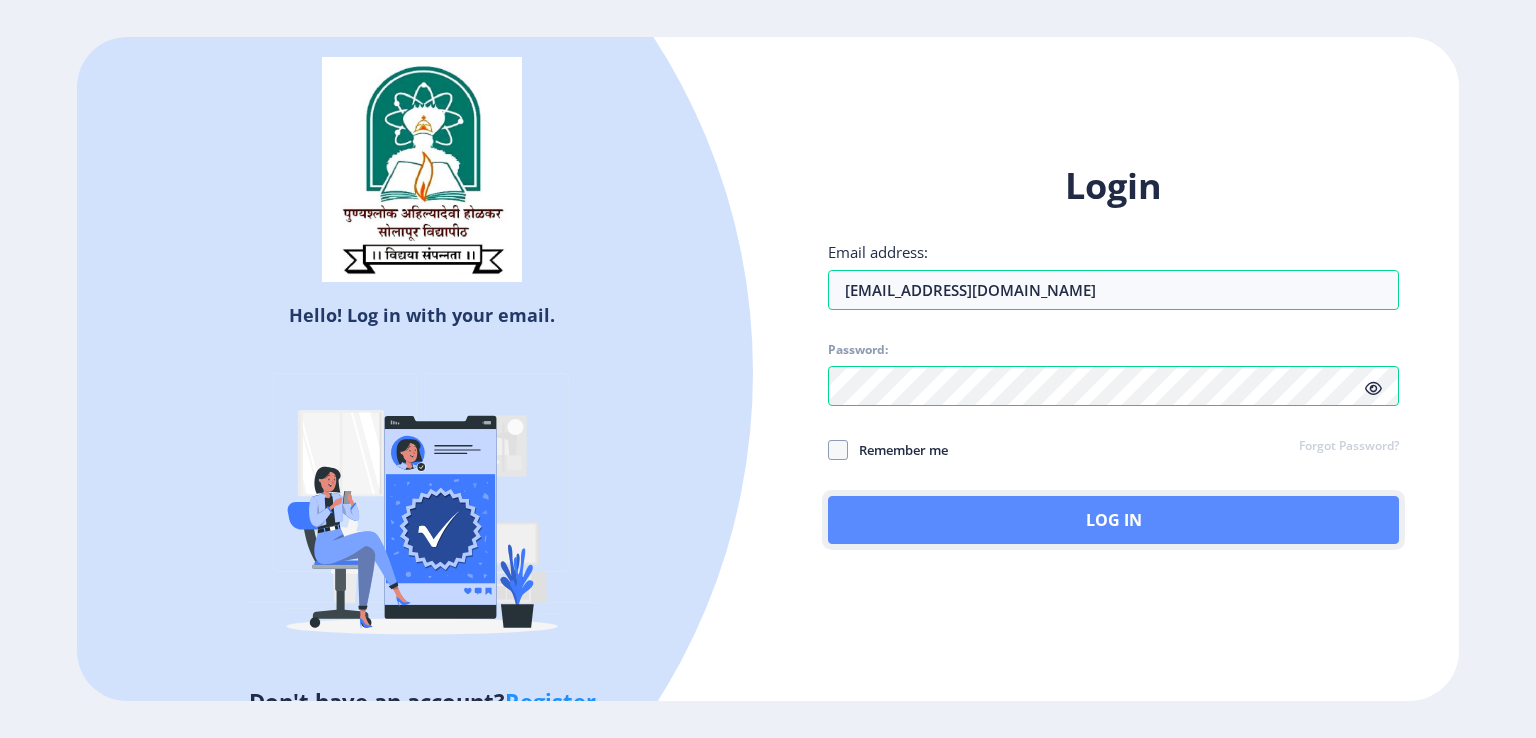 click on "Log In" 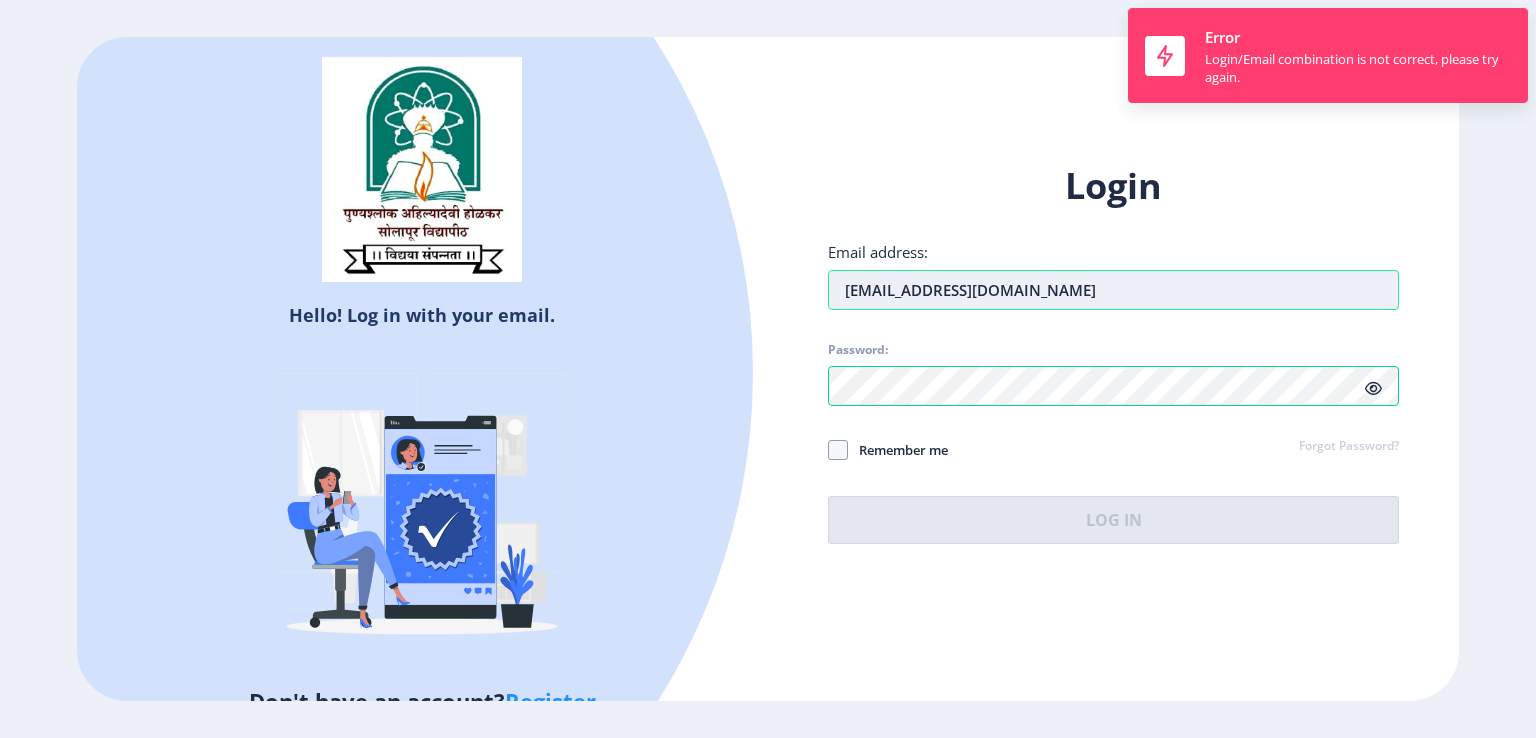 click on "ausupekar@gmail.com" at bounding box center (1113, 290) 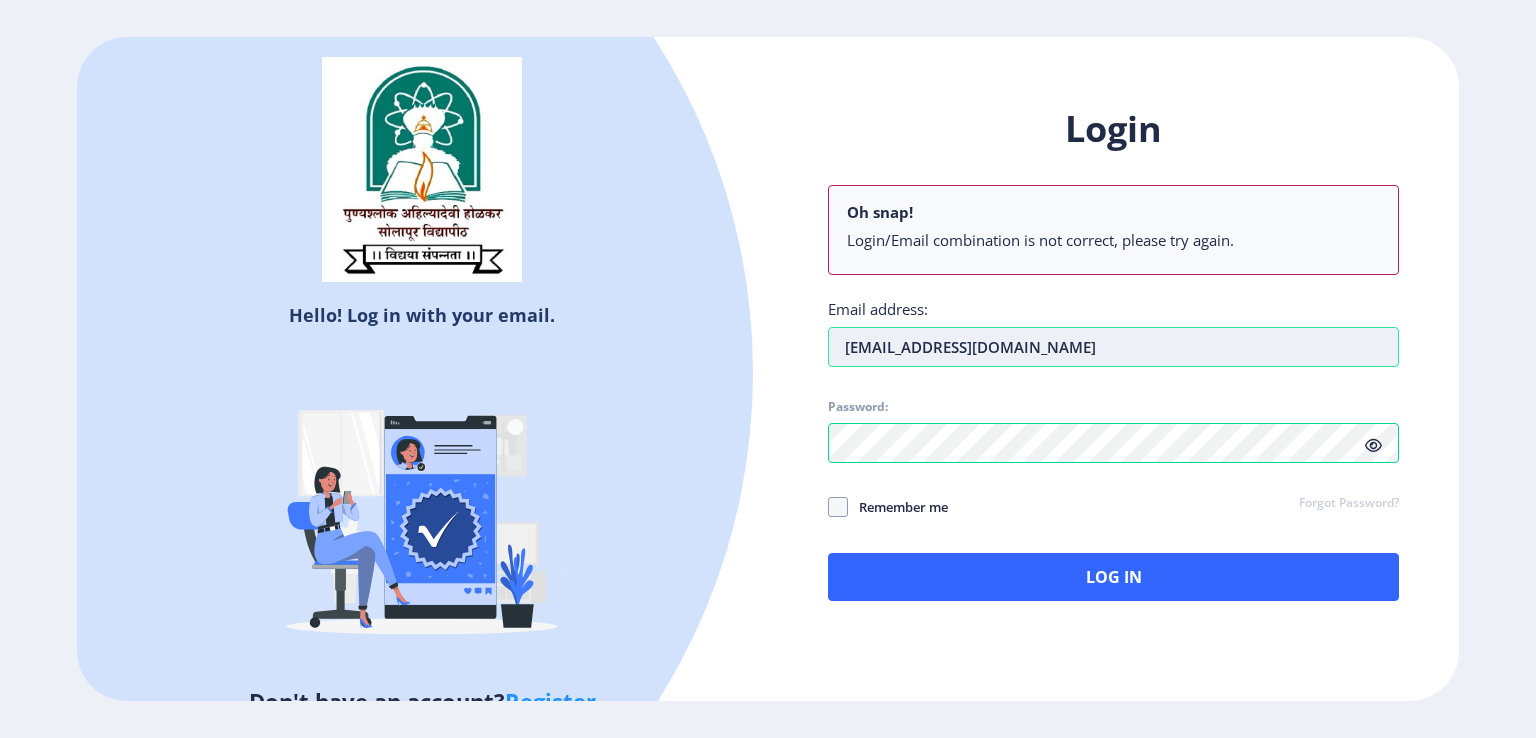 click on "ausupekar@gmail.com" at bounding box center [1113, 347] 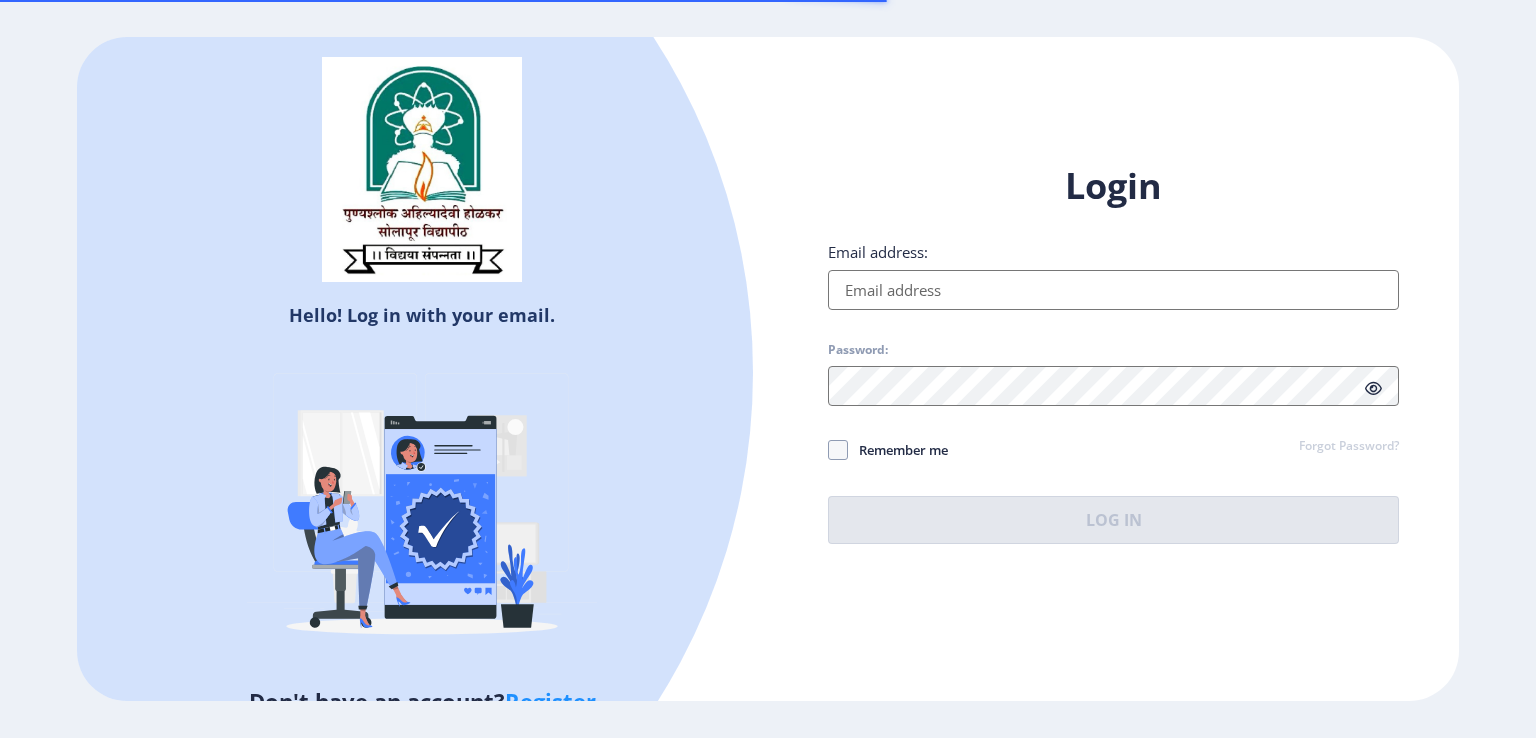 scroll, scrollTop: 0, scrollLeft: 0, axis: both 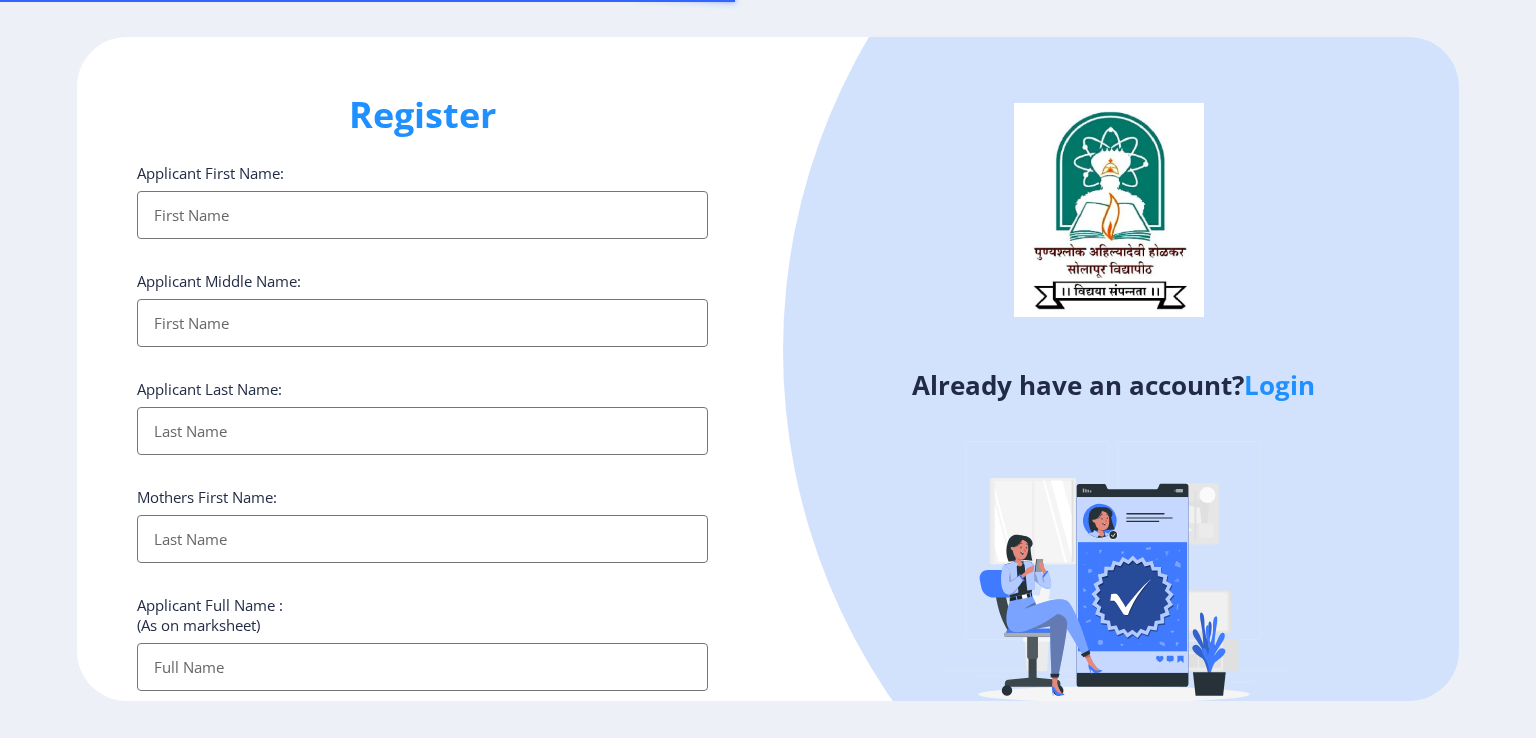 select 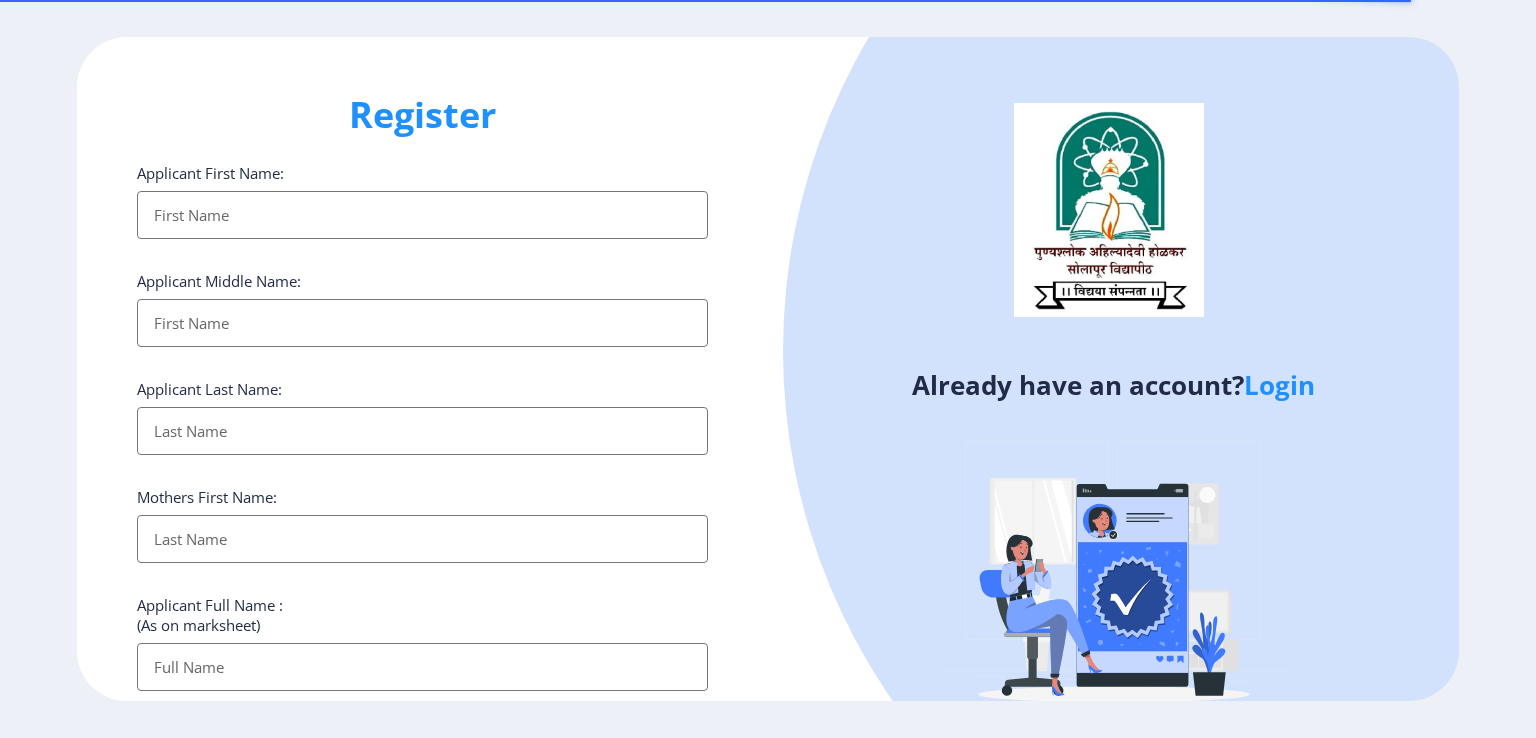 click on "Register Applicant First Name: Applicant Middle Name: Applicant Last Name: Mothers First Name: Applicant Full Name : (As on marksheet) Aadhar Number :  Gender: Select Gender [DEMOGRAPHIC_DATA] [DEMOGRAPHIC_DATA] Other  Country Code and Mobile number  *  +91 [GEOGRAPHIC_DATA] ([GEOGRAPHIC_DATA]) +91 [GEOGRAPHIC_DATA] (‫[GEOGRAPHIC_DATA]‬‎) +93 [GEOGRAPHIC_DATA] ([GEOGRAPHIC_DATA]) +355 [GEOGRAPHIC_DATA] (‫[GEOGRAPHIC_DATA]‬‎) +213 [US_STATE] +1 [GEOGRAPHIC_DATA] +376 [GEOGRAPHIC_DATA] +244 [GEOGRAPHIC_DATA] +1 [GEOGRAPHIC_DATA] +1 [GEOGRAPHIC_DATA] +54 [GEOGRAPHIC_DATA] ([GEOGRAPHIC_DATA]) +374 [GEOGRAPHIC_DATA] +297 [GEOGRAPHIC_DATA] +61 [GEOGRAPHIC_DATA] ([GEOGRAPHIC_DATA]) +43 [GEOGRAPHIC_DATA] ([GEOGRAPHIC_DATA]) +994 [GEOGRAPHIC_DATA] +1 [GEOGRAPHIC_DATA] ([GEOGRAPHIC_DATA][GEOGRAPHIC_DATA]‬‎) +973 [GEOGRAPHIC_DATA] ([GEOGRAPHIC_DATA]) +880 [GEOGRAPHIC_DATA] +1 [GEOGRAPHIC_DATA] ([GEOGRAPHIC_DATA]) +375 [GEOGRAPHIC_DATA] ([GEOGRAPHIC_DATA]) +32 [GEOGRAPHIC_DATA] +501 [GEOGRAPHIC_DATA] ([GEOGRAPHIC_DATA]) +229 [GEOGRAPHIC_DATA] +1 [GEOGRAPHIC_DATA] (འབྲུག) +975 [GEOGRAPHIC_DATA] +591 [GEOGRAPHIC_DATA] ([GEOGRAPHIC_DATA]) +387 [GEOGRAPHIC_DATA] +267 [GEOGRAPHIC_DATA] ([GEOGRAPHIC_DATA]) +55 [GEOGRAPHIC_DATA] +246 [GEOGRAPHIC_DATA] +1 [GEOGRAPHIC_DATA] +673 [GEOGRAPHIC_DATA] ([GEOGRAPHIC_DATA]) +359" 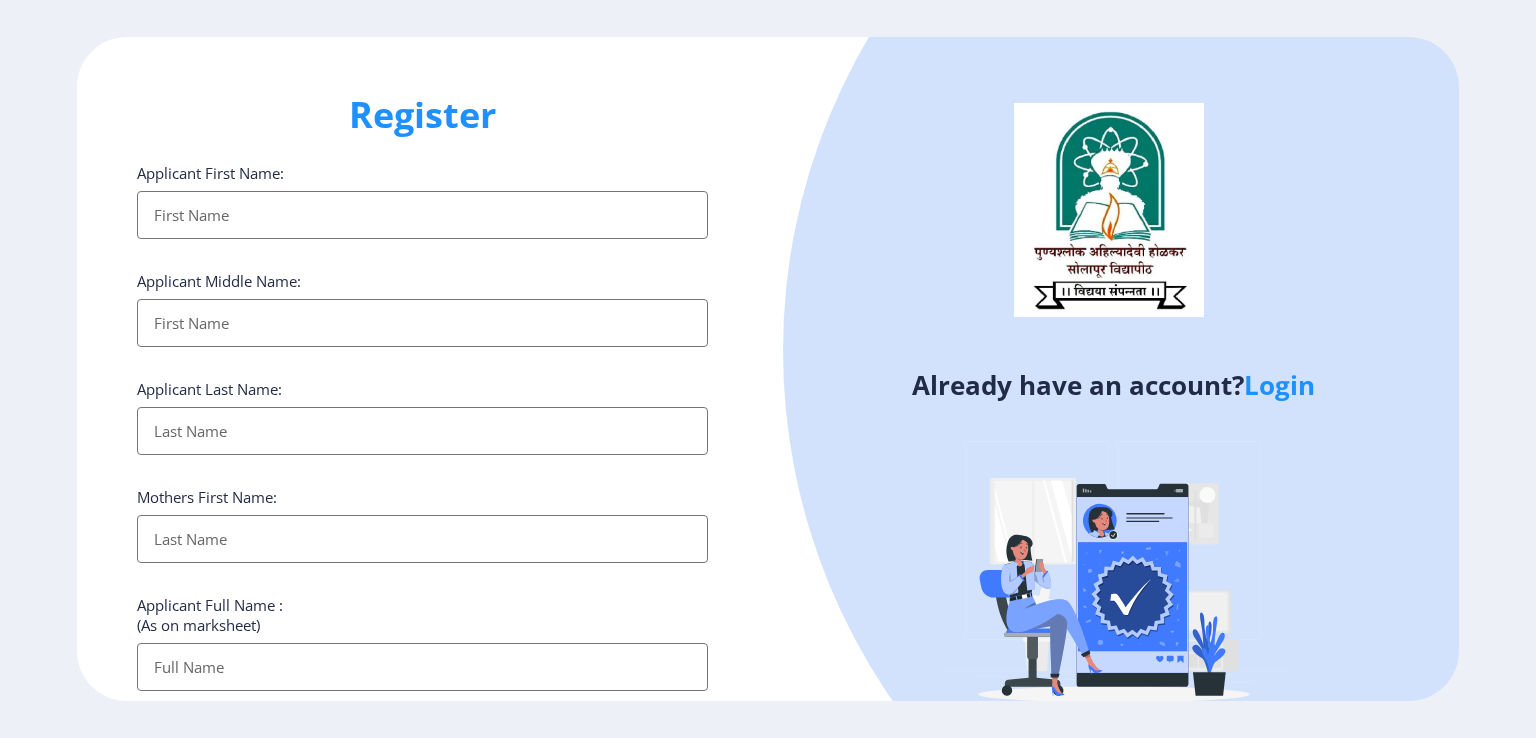 click on "Applicant First Name:" at bounding box center (422, 215) 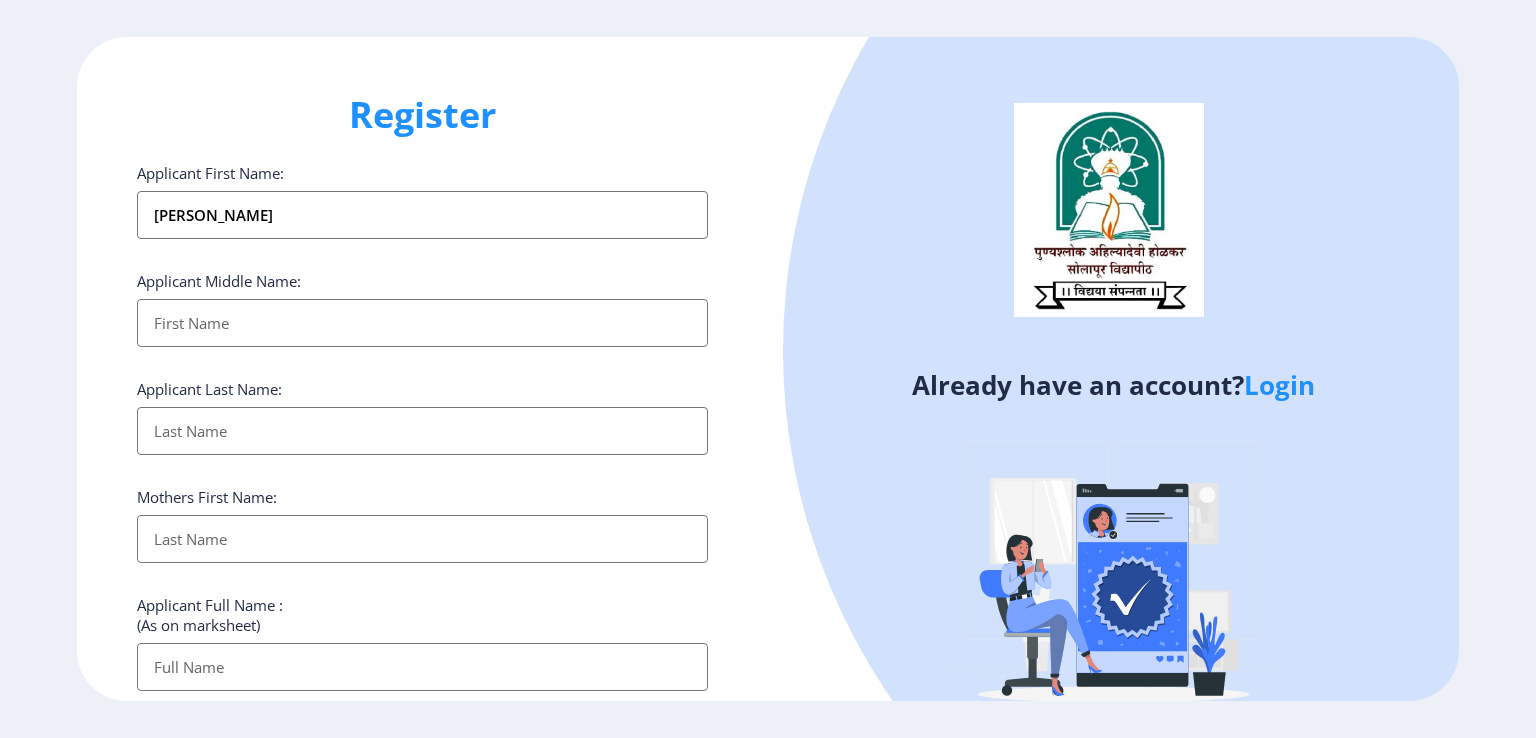 type on "[PERSON_NAME]" 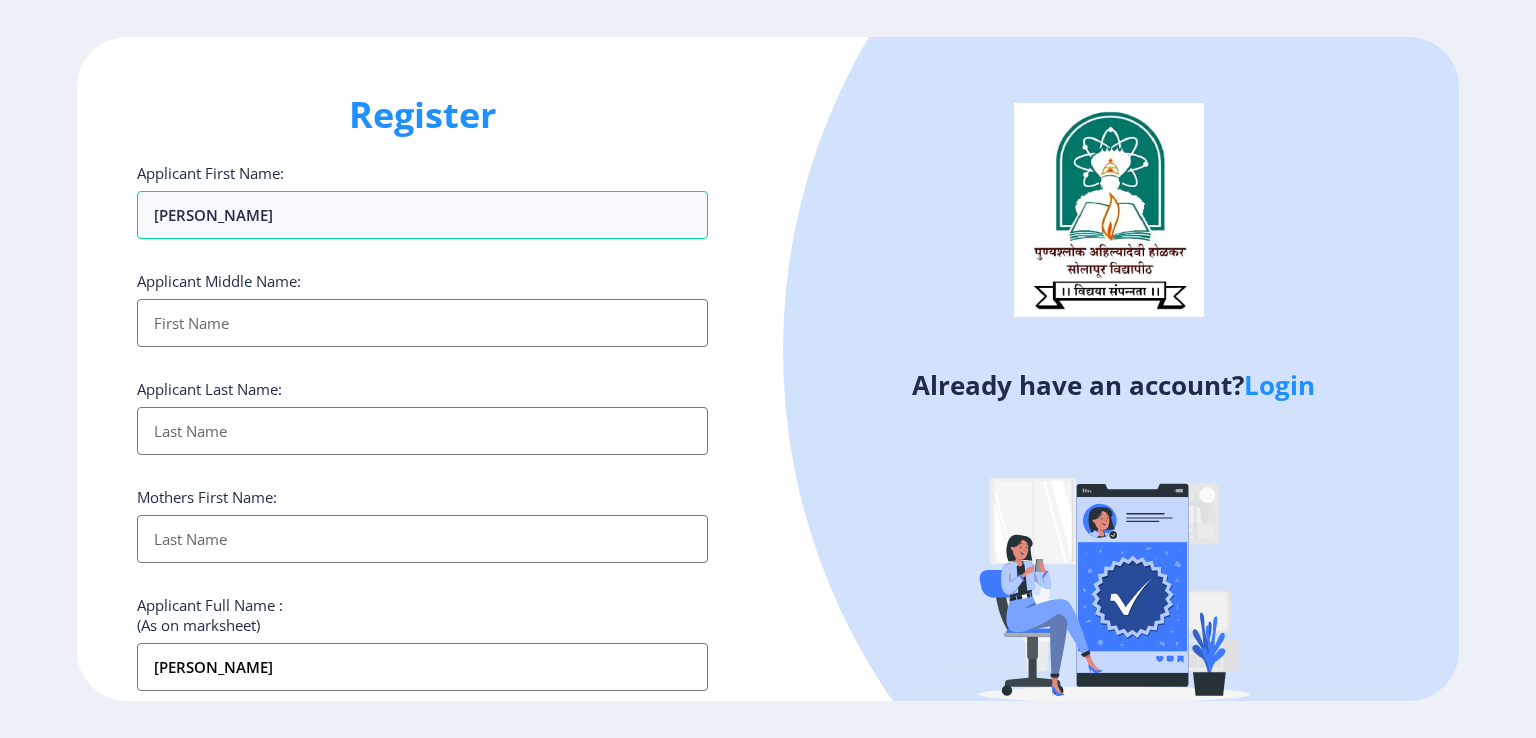 click on "Applicant First Name:" at bounding box center [422, 323] 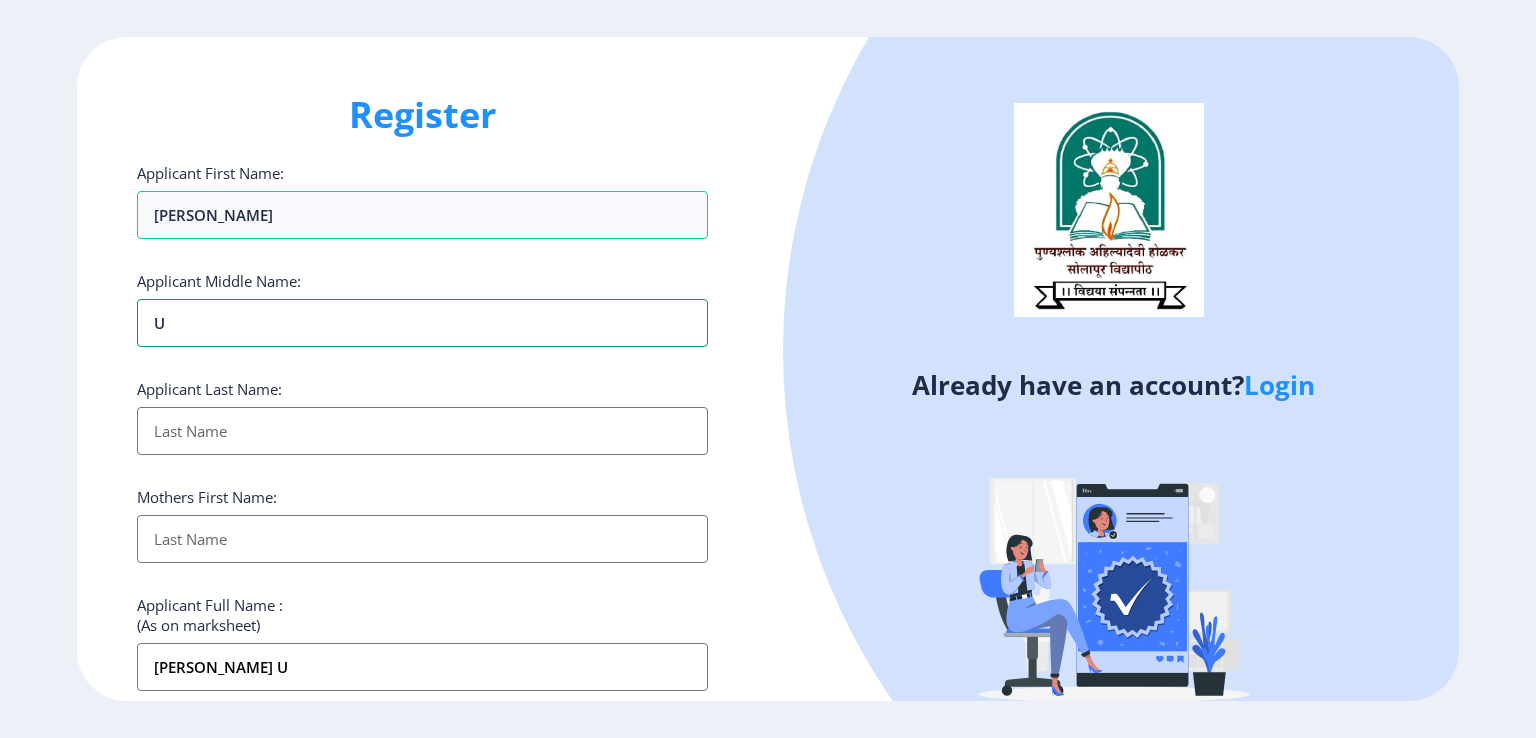 type on "Um" 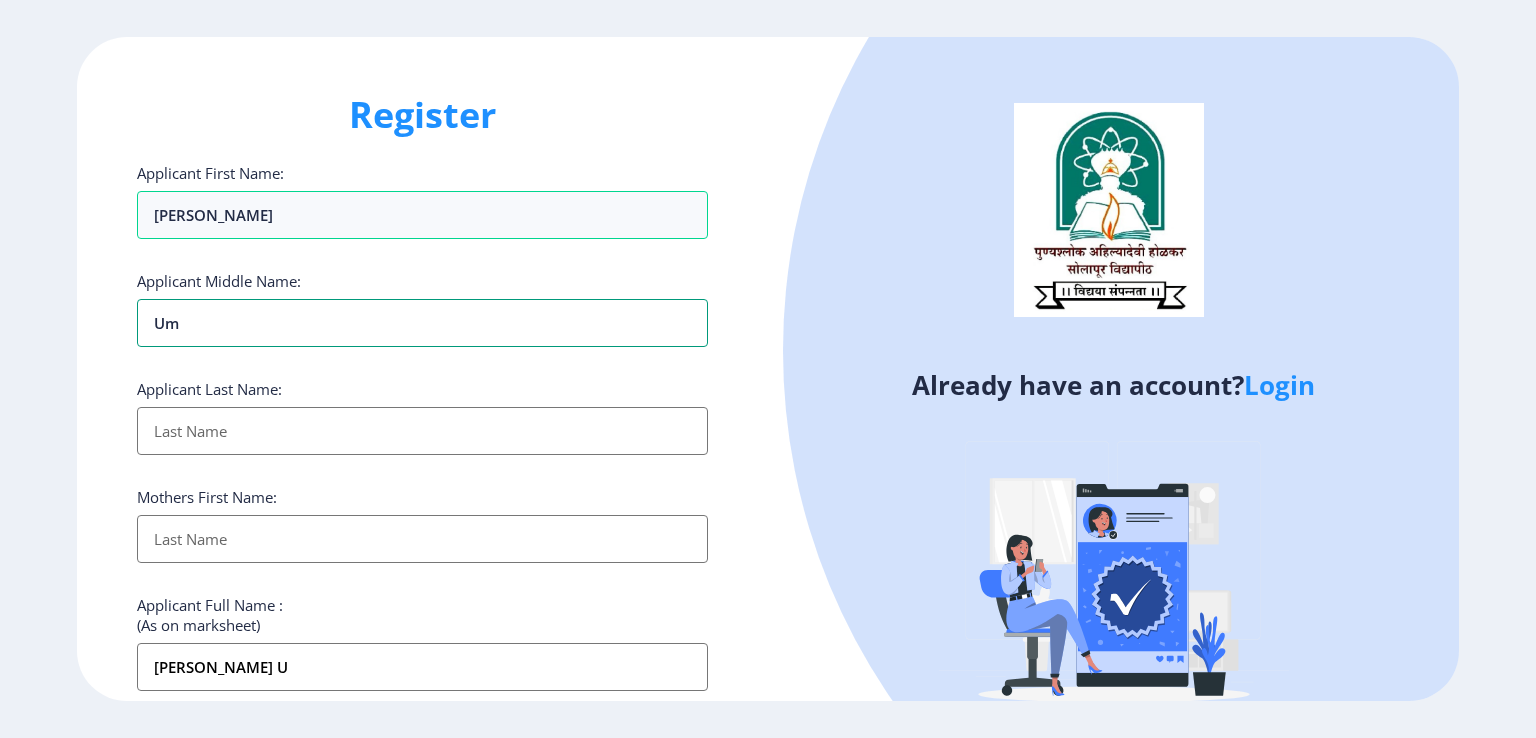 type on "[PERSON_NAME] Um" 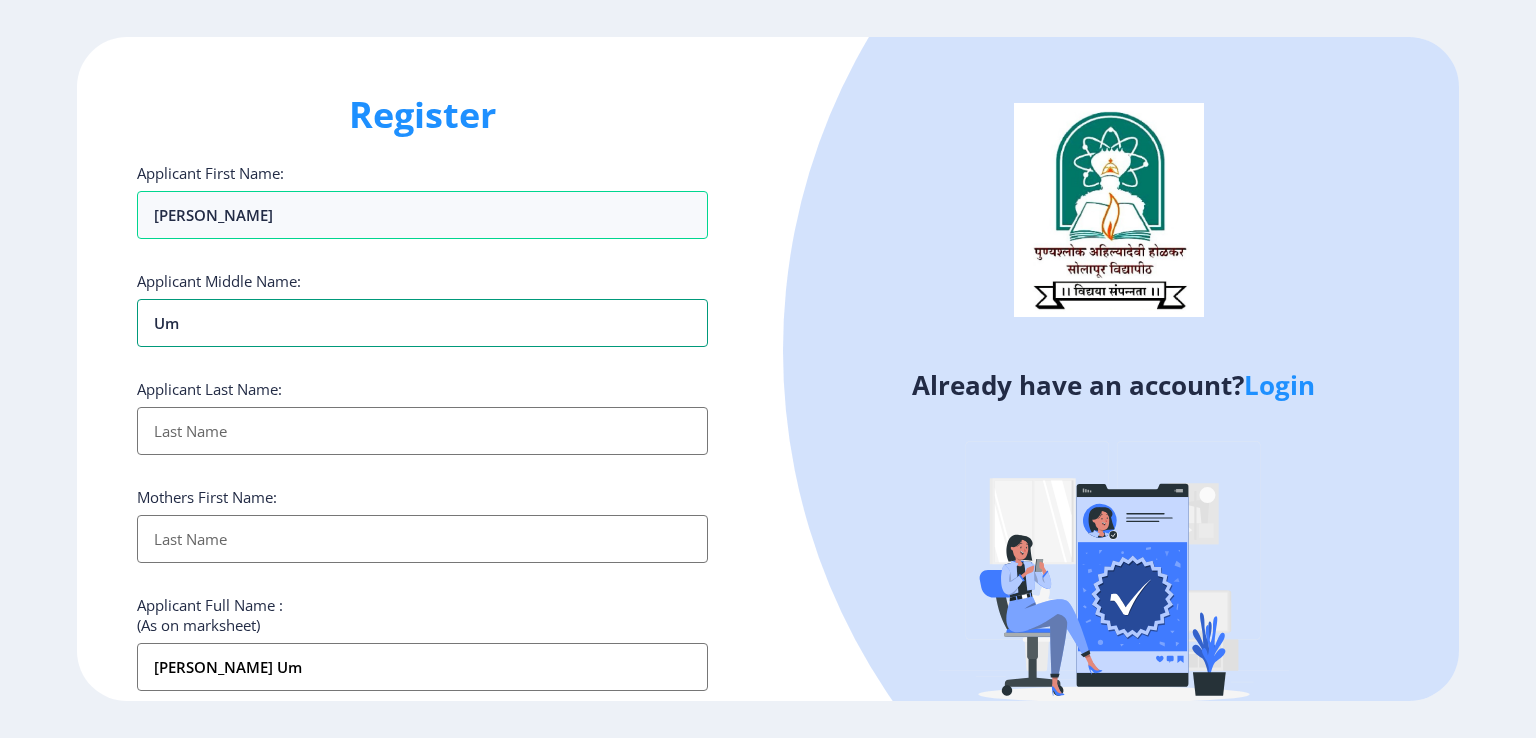 type on "Uma" 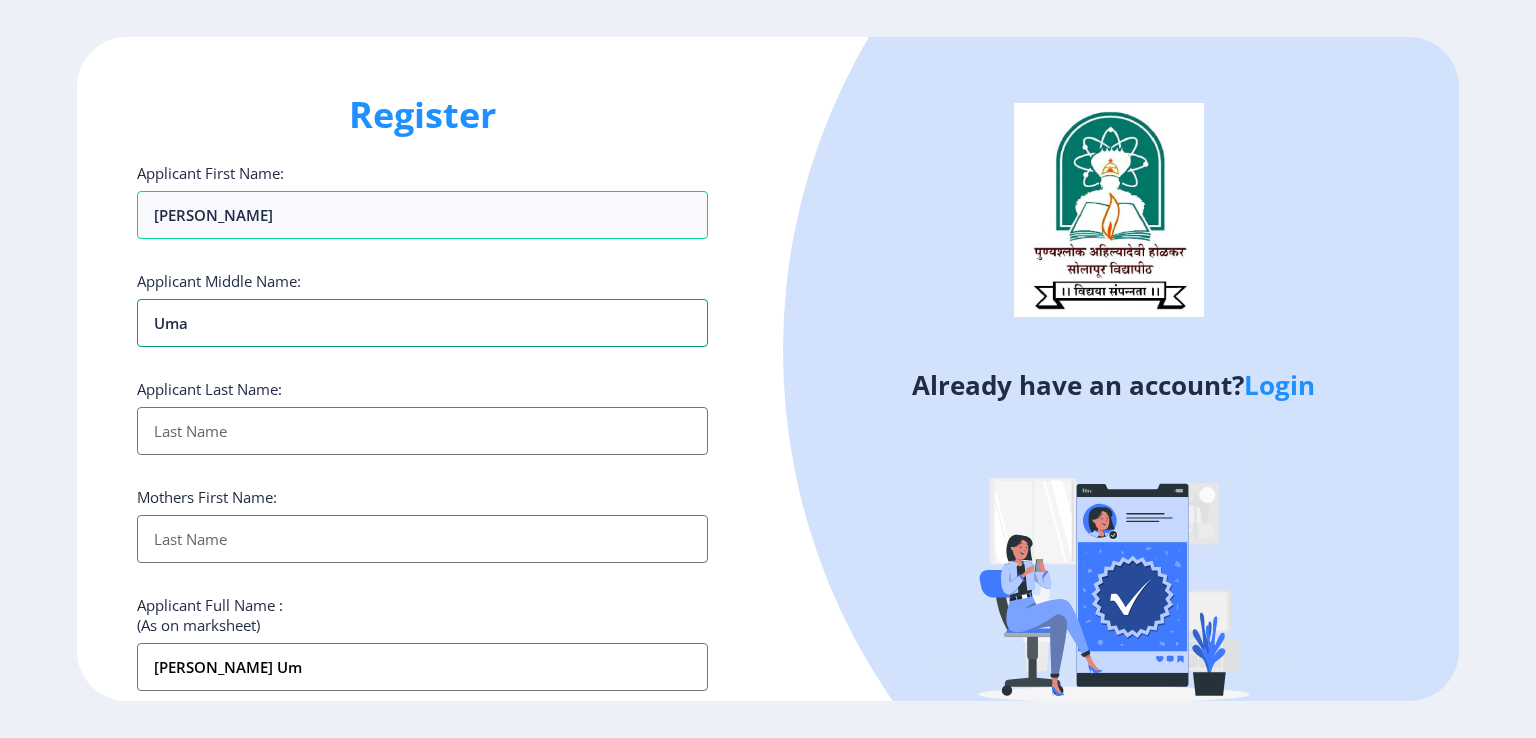 type on "[PERSON_NAME] [PERSON_NAME]" 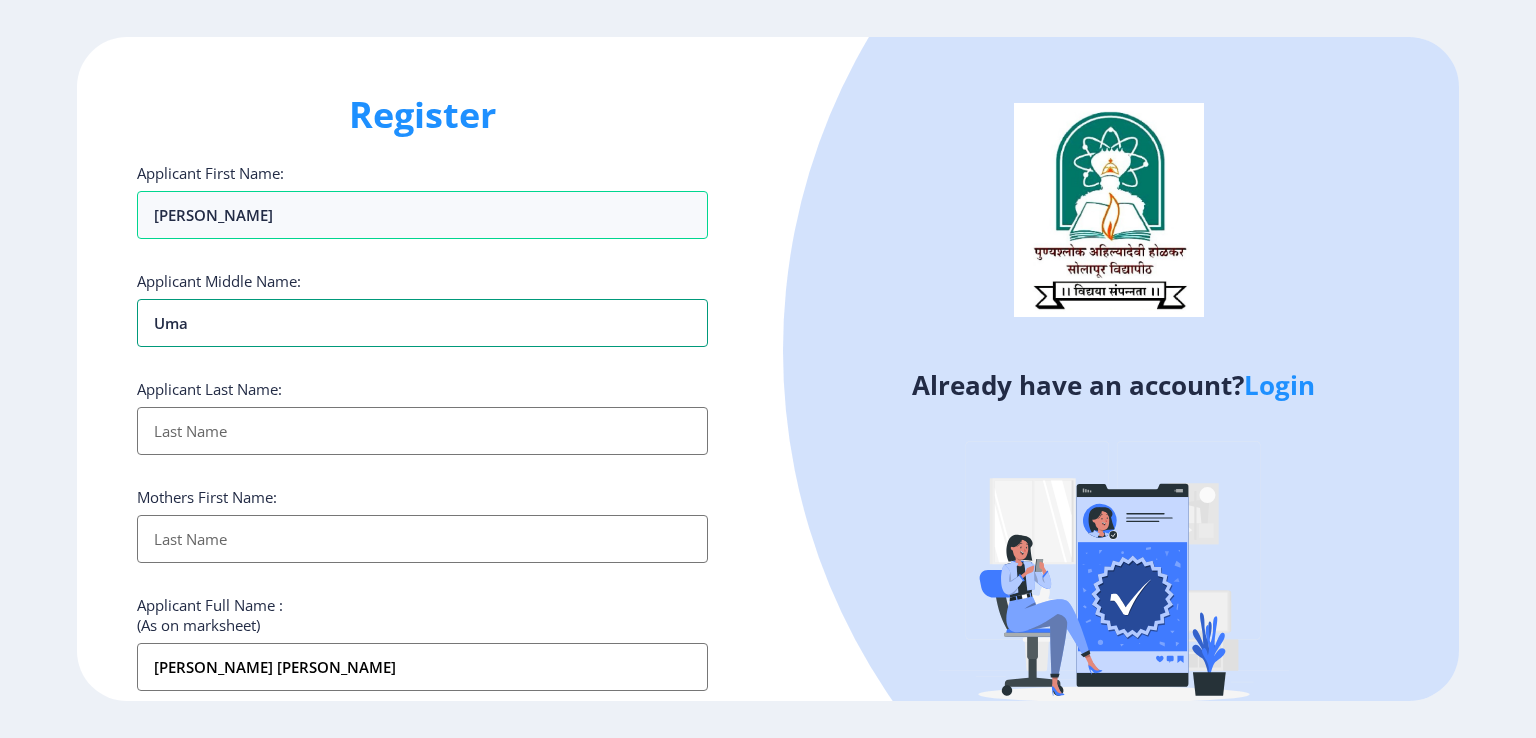 type on "Umak" 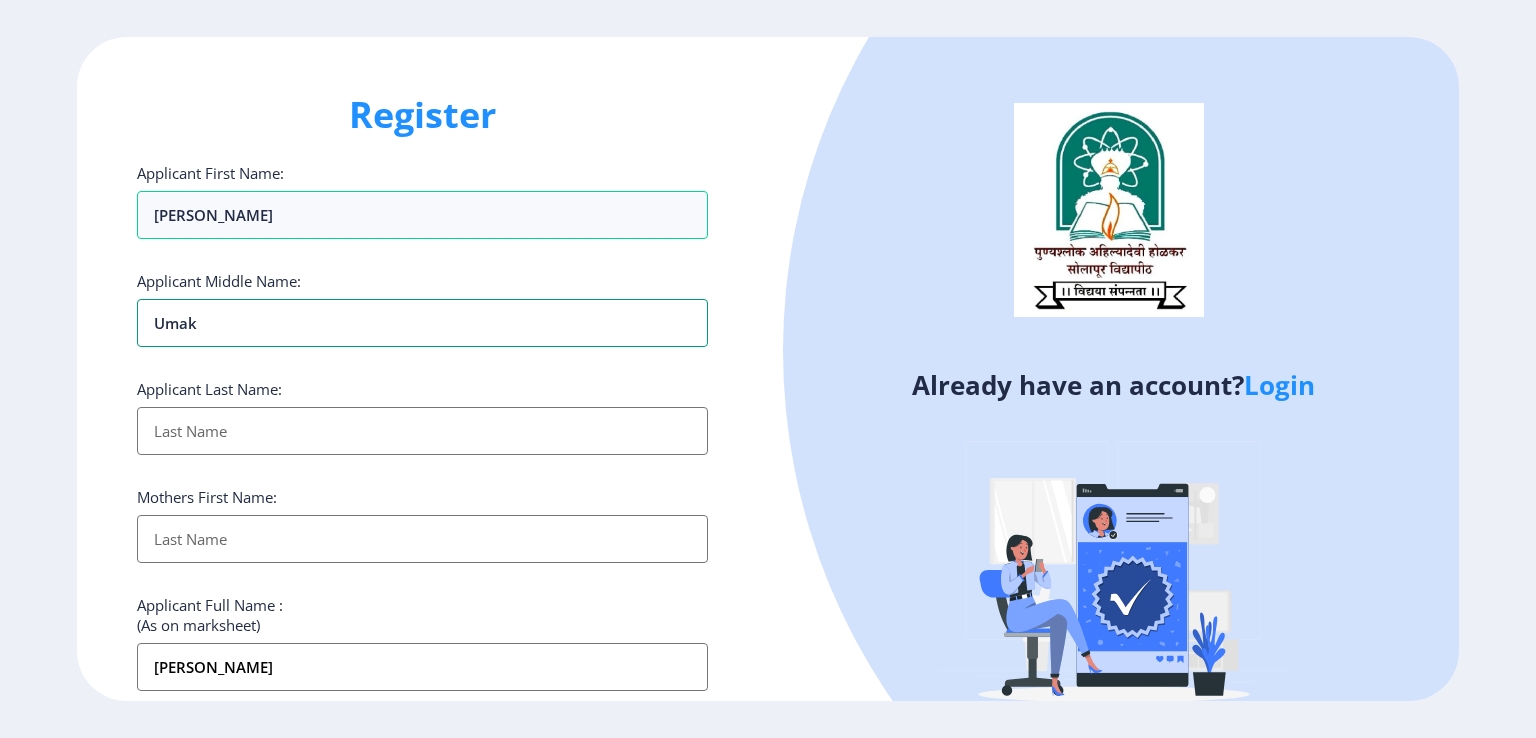type on "Umaka" 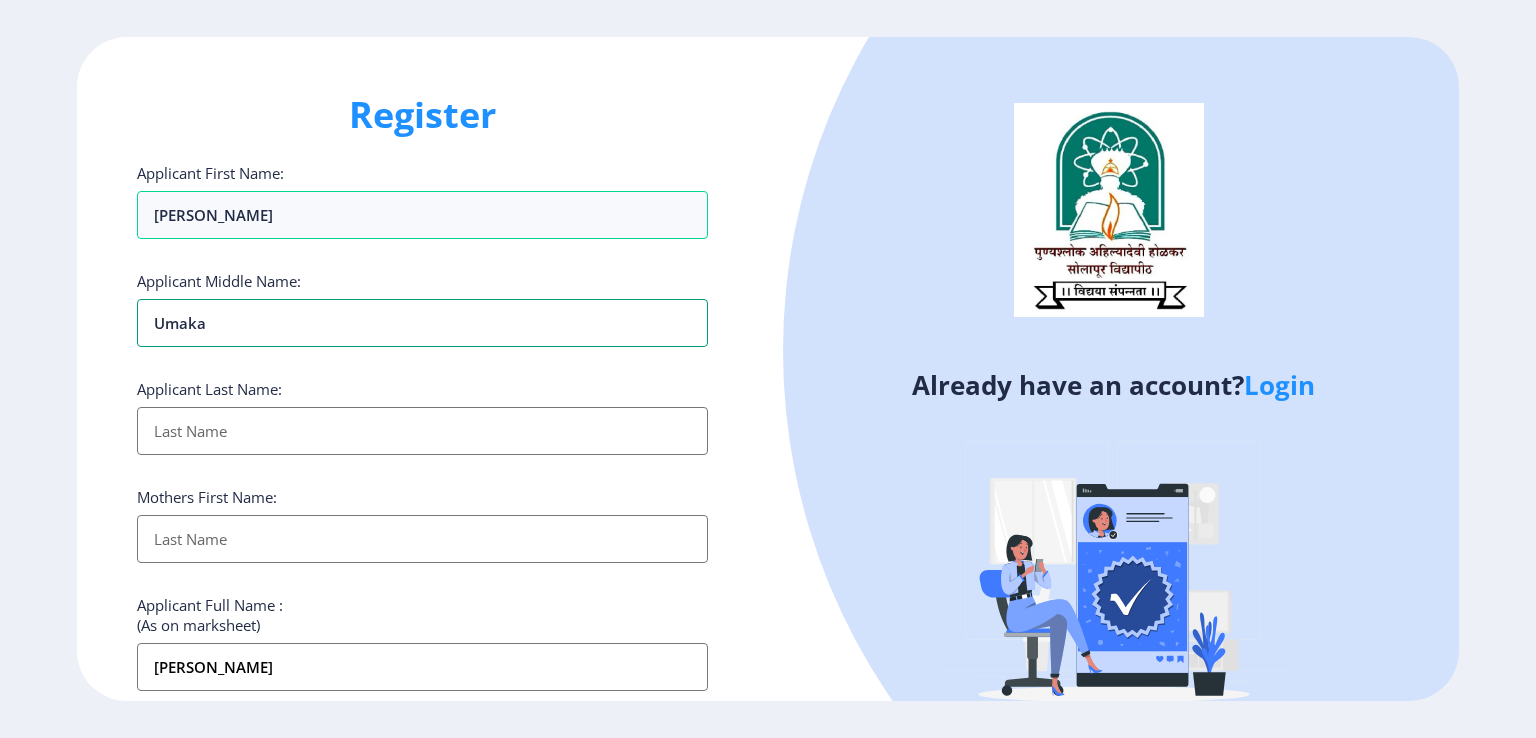 type on "Umakan" 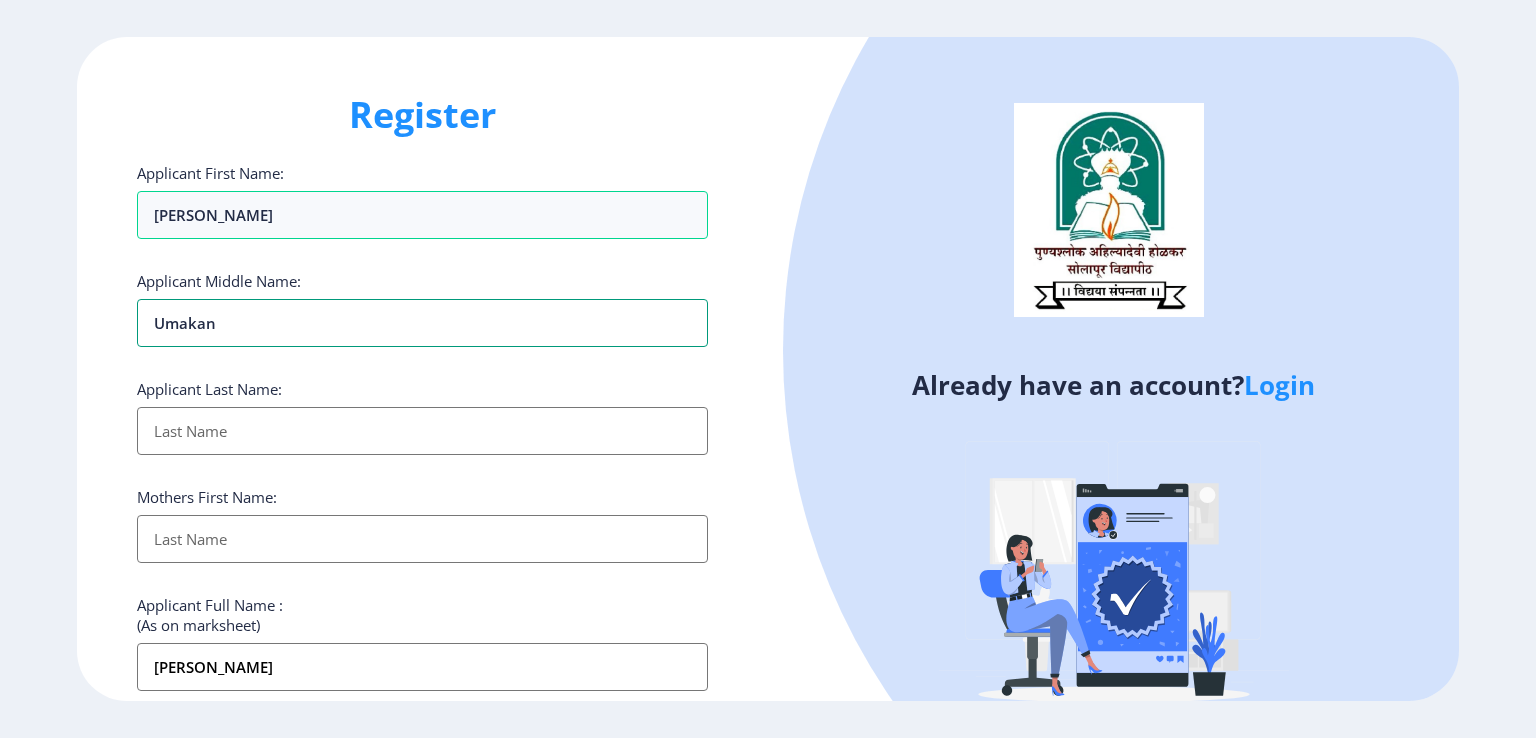 type on "[PERSON_NAME]" 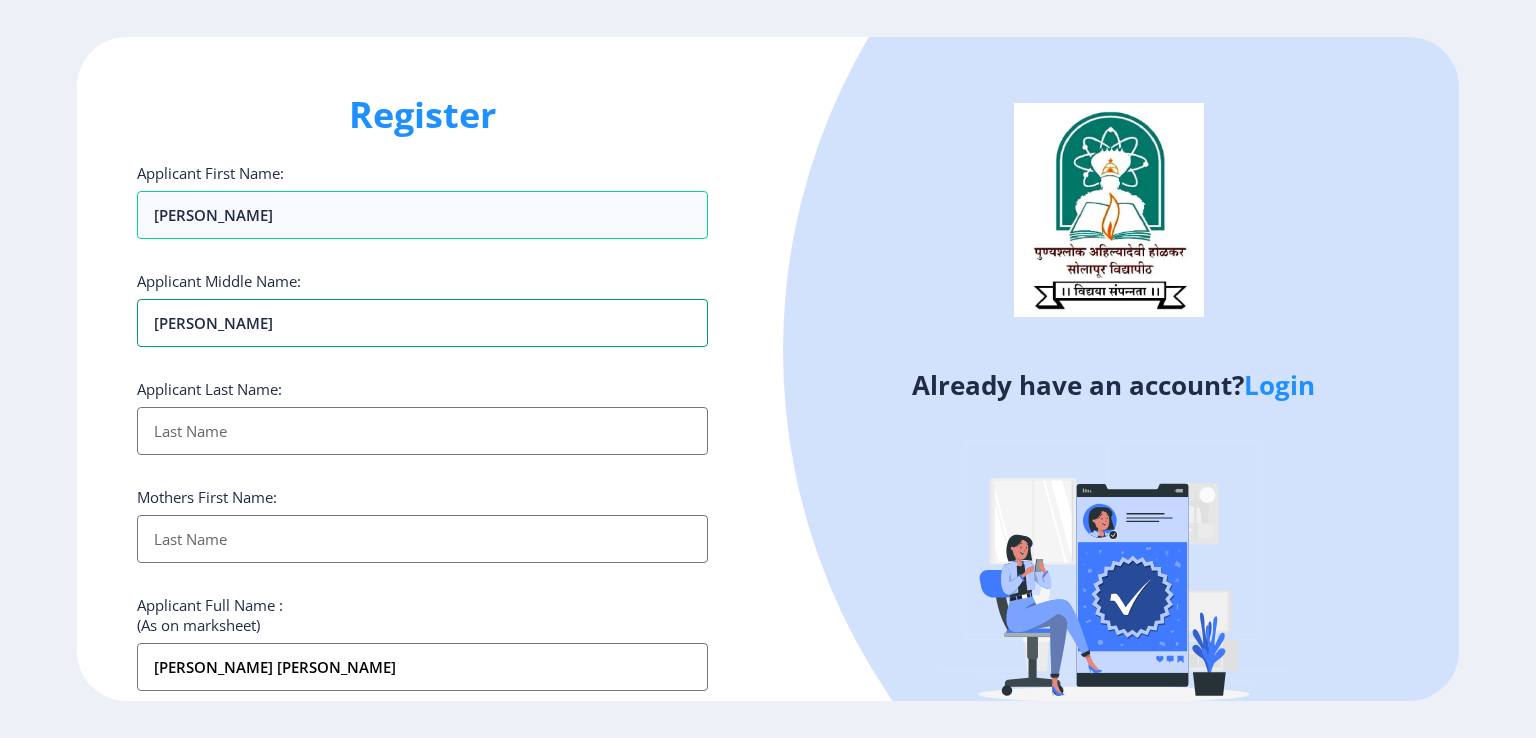 type on "[PERSON_NAME]" 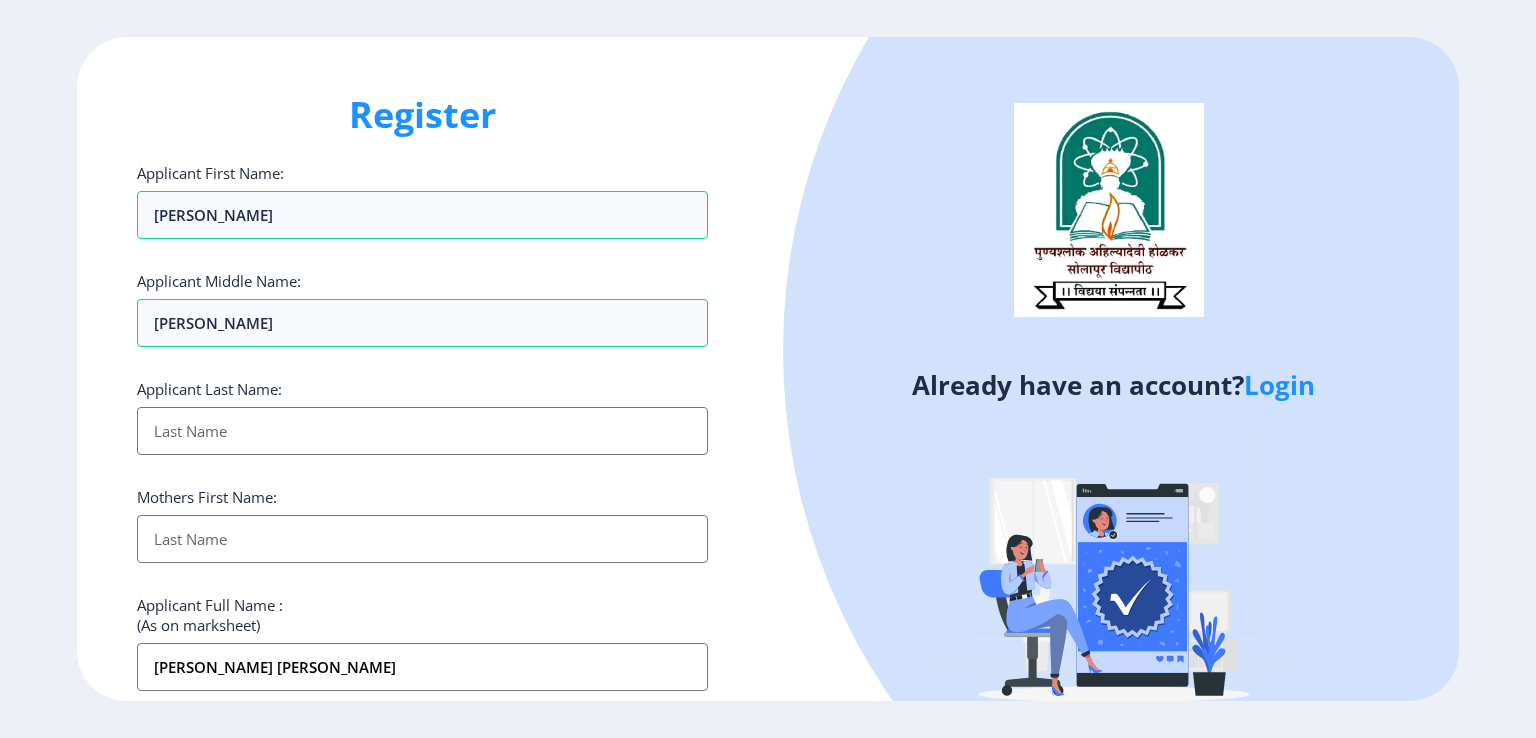 click on "Applicant First Name:" at bounding box center [422, 431] 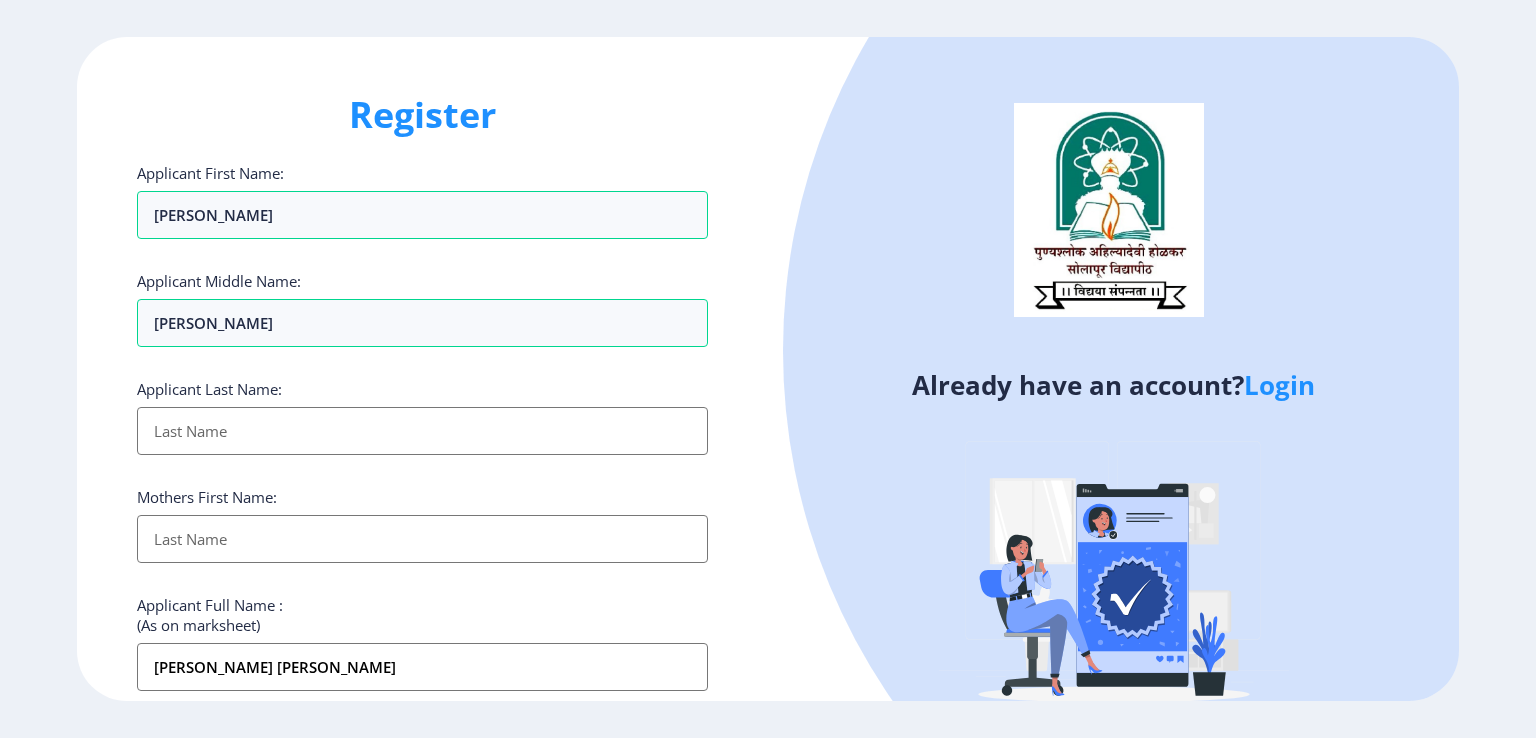 type on "S" 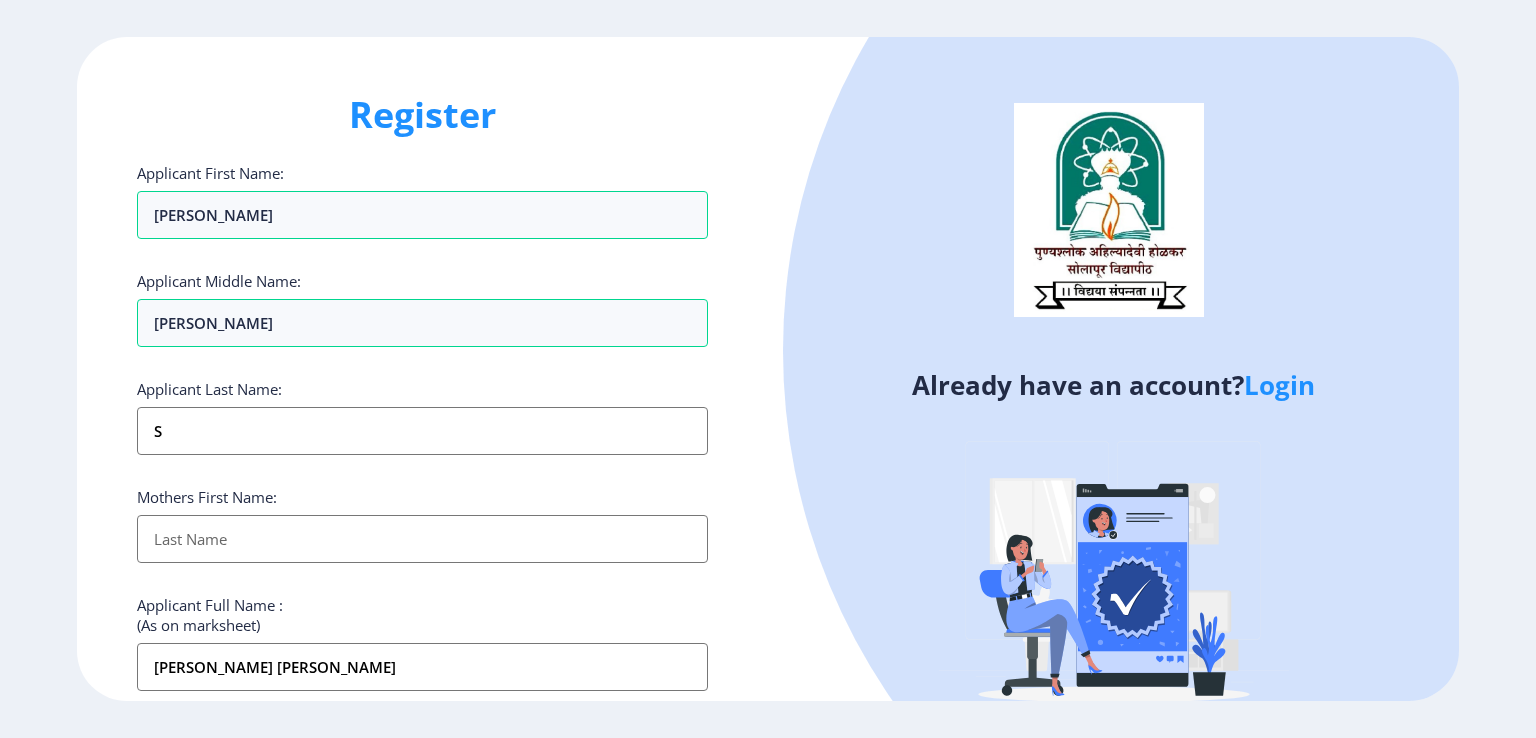 type on "S [PERSON_NAME] [PERSON_NAME]" 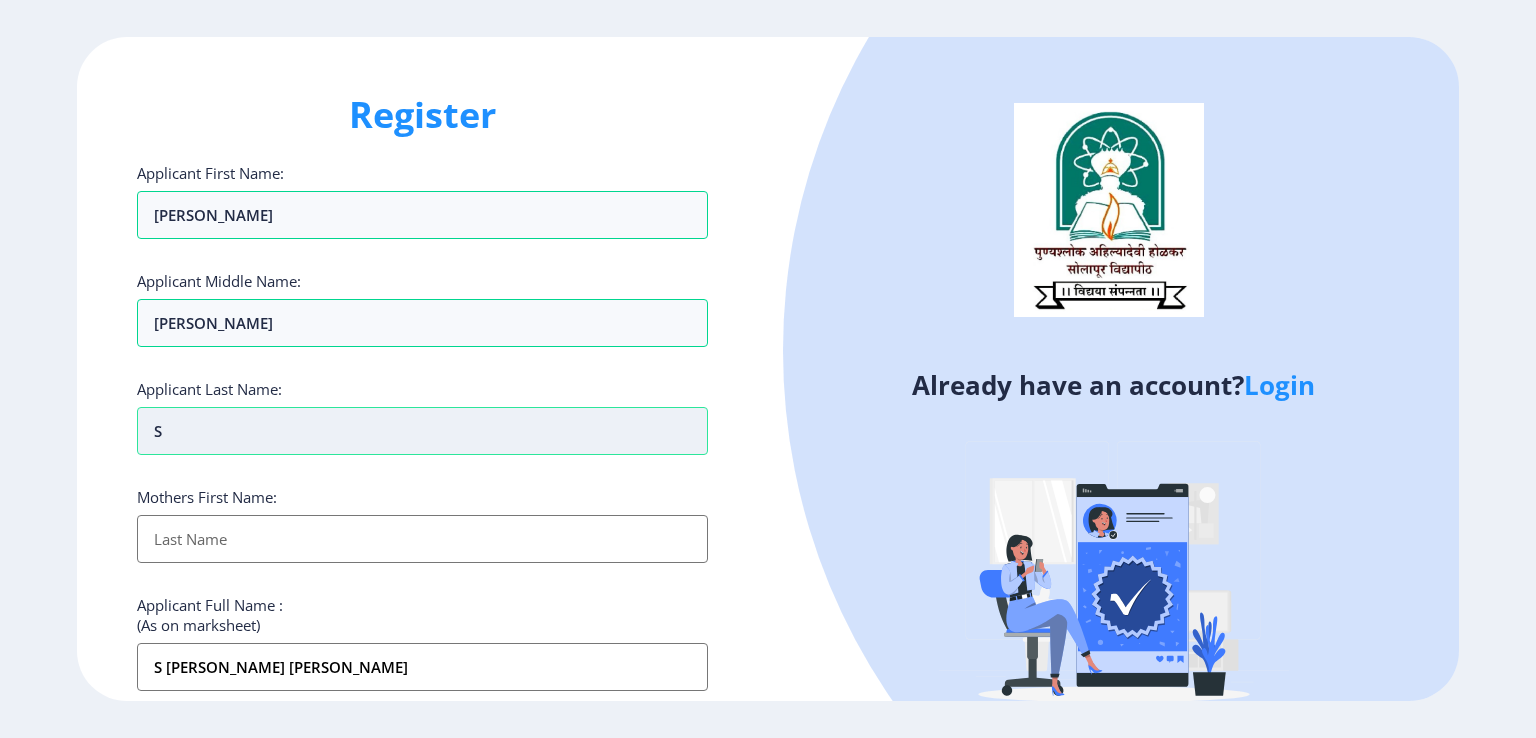 type on "Su" 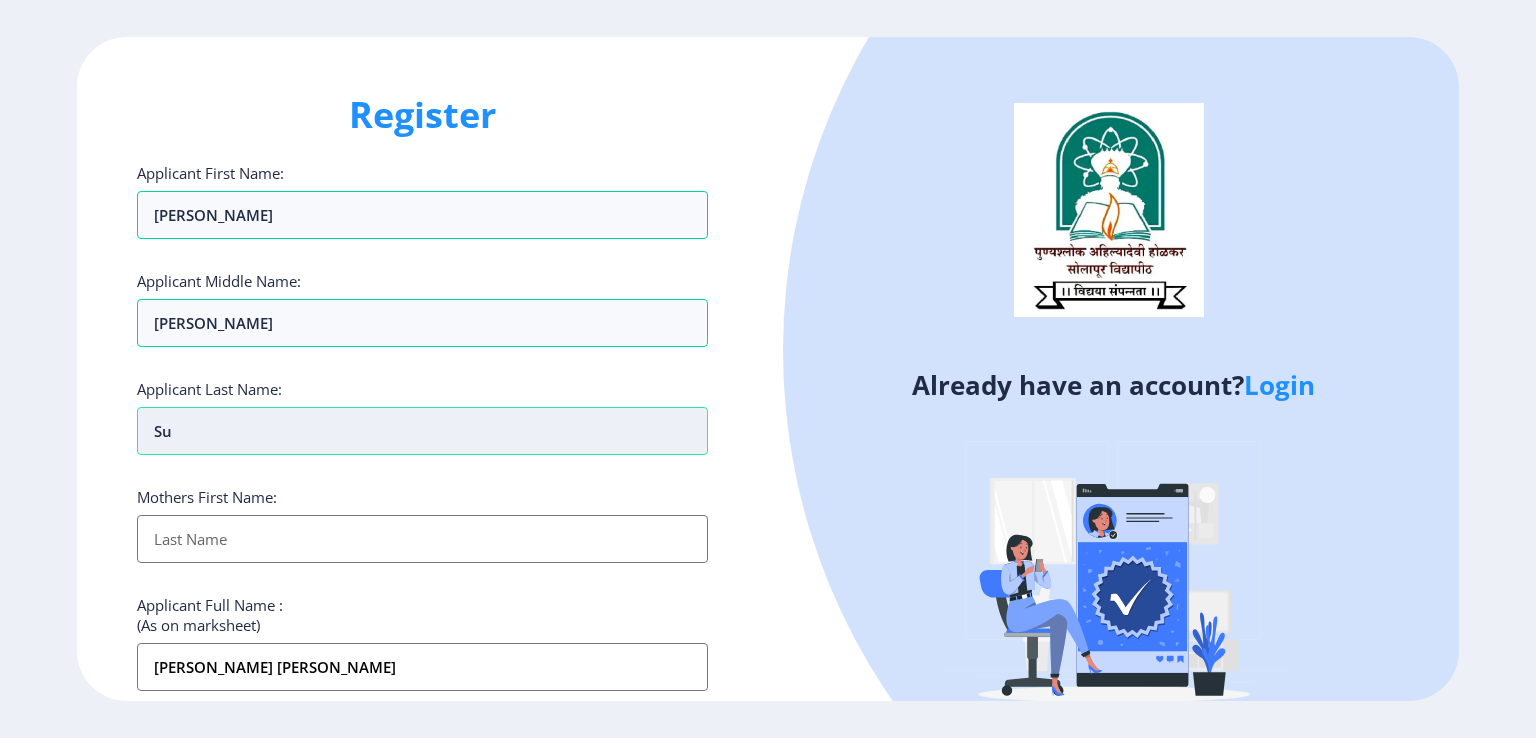 type on "Sup" 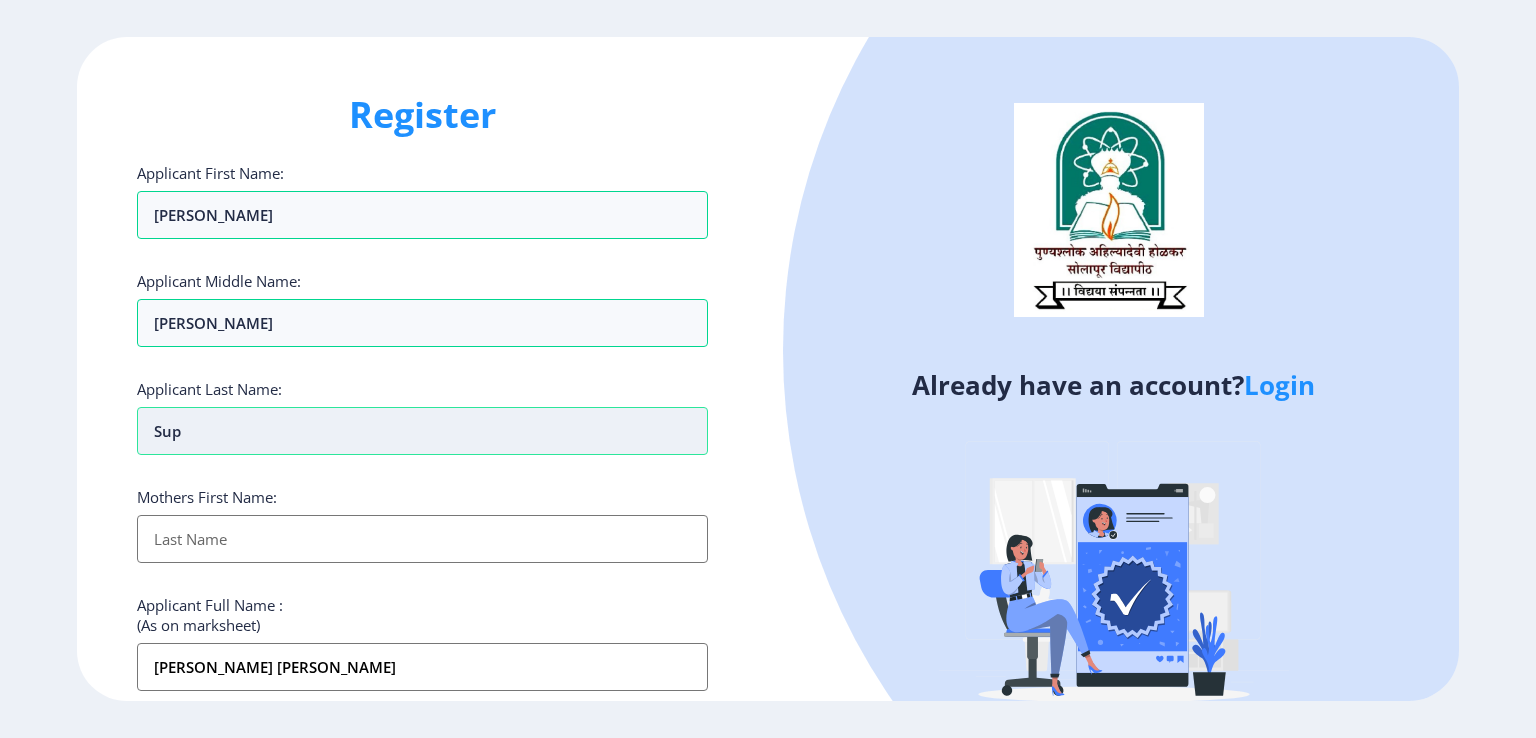 type on "Sup [PERSON_NAME] [PERSON_NAME]" 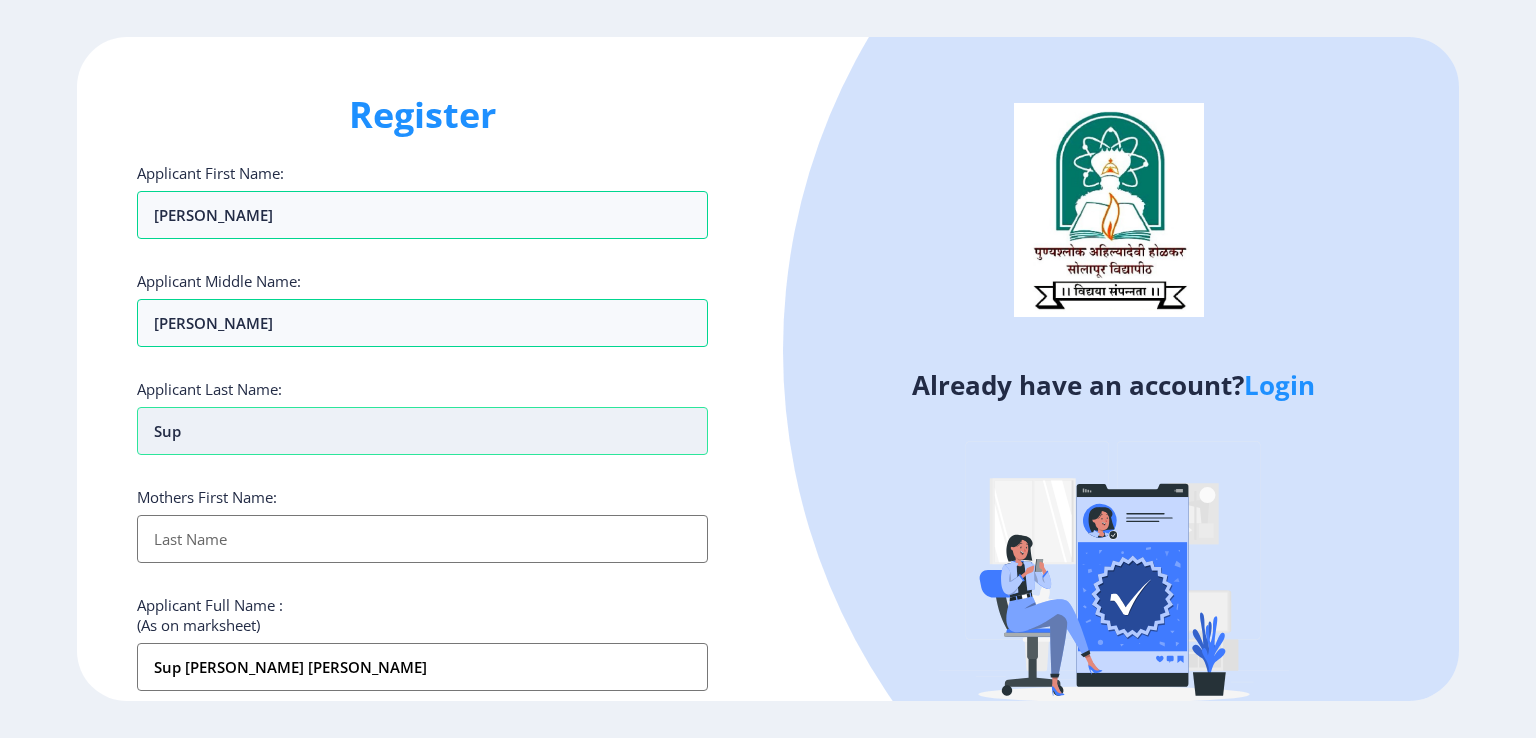 type on "Supe" 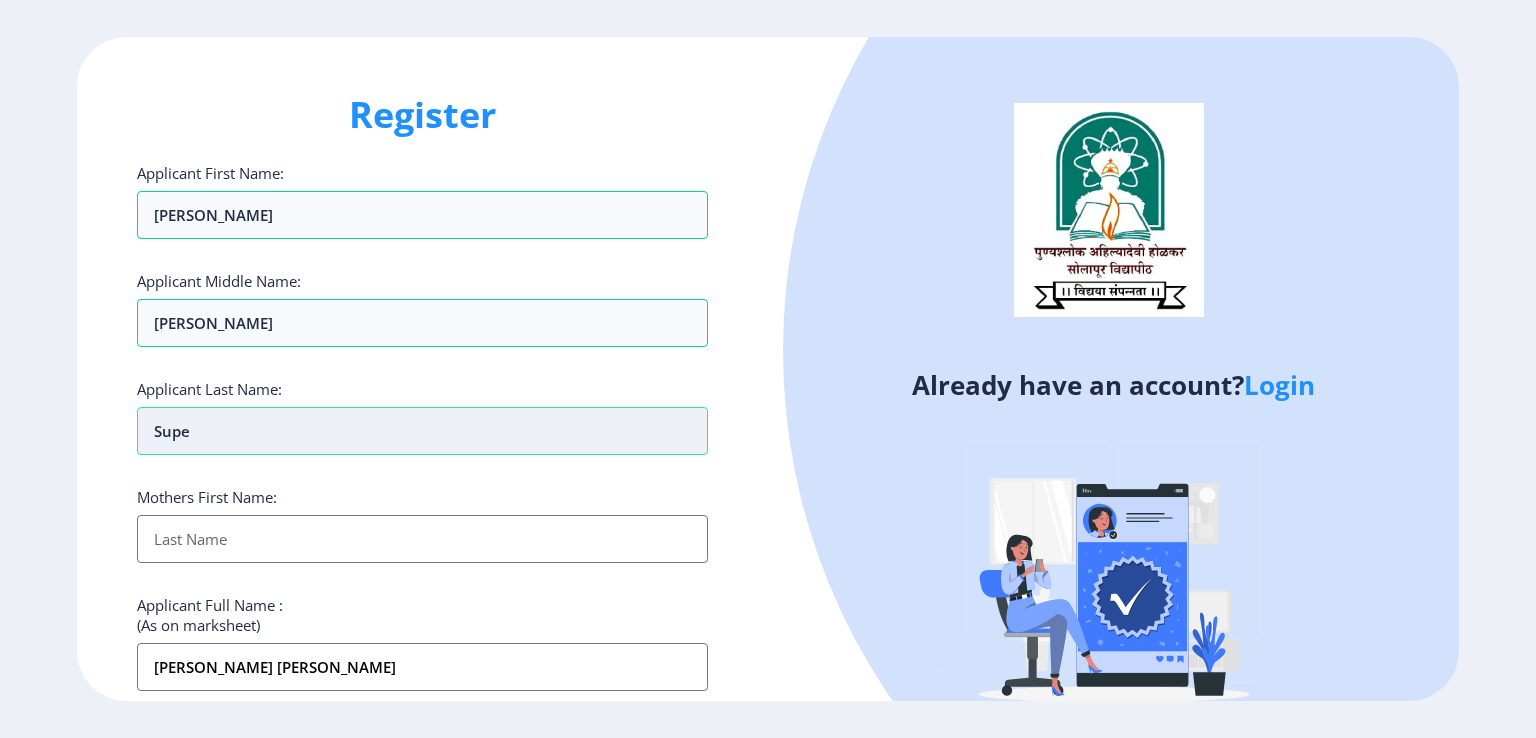 type on "Supek" 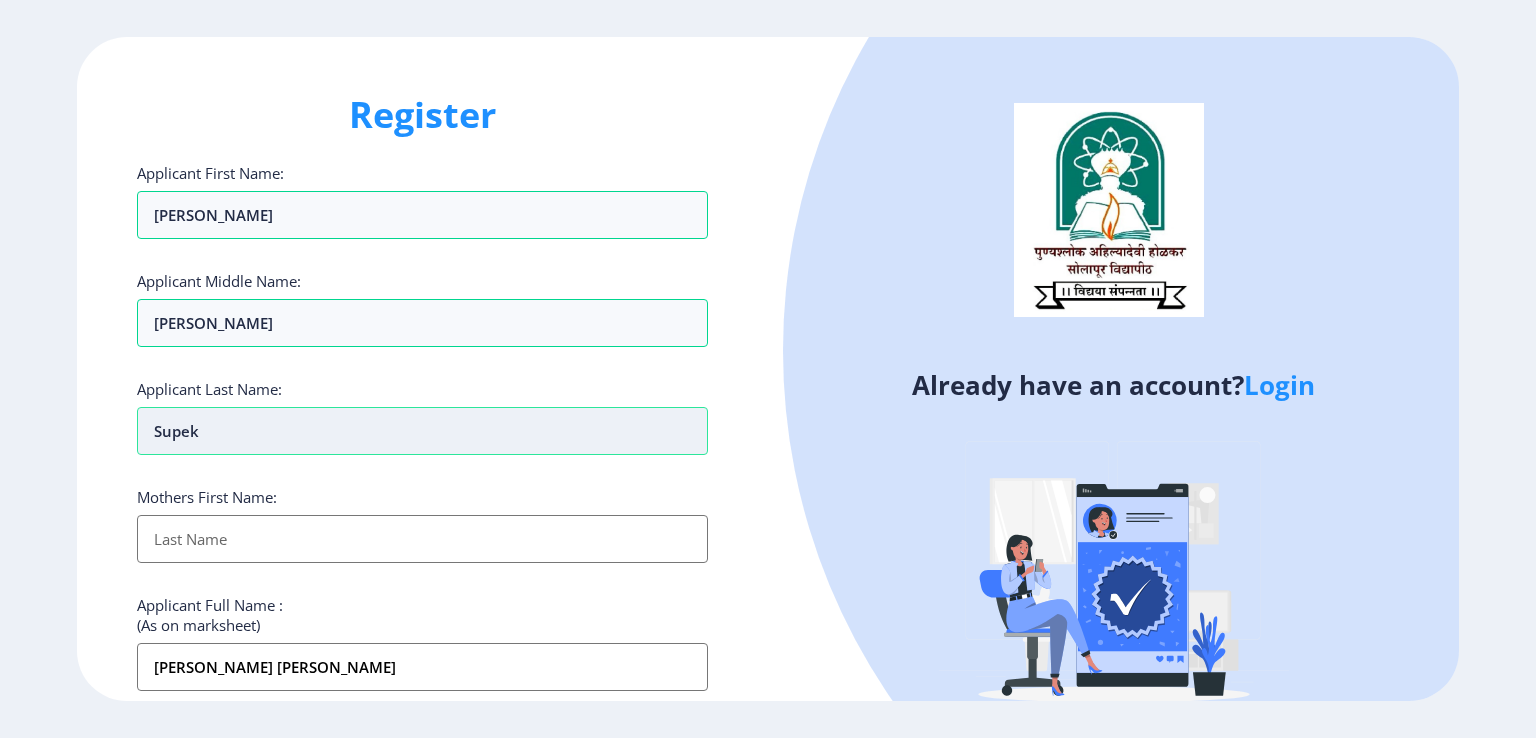 type on "Supeka" 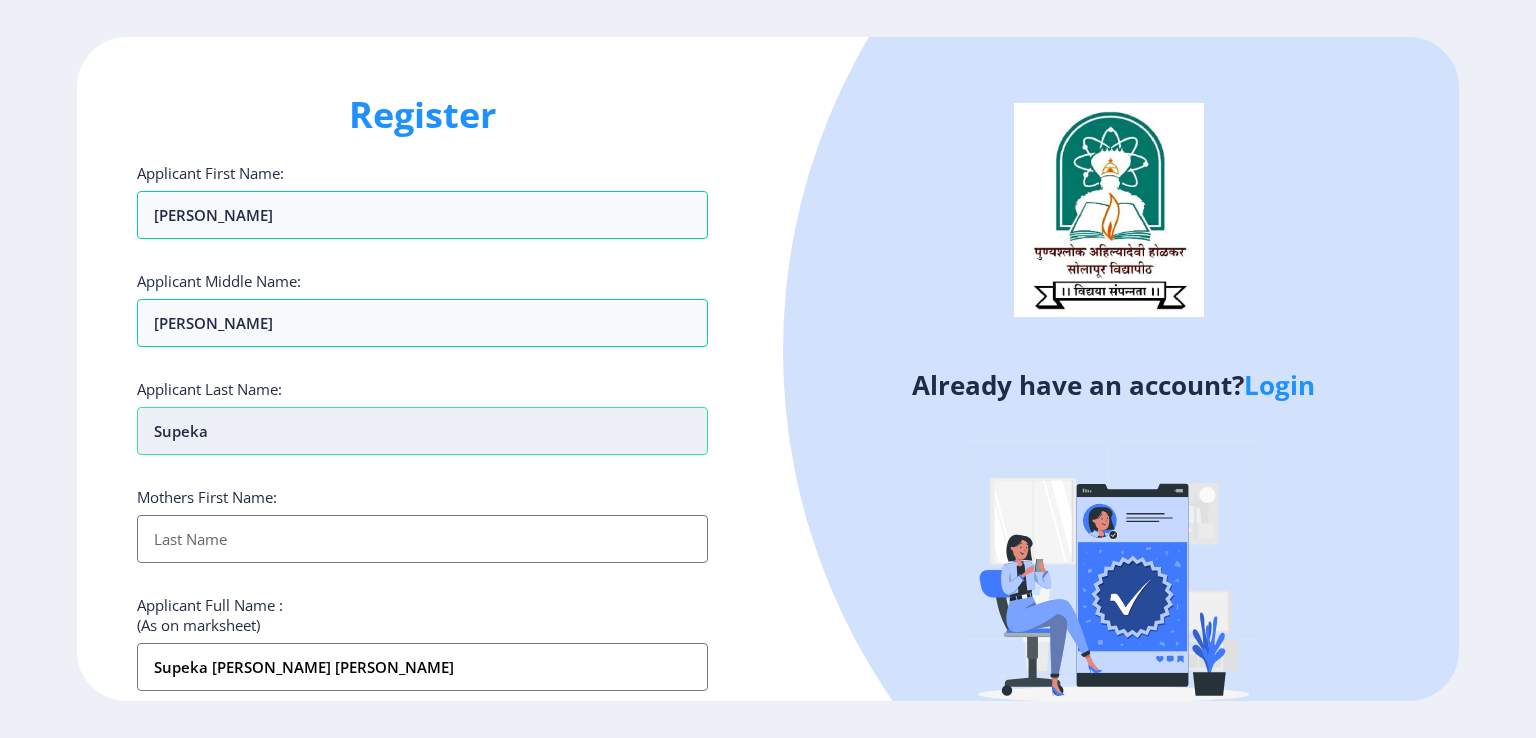 type on "[PERSON_NAME]" 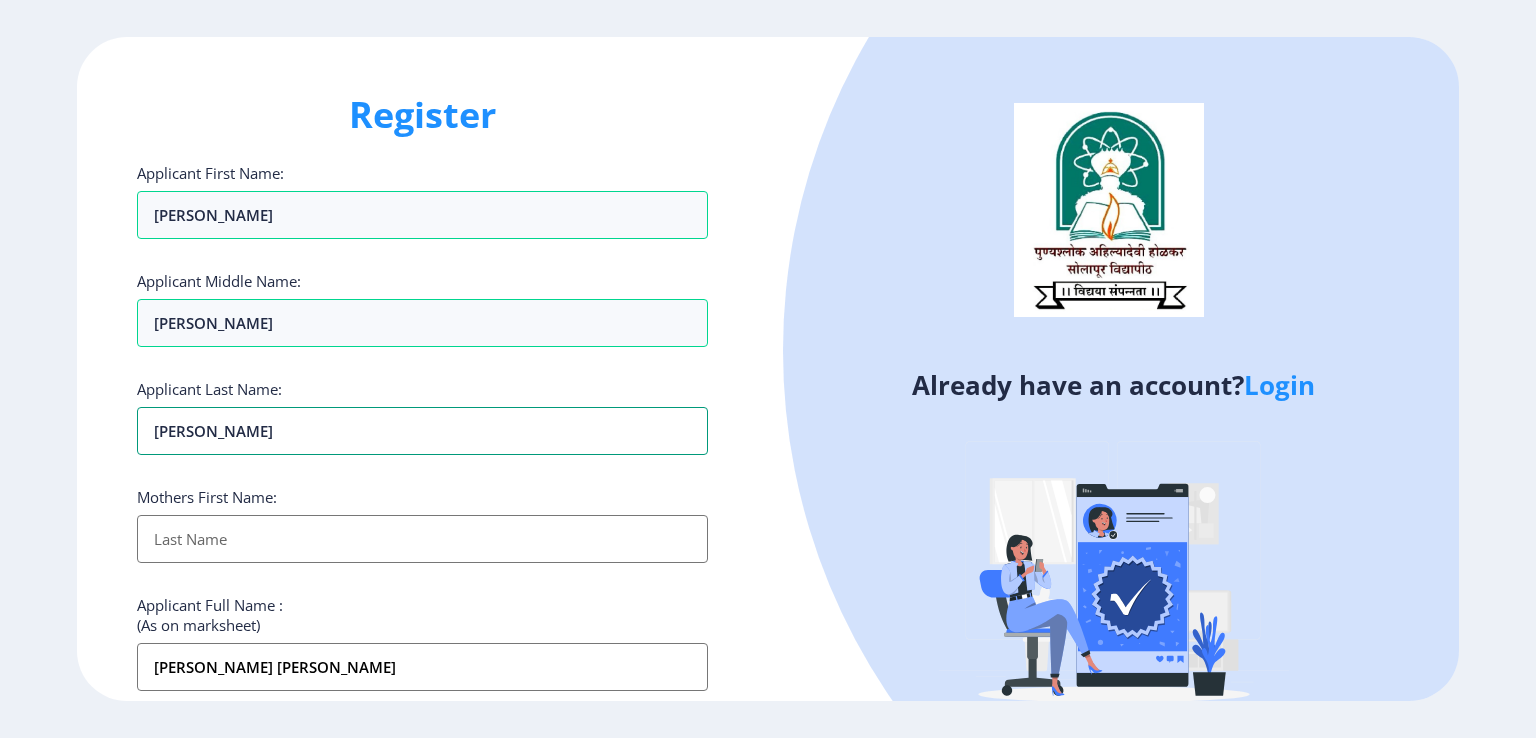 type on "[PERSON_NAME]" 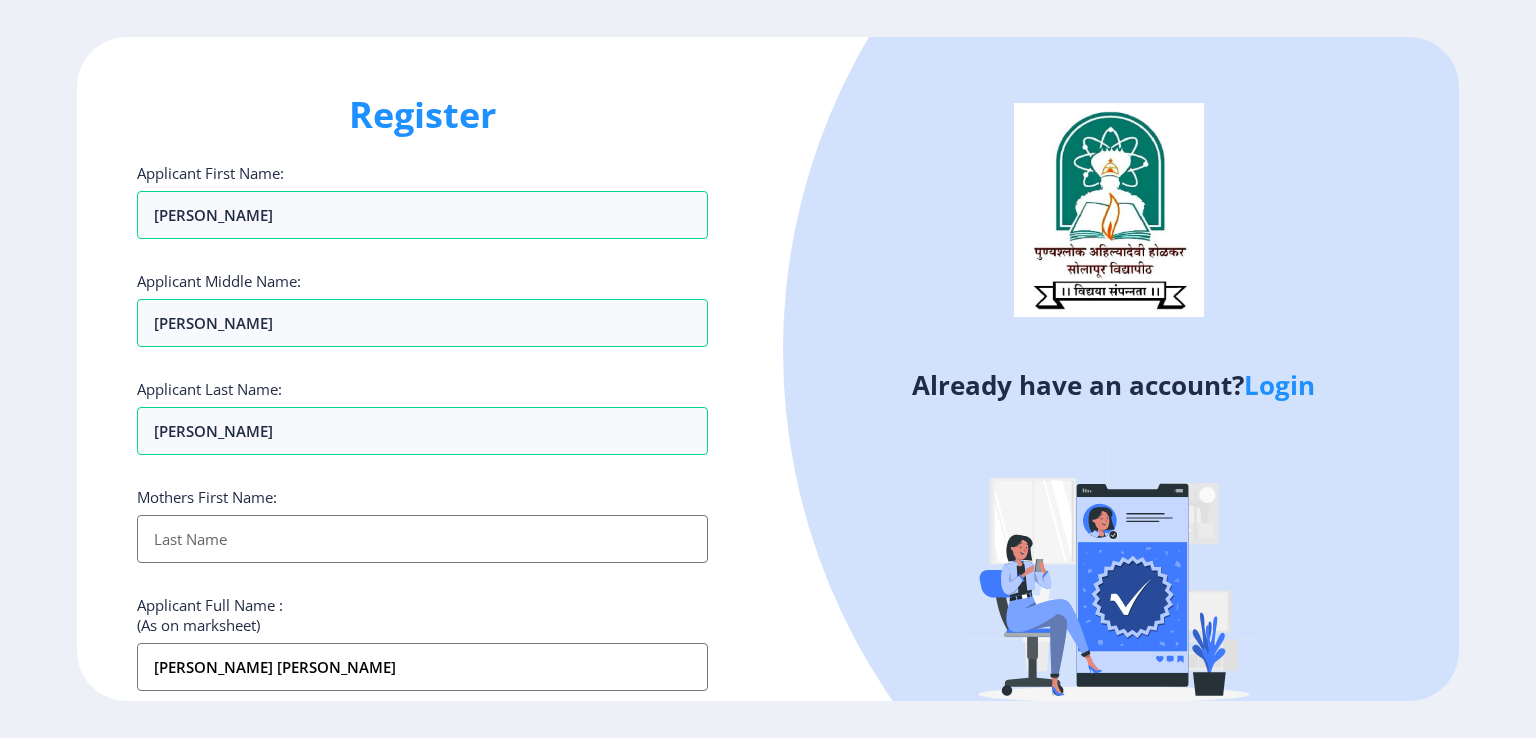 click on "Applicant First Name:" at bounding box center [422, 539] 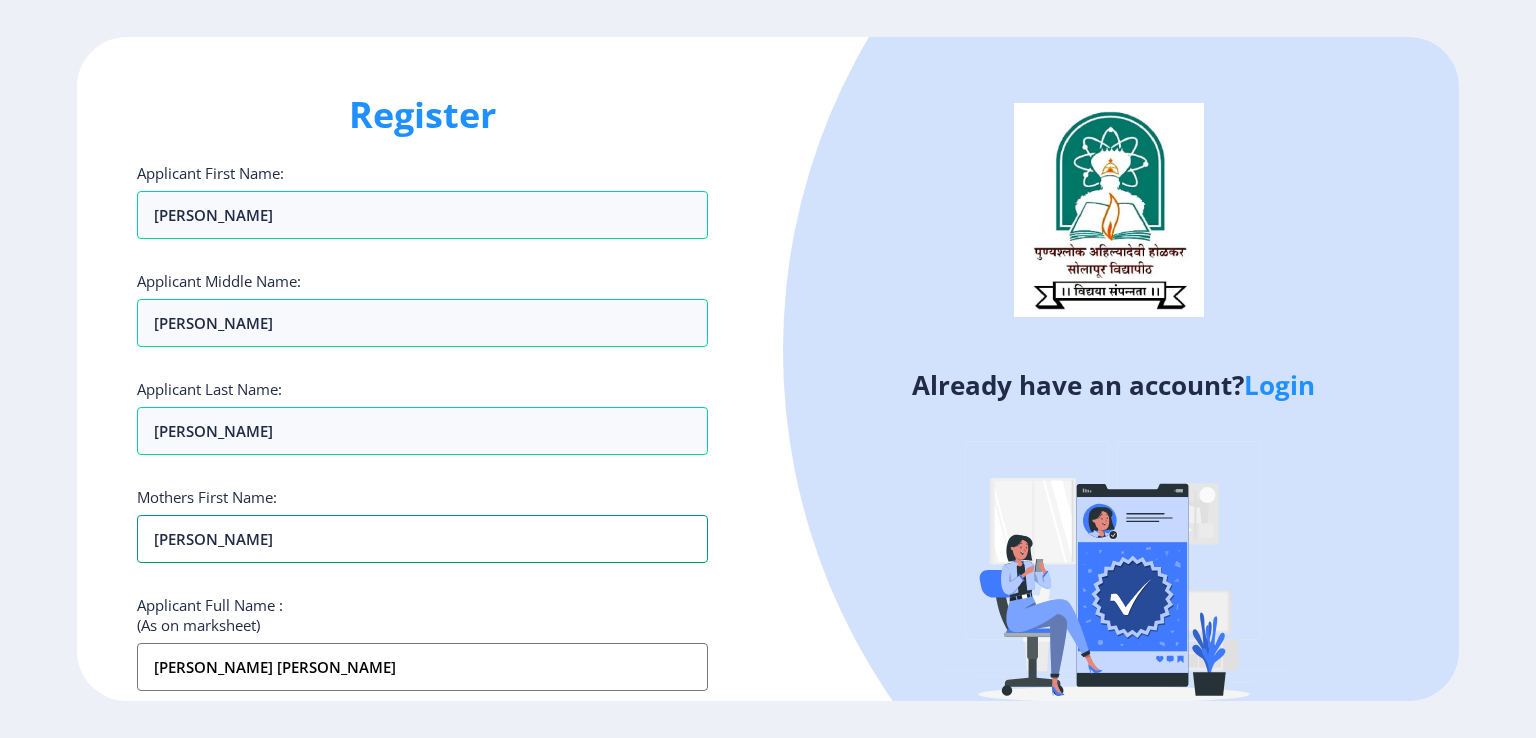 type on "[PERSON_NAME]" 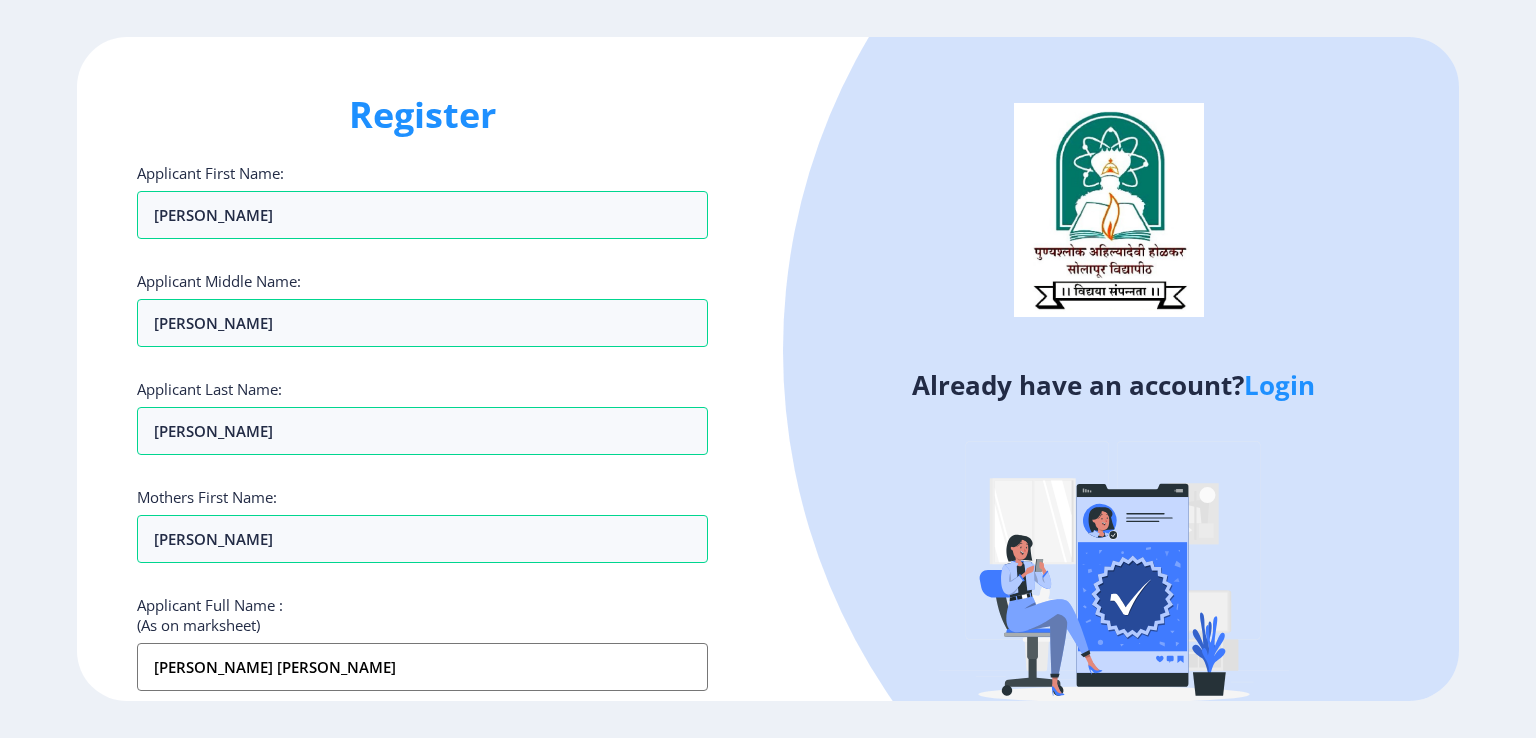 click on "Register Applicant First Name: [PERSON_NAME] Applicant Middle Name: [PERSON_NAME] Applicant Last Name: [PERSON_NAME] Mothers First Name: [PERSON_NAME] Applicant Full Name : (As on marksheet) [PERSON_NAME] [PERSON_NAME] Number :  Gender: Select Gender [DEMOGRAPHIC_DATA] [DEMOGRAPHIC_DATA] Other  Country Code and Mobile number  *  +91 [GEOGRAPHIC_DATA] ([GEOGRAPHIC_DATA]) +91 [GEOGRAPHIC_DATA] (‫[GEOGRAPHIC_DATA]‬‎) +93 [GEOGRAPHIC_DATA] ([GEOGRAPHIC_DATA]) +355 [GEOGRAPHIC_DATA] (‫[GEOGRAPHIC_DATA]‬‎) +213 [US_STATE] +1 [GEOGRAPHIC_DATA] +376 [GEOGRAPHIC_DATA] +244 [GEOGRAPHIC_DATA] +1 [GEOGRAPHIC_DATA] +1 [GEOGRAPHIC_DATA] +54 [GEOGRAPHIC_DATA] ([GEOGRAPHIC_DATA]) +374 [GEOGRAPHIC_DATA] +297 [GEOGRAPHIC_DATA] +61 [GEOGRAPHIC_DATA] ([GEOGRAPHIC_DATA]) +43 [GEOGRAPHIC_DATA] ([GEOGRAPHIC_DATA]) +994 [GEOGRAPHIC_DATA] +1 [GEOGRAPHIC_DATA] ([GEOGRAPHIC_DATA][GEOGRAPHIC_DATA]‬‎) +973 [GEOGRAPHIC_DATA] ([GEOGRAPHIC_DATA]) +880 [GEOGRAPHIC_DATA] +1 [GEOGRAPHIC_DATA] ([GEOGRAPHIC_DATA]) +375 [GEOGRAPHIC_DATA] ([GEOGRAPHIC_DATA]) +32 [GEOGRAPHIC_DATA] +501 [GEOGRAPHIC_DATA] ([GEOGRAPHIC_DATA]) +229 [GEOGRAPHIC_DATA] +1 [GEOGRAPHIC_DATA] (འབྲུག) +975 [GEOGRAPHIC_DATA] +591 [GEOGRAPHIC_DATA] ([GEOGRAPHIC_DATA]) +387 [GEOGRAPHIC_DATA] +267 [GEOGRAPHIC_DATA] ([GEOGRAPHIC_DATA]) +55 [GEOGRAPHIC_DATA] +246 +1 [GEOGRAPHIC_DATA] +673 +359" 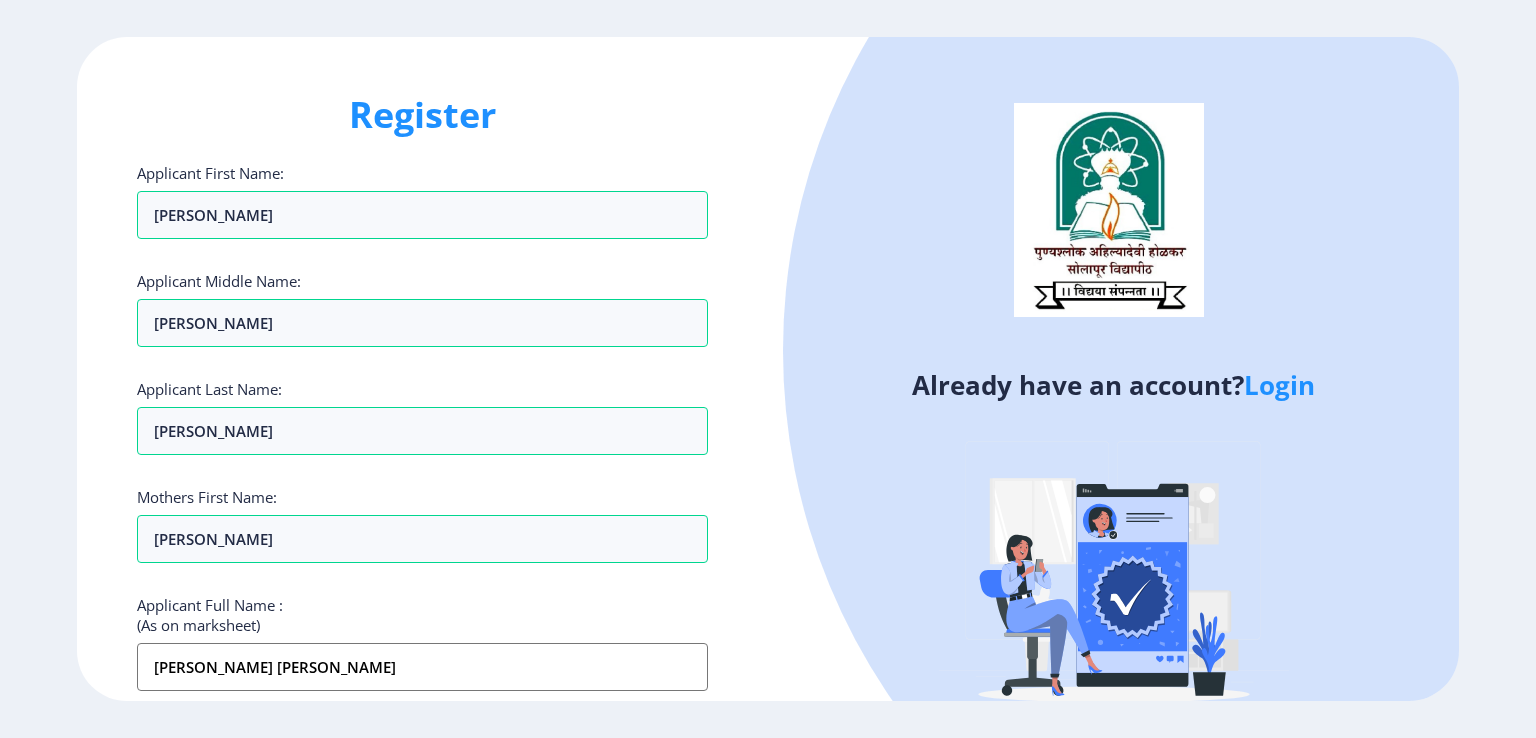 click on "Register Applicant First Name: [PERSON_NAME] Applicant Middle Name: [PERSON_NAME] Applicant Last Name: [PERSON_NAME] Mothers First Name: [PERSON_NAME] Applicant Full Name : (As on marksheet) [PERSON_NAME] [PERSON_NAME] Number :  Gender: Select Gender [DEMOGRAPHIC_DATA] [DEMOGRAPHIC_DATA] Other  Country Code and Mobile number  *  +91 [GEOGRAPHIC_DATA] ([GEOGRAPHIC_DATA]) +91 [GEOGRAPHIC_DATA] (‫[GEOGRAPHIC_DATA]‬‎) +93 [GEOGRAPHIC_DATA] ([GEOGRAPHIC_DATA]) +355 [GEOGRAPHIC_DATA] (‫[GEOGRAPHIC_DATA]‬‎) +213 [US_STATE] +1 [GEOGRAPHIC_DATA] +376 [GEOGRAPHIC_DATA] +244 [GEOGRAPHIC_DATA] +1 [GEOGRAPHIC_DATA] +1 [GEOGRAPHIC_DATA] +54 [GEOGRAPHIC_DATA] ([GEOGRAPHIC_DATA]) +374 [GEOGRAPHIC_DATA] +297 [GEOGRAPHIC_DATA] +61 [GEOGRAPHIC_DATA] ([GEOGRAPHIC_DATA]) +43 [GEOGRAPHIC_DATA] ([GEOGRAPHIC_DATA]) +994 [GEOGRAPHIC_DATA] +1 [GEOGRAPHIC_DATA] ([GEOGRAPHIC_DATA][GEOGRAPHIC_DATA]‬‎) +973 [GEOGRAPHIC_DATA] ([GEOGRAPHIC_DATA]) +880 [GEOGRAPHIC_DATA] +1 [GEOGRAPHIC_DATA] ([GEOGRAPHIC_DATA]) +375 [GEOGRAPHIC_DATA] ([GEOGRAPHIC_DATA]) +32 [GEOGRAPHIC_DATA] +501 [GEOGRAPHIC_DATA] ([GEOGRAPHIC_DATA]) +229 [GEOGRAPHIC_DATA] +1 [GEOGRAPHIC_DATA] (འབྲུག) +975 [GEOGRAPHIC_DATA] +591 [GEOGRAPHIC_DATA] ([GEOGRAPHIC_DATA]) +387 [GEOGRAPHIC_DATA] +267 [GEOGRAPHIC_DATA] ([GEOGRAPHIC_DATA]) +55 [GEOGRAPHIC_DATA] +246 +1 [GEOGRAPHIC_DATA] +673 +359" 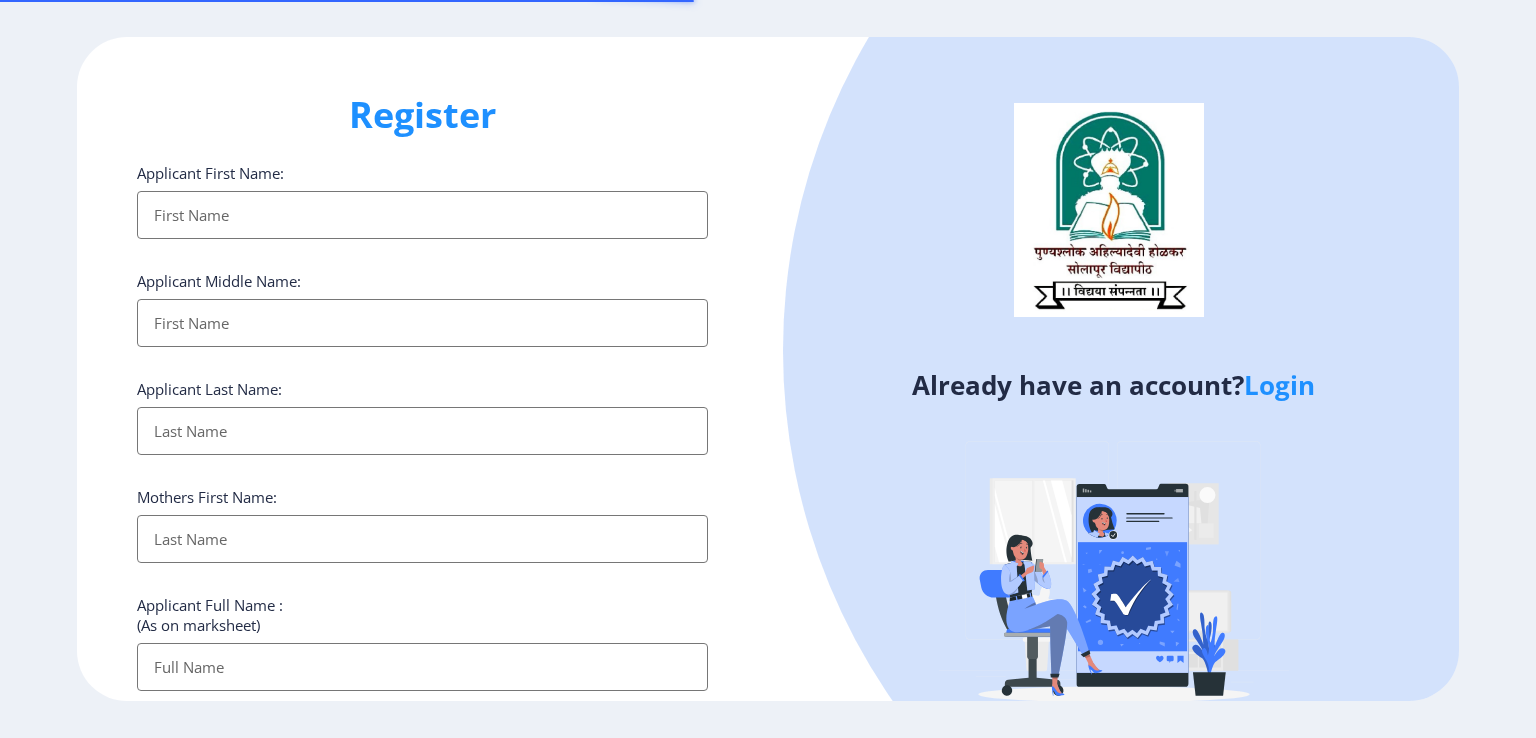 select 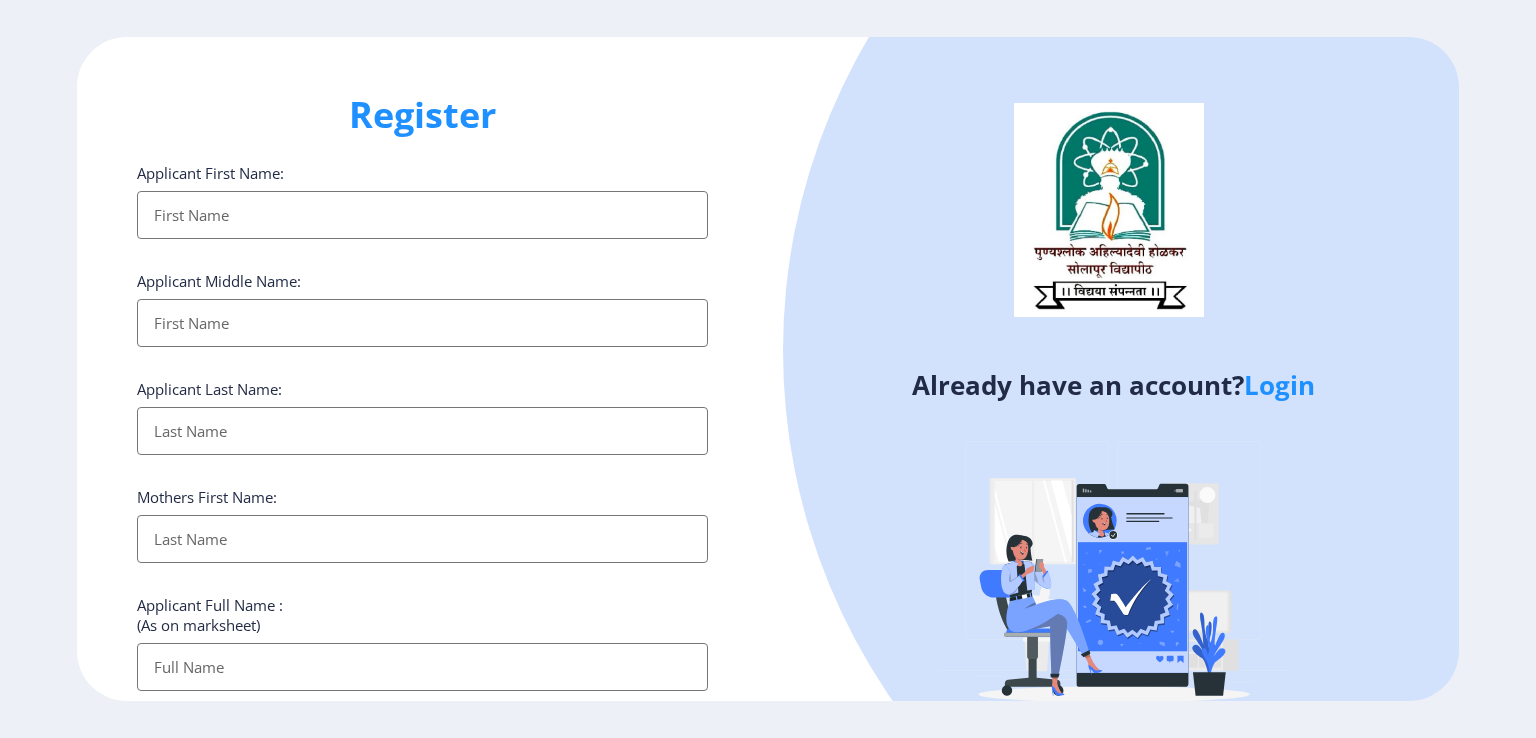 click on "Register Applicant First Name: Applicant Middle Name: Applicant Last Name: Mothers First Name: Applicant Full Name : (As on marksheet) Aadhar Number :  Gender: Select Gender [DEMOGRAPHIC_DATA] [DEMOGRAPHIC_DATA] Other  Country Code and Mobile number  *  +91 [GEOGRAPHIC_DATA] ([GEOGRAPHIC_DATA]) +91 [GEOGRAPHIC_DATA] (‫[GEOGRAPHIC_DATA]‬‎) +93 [GEOGRAPHIC_DATA] ([GEOGRAPHIC_DATA]) +355 [GEOGRAPHIC_DATA] (‫[GEOGRAPHIC_DATA]‬‎) +213 [US_STATE] +1 [GEOGRAPHIC_DATA] +376 [GEOGRAPHIC_DATA] +244 [GEOGRAPHIC_DATA] +1 [GEOGRAPHIC_DATA] +1 [GEOGRAPHIC_DATA] +54 [GEOGRAPHIC_DATA] ([GEOGRAPHIC_DATA]) +374 [GEOGRAPHIC_DATA] +297 [GEOGRAPHIC_DATA] +61 [GEOGRAPHIC_DATA] ([GEOGRAPHIC_DATA]) +43 [GEOGRAPHIC_DATA] ([GEOGRAPHIC_DATA]) +994 [GEOGRAPHIC_DATA] +1 [GEOGRAPHIC_DATA] ([GEOGRAPHIC_DATA][GEOGRAPHIC_DATA]‬‎) +973 [GEOGRAPHIC_DATA] ([GEOGRAPHIC_DATA]) +880 [GEOGRAPHIC_DATA] +1 [GEOGRAPHIC_DATA] ([GEOGRAPHIC_DATA]) +375 [GEOGRAPHIC_DATA] ([GEOGRAPHIC_DATA]) +32 [GEOGRAPHIC_DATA] +501 [GEOGRAPHIC_DATA] ([GEOGRAPHIC_DATA]) +229 [GEOGRAPHIC_DATA] +1 [GEOGRAPHIC_DATA] (འབྲུག) +975 [GEOGRAPHIC_DATA] +591 [GEOGRAPHIC_DATA] ([GEOGRAPHIC_DATA]) +387 [GEOGRAPHIC_DATA] +267 [GEOGRAPHIC_DATA] ([GEOGRAPHIC_DATA]) +55 [GEOGRAPHIC_DATA] +246 [GEOGRAPHIC_DATA] +1 [GEOGRAPHIC_DATA] +673 [GEOGRAPHIC_DATA] ([GEOGRAPHIC_DATA]) +359" 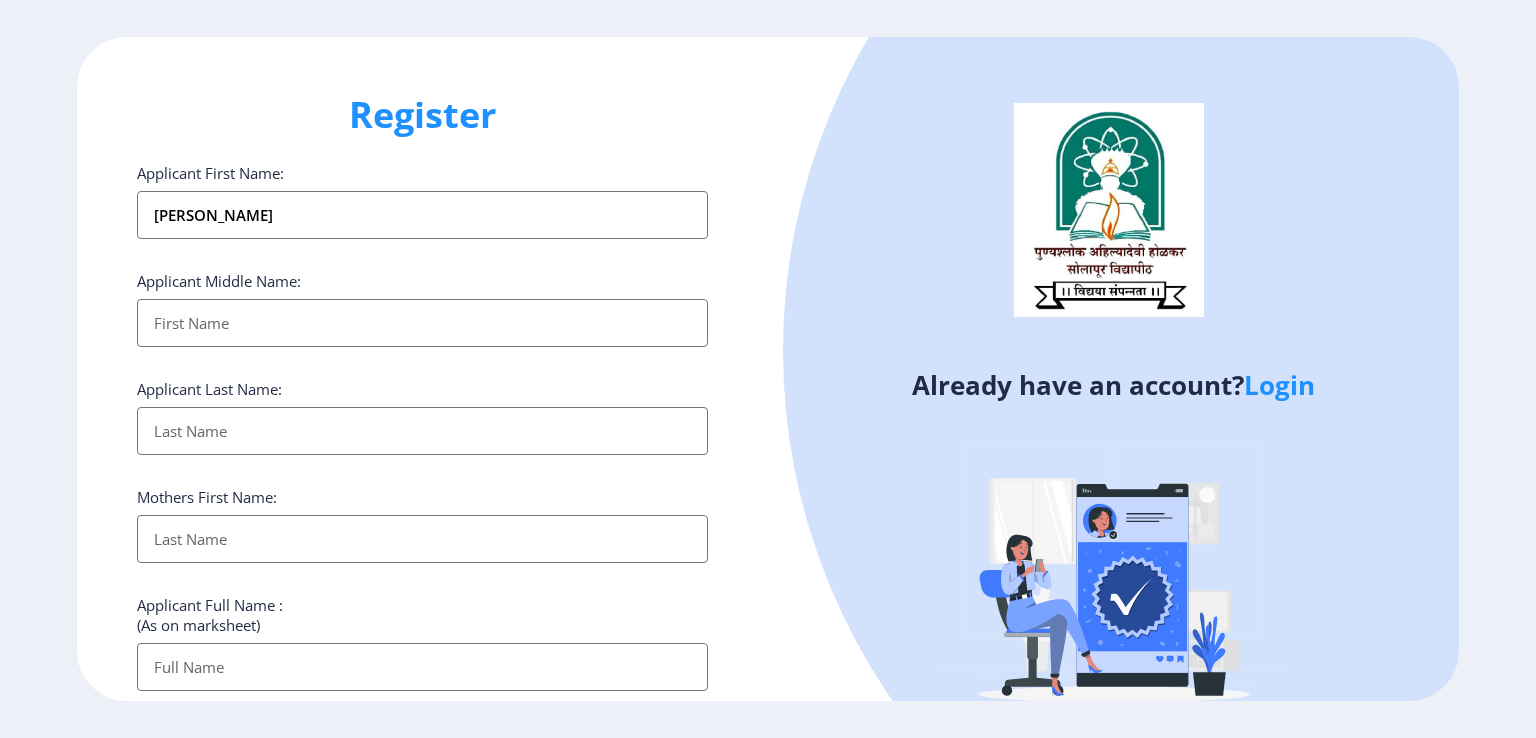type on "[PERSON_NAME]" 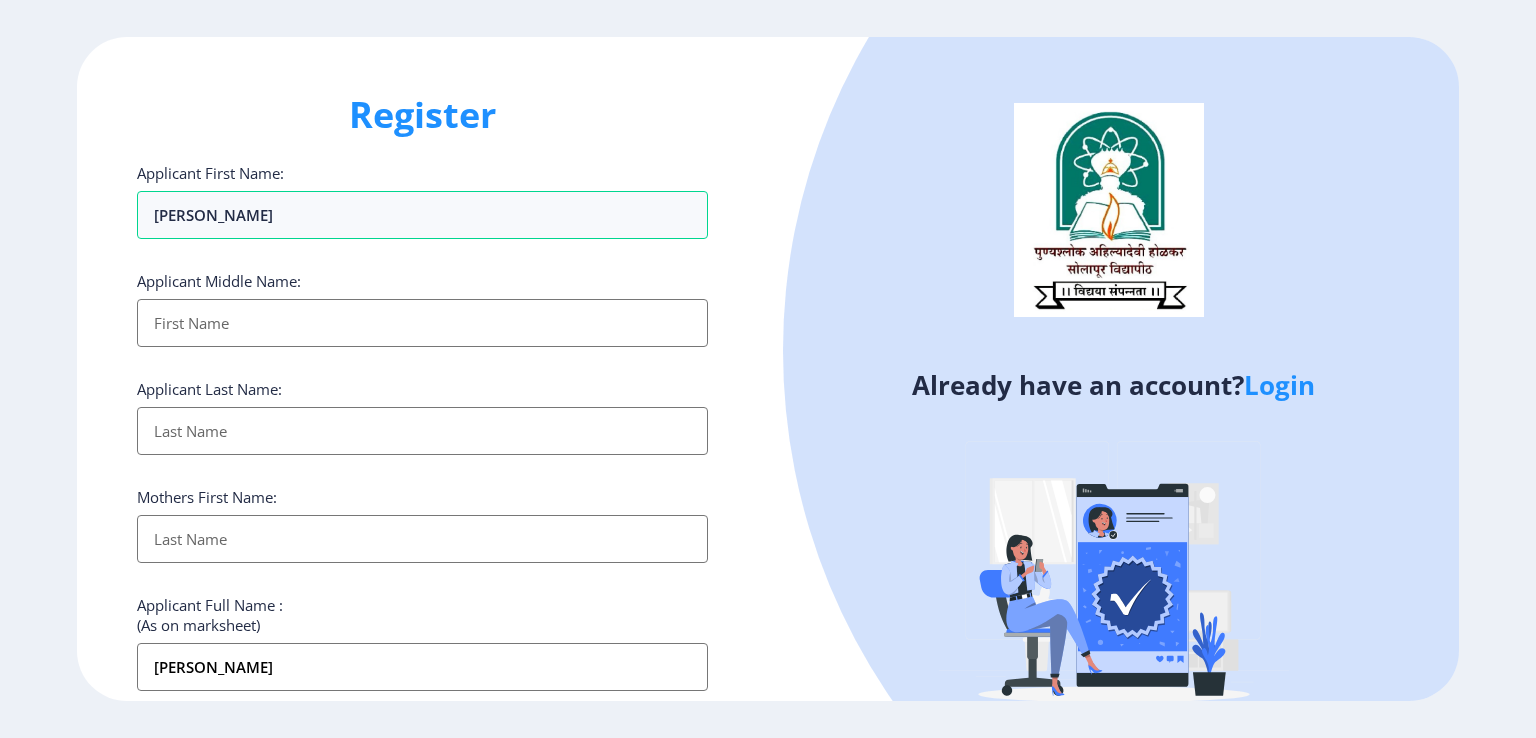 click on "Applicant First Name:" at bounding box center [422, 323] 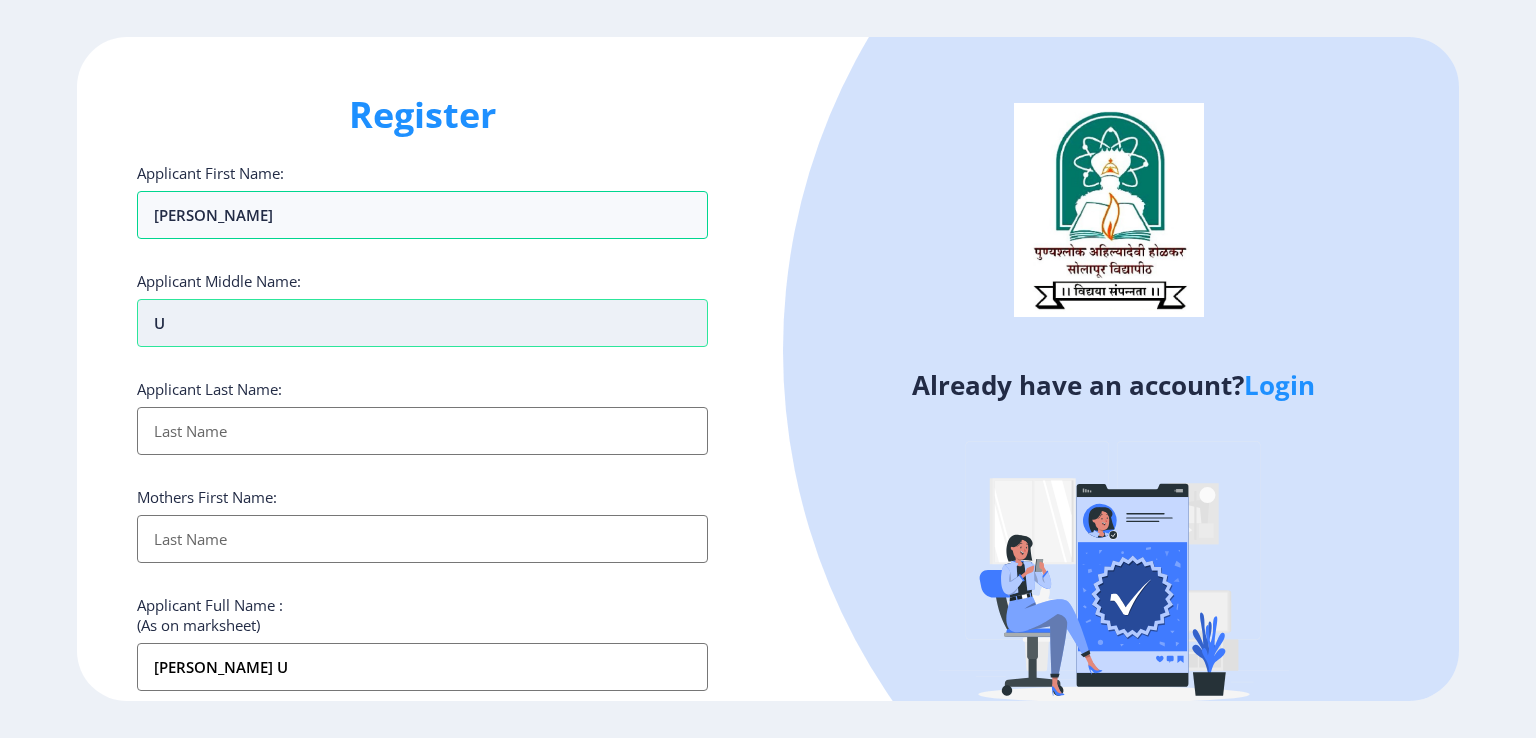 type on "um" 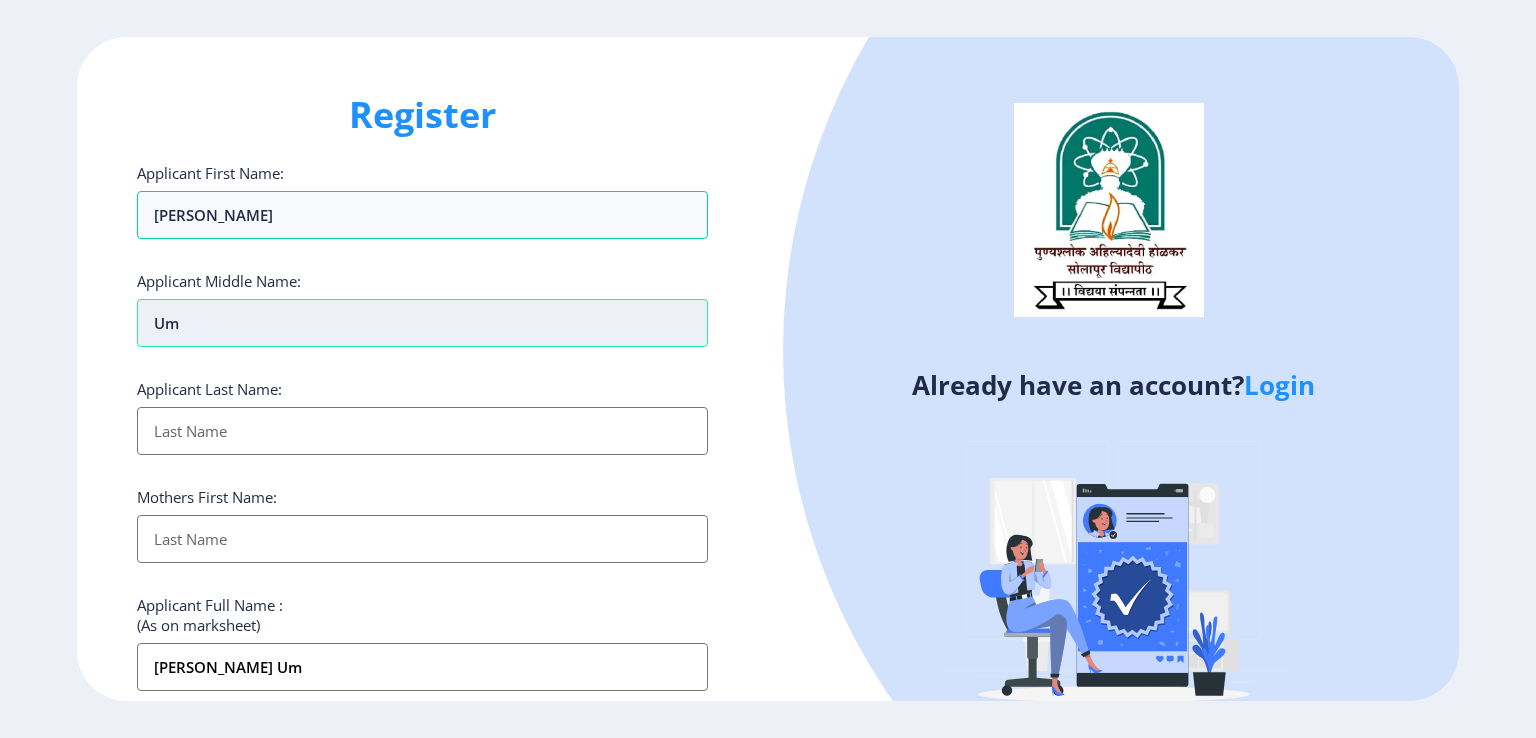 type on "uma" 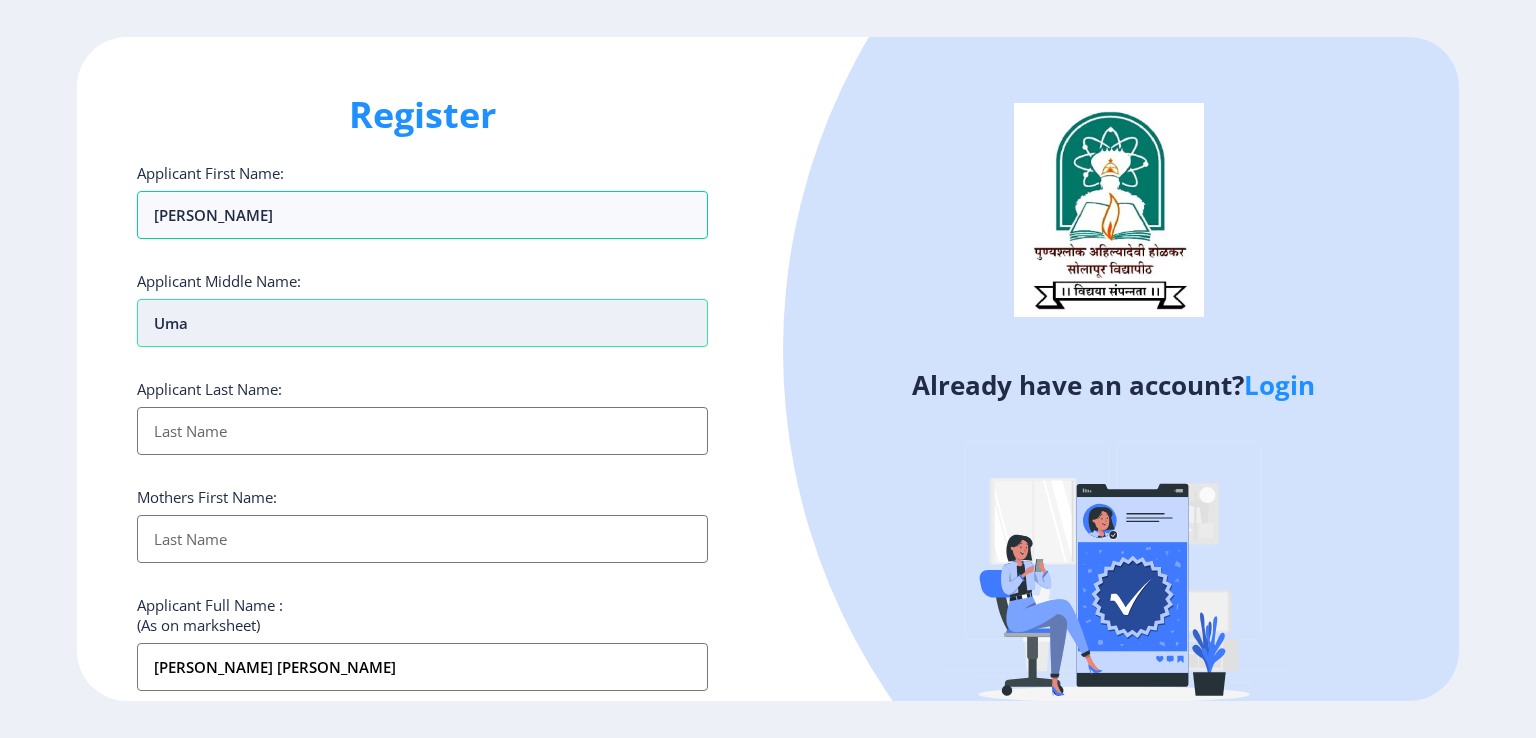 type on "umak" 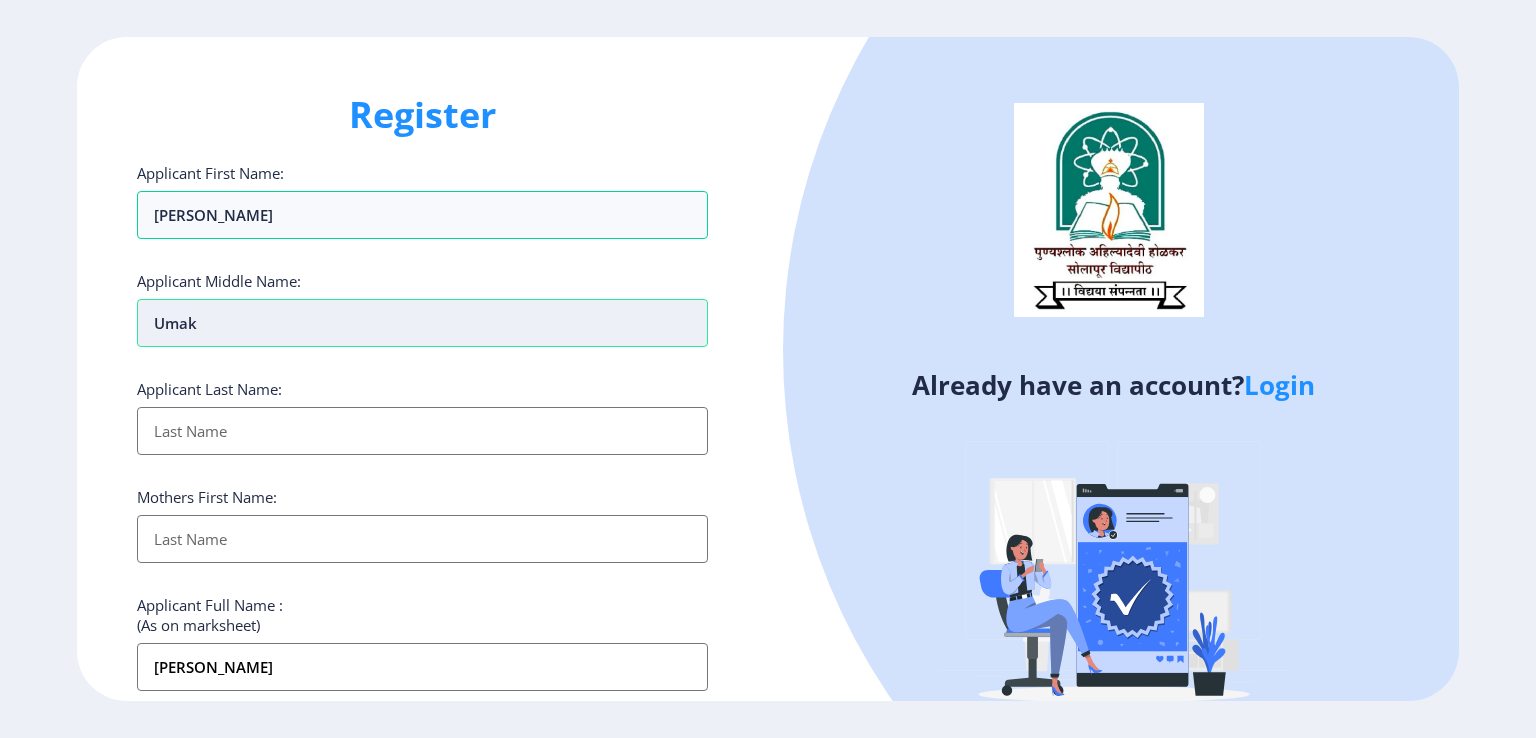 type on "umaka" 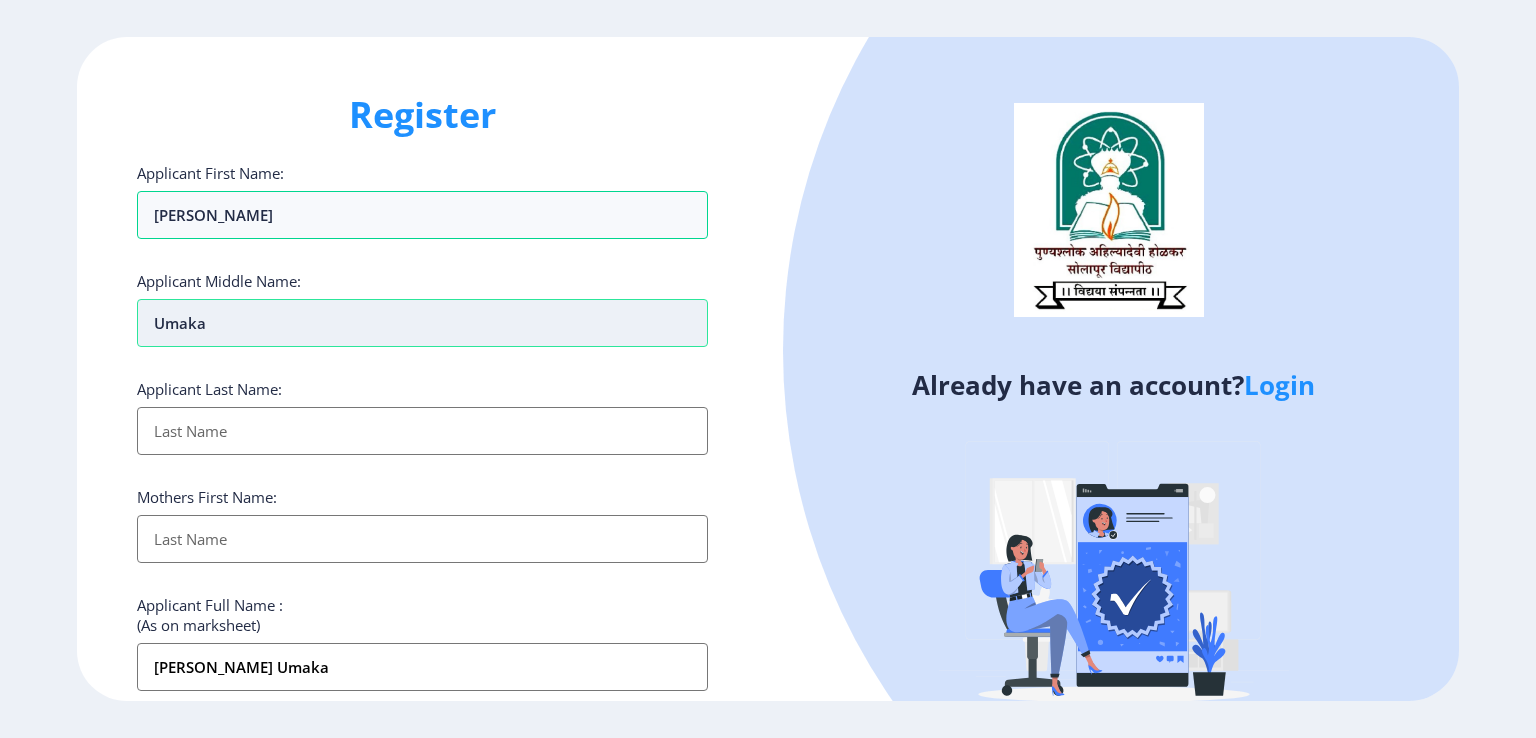 type on "umakan" 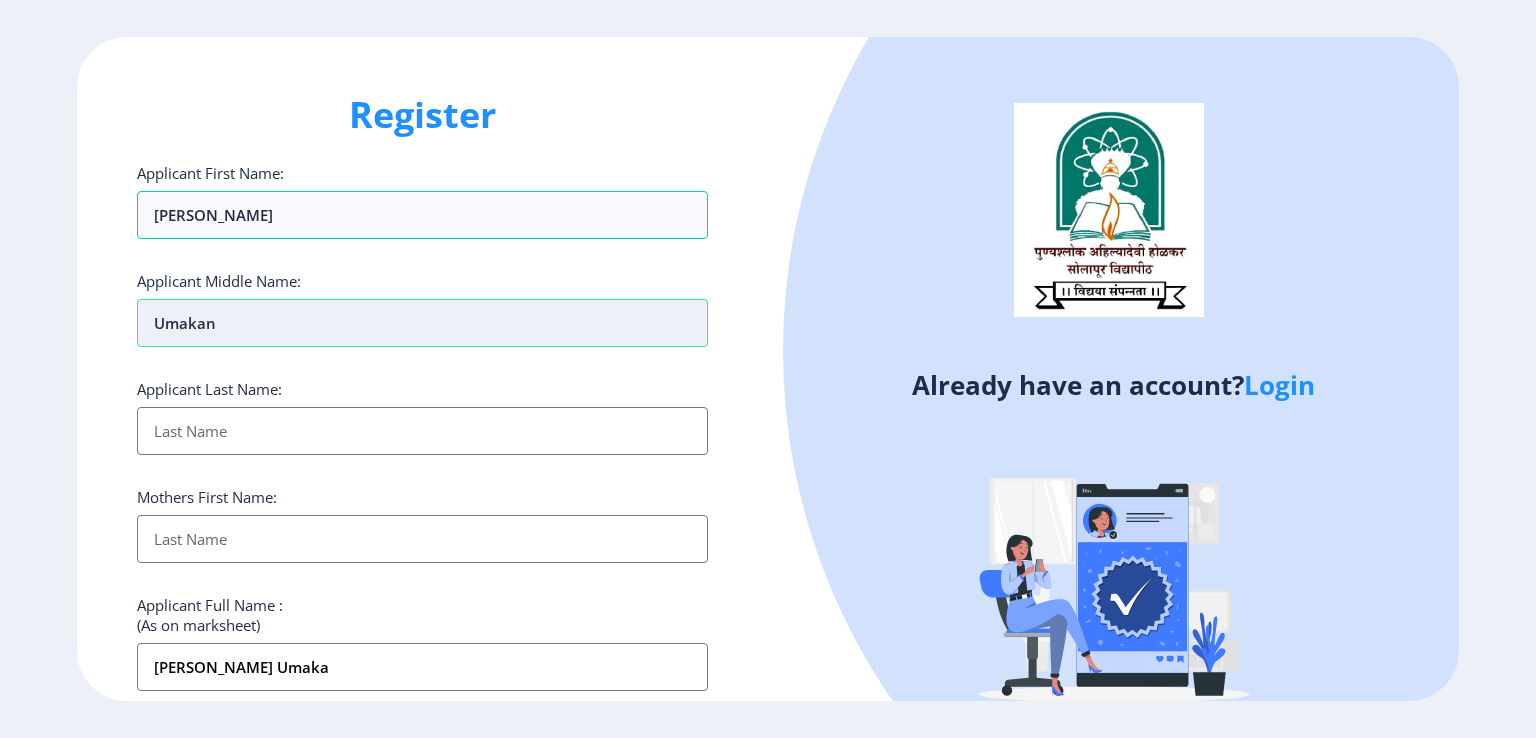 type on "Amol umakan" 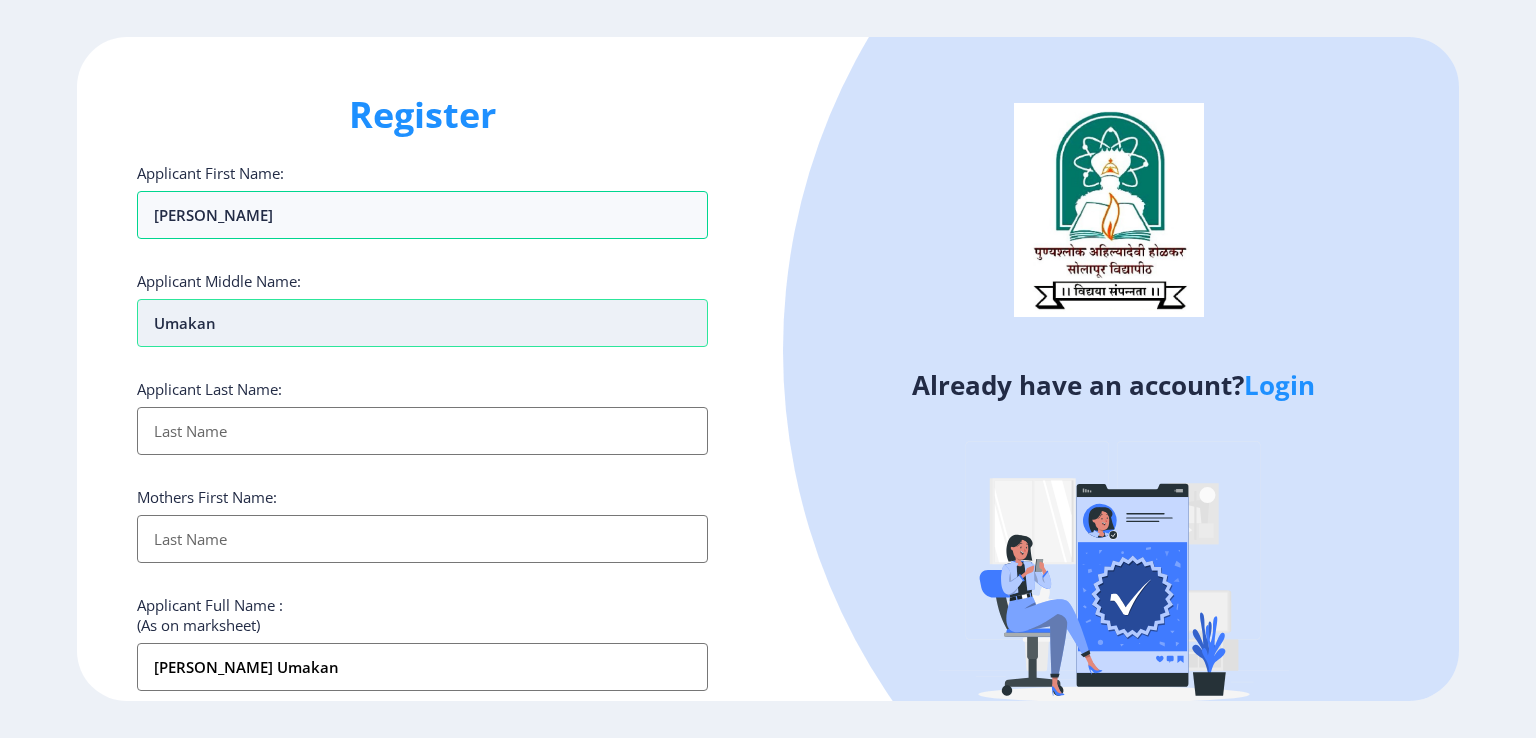 type on "umakant" 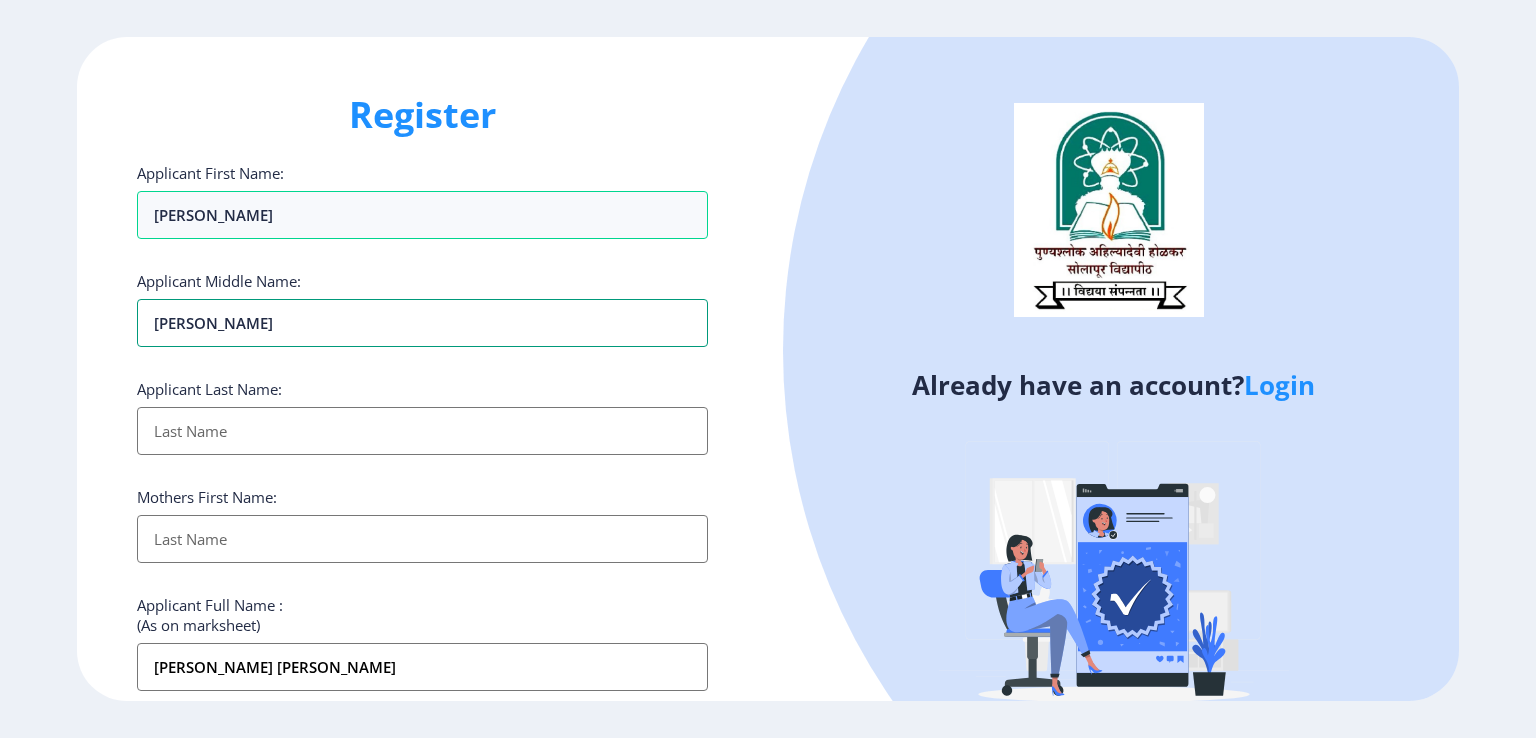 type on "umakant" 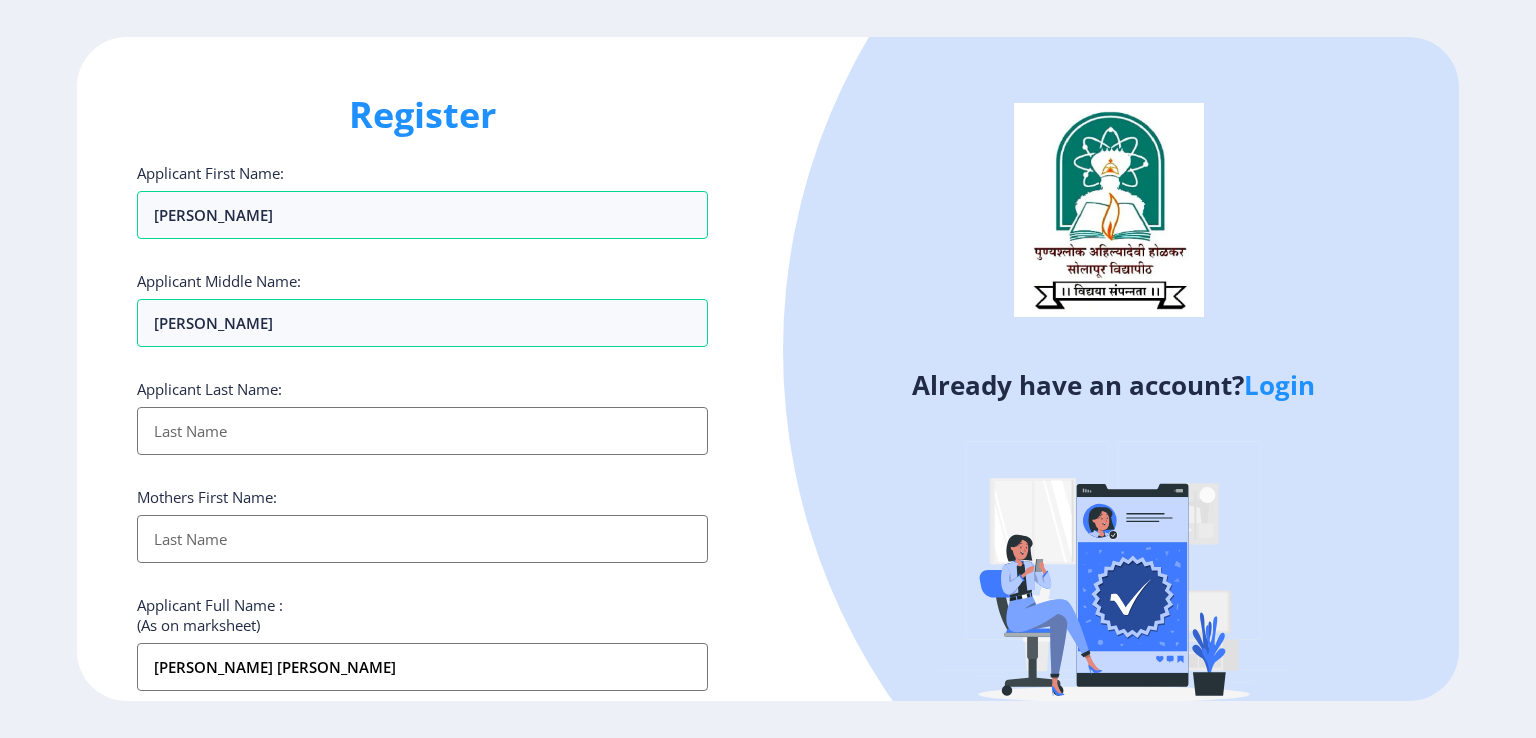 click on "Applicant First Name:" at bounding box center [422, 431] 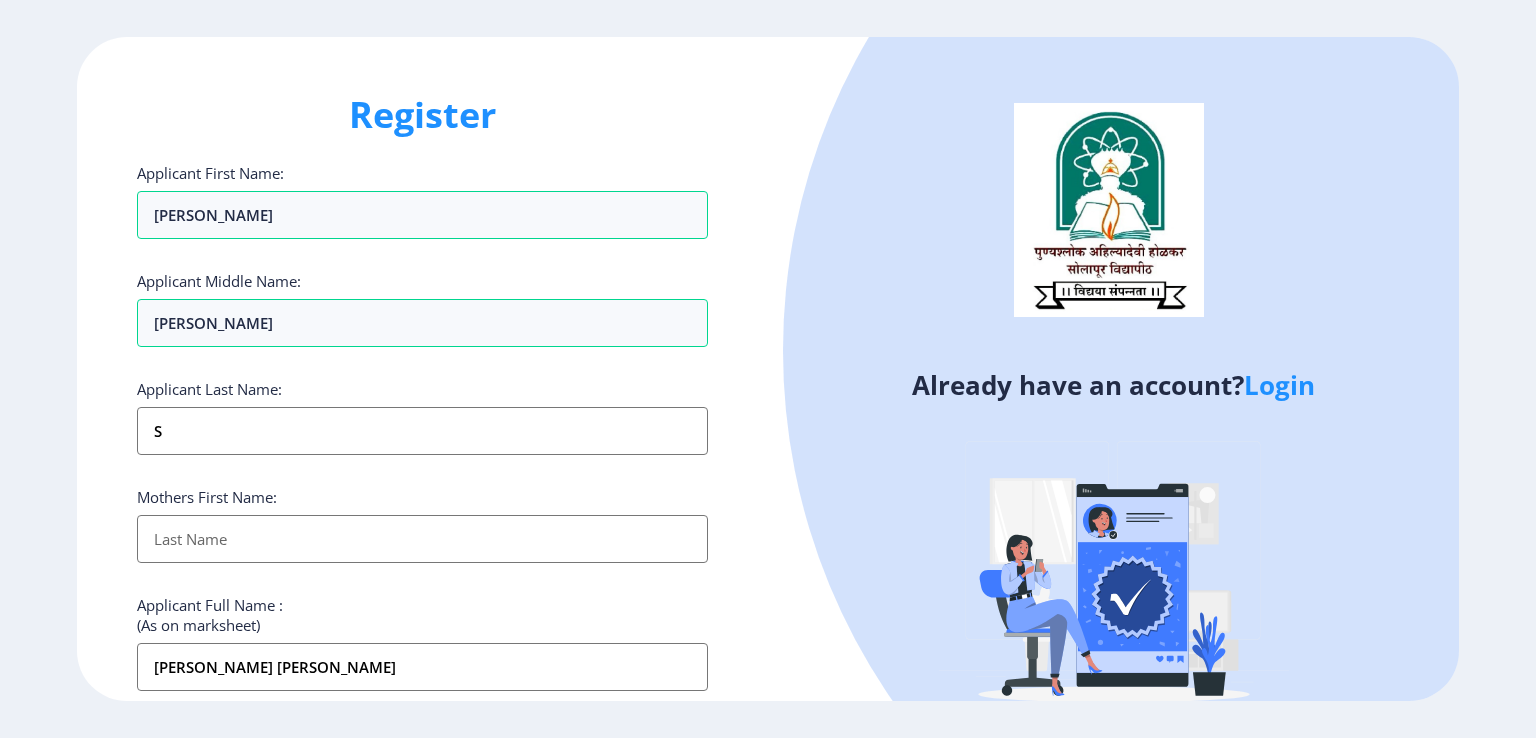 type on "s Amol umakant" 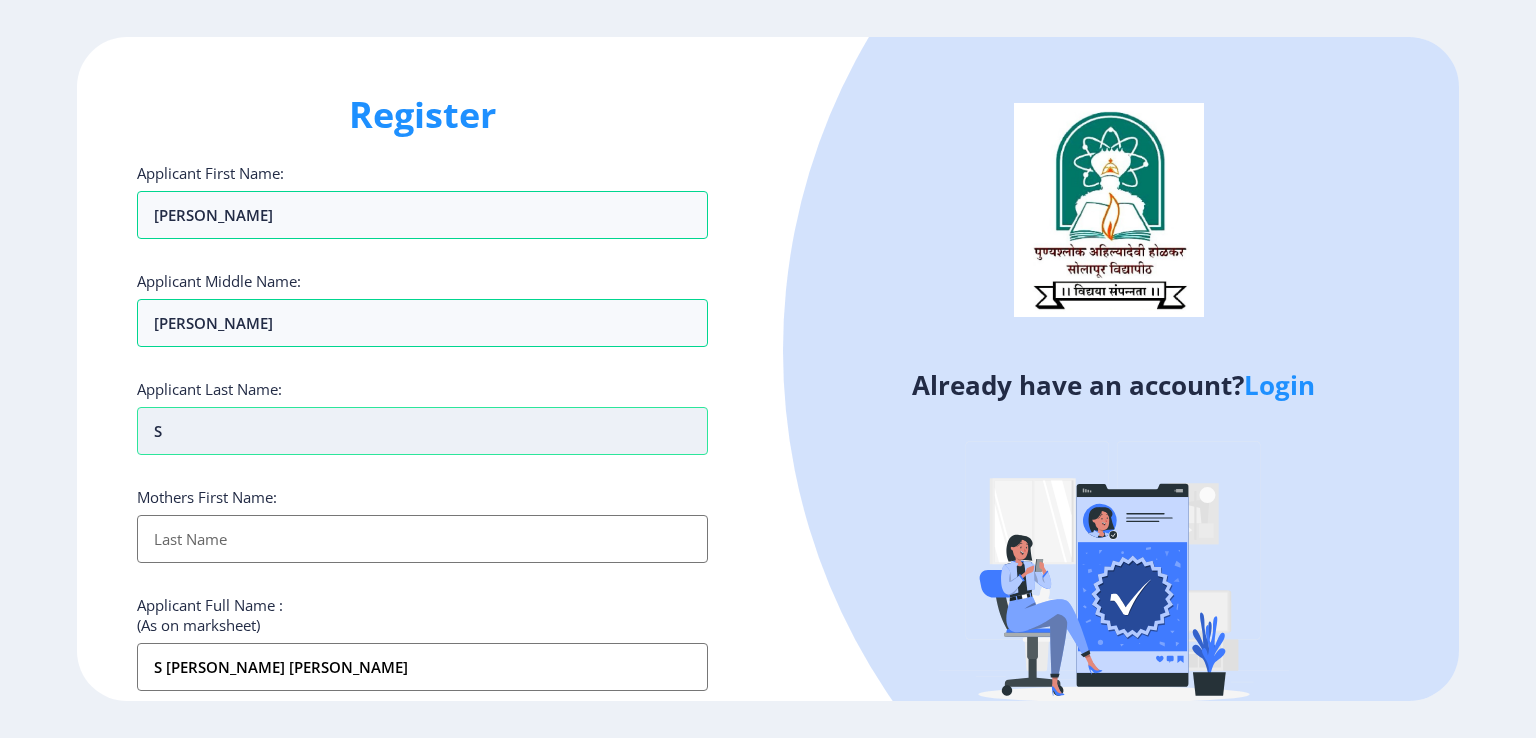 type on "su" 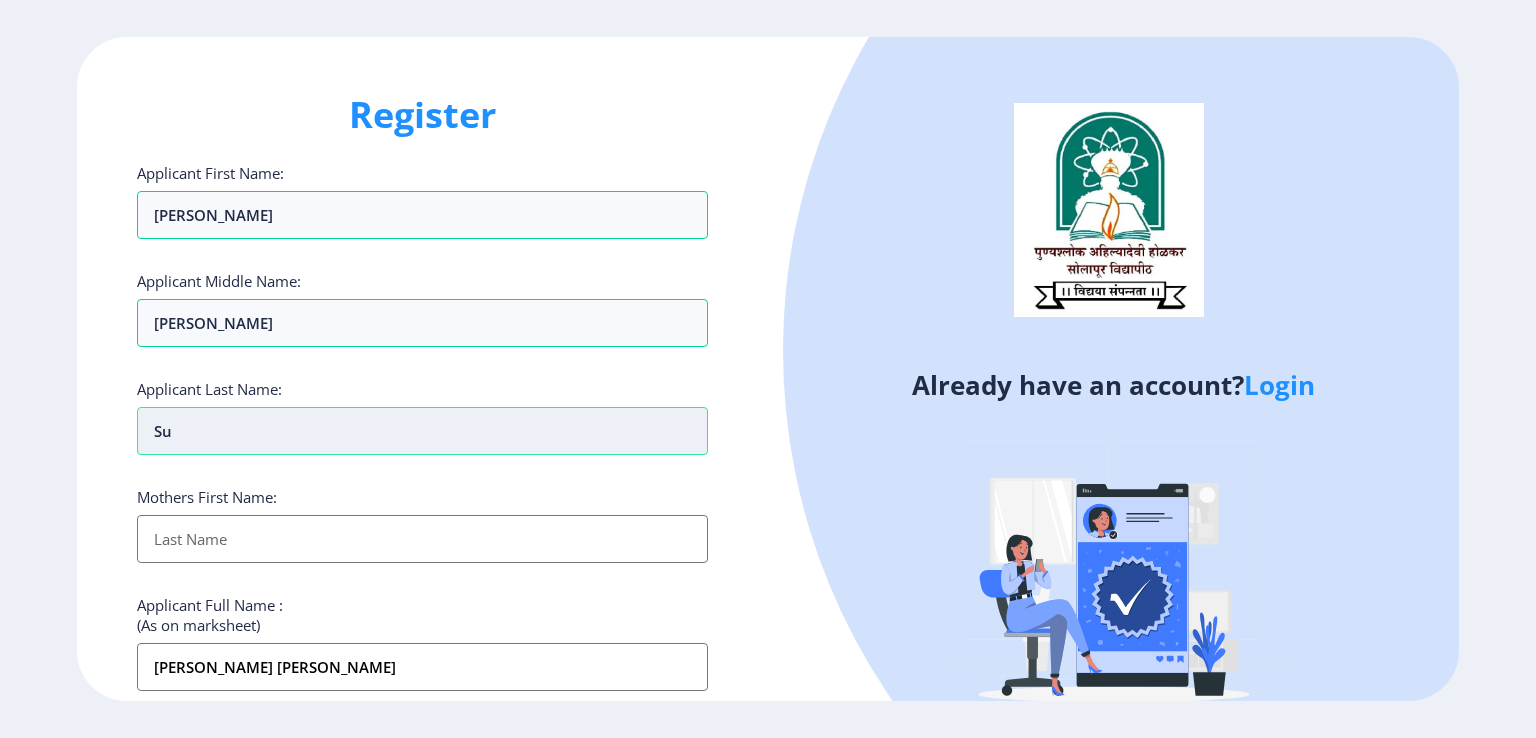 type on "sup" 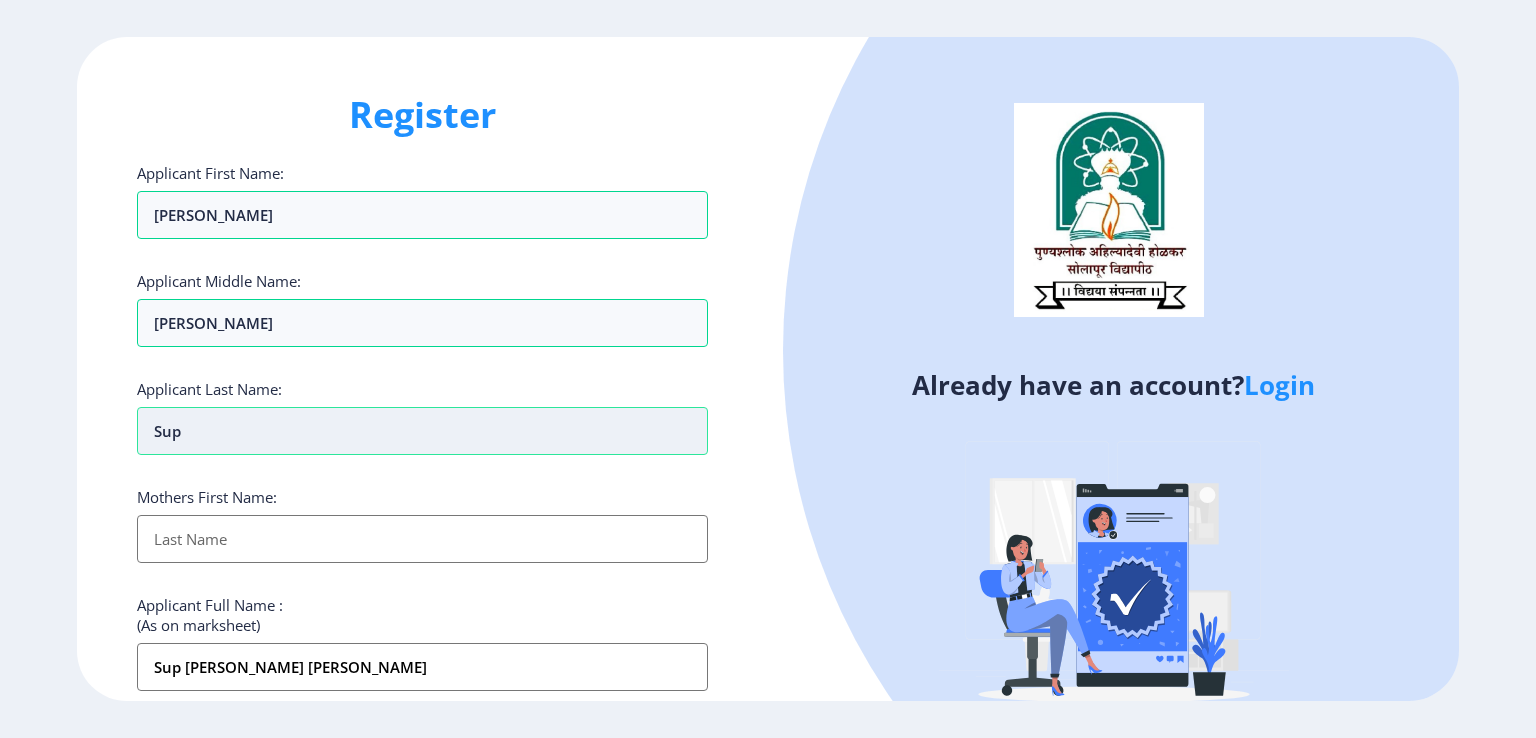 type on "supe" 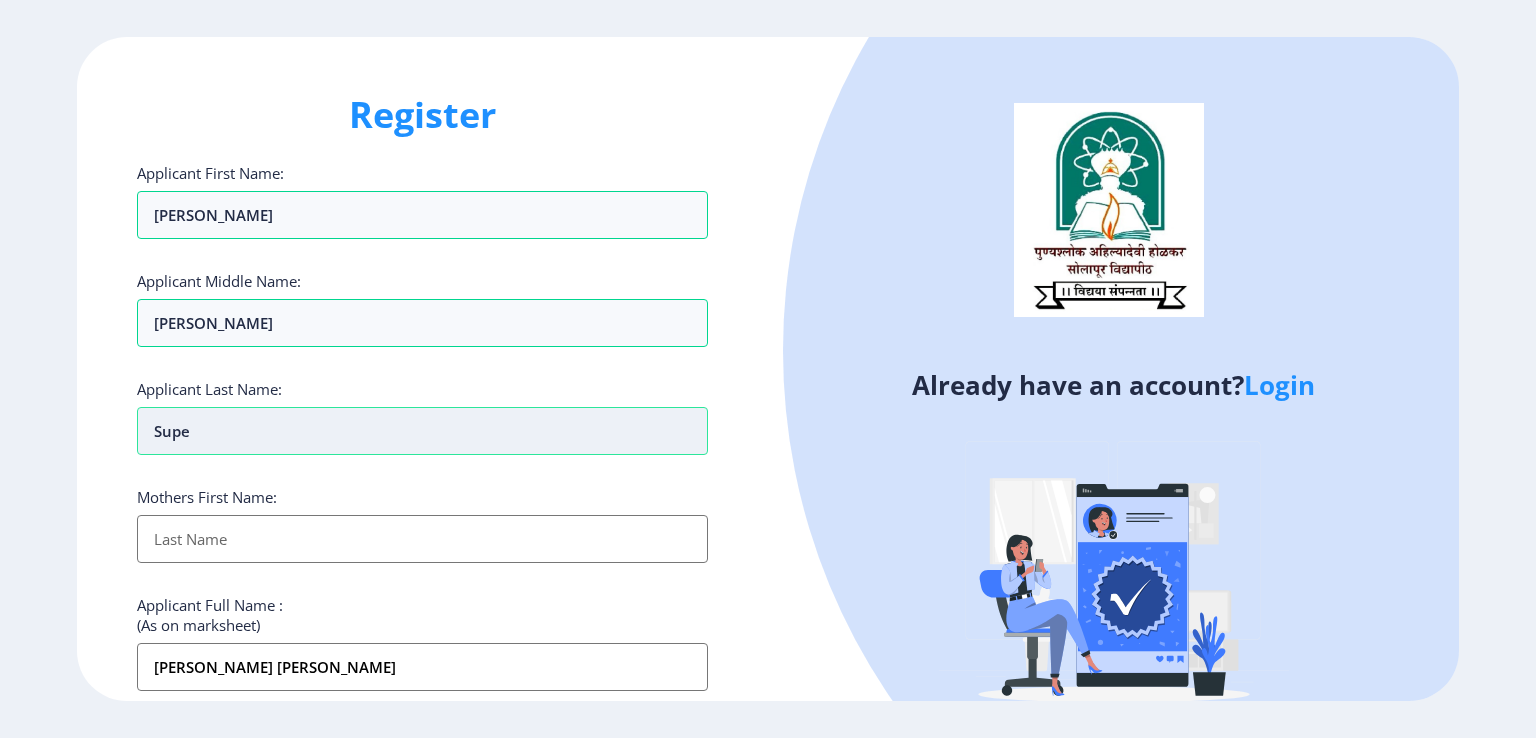 type on "supek" 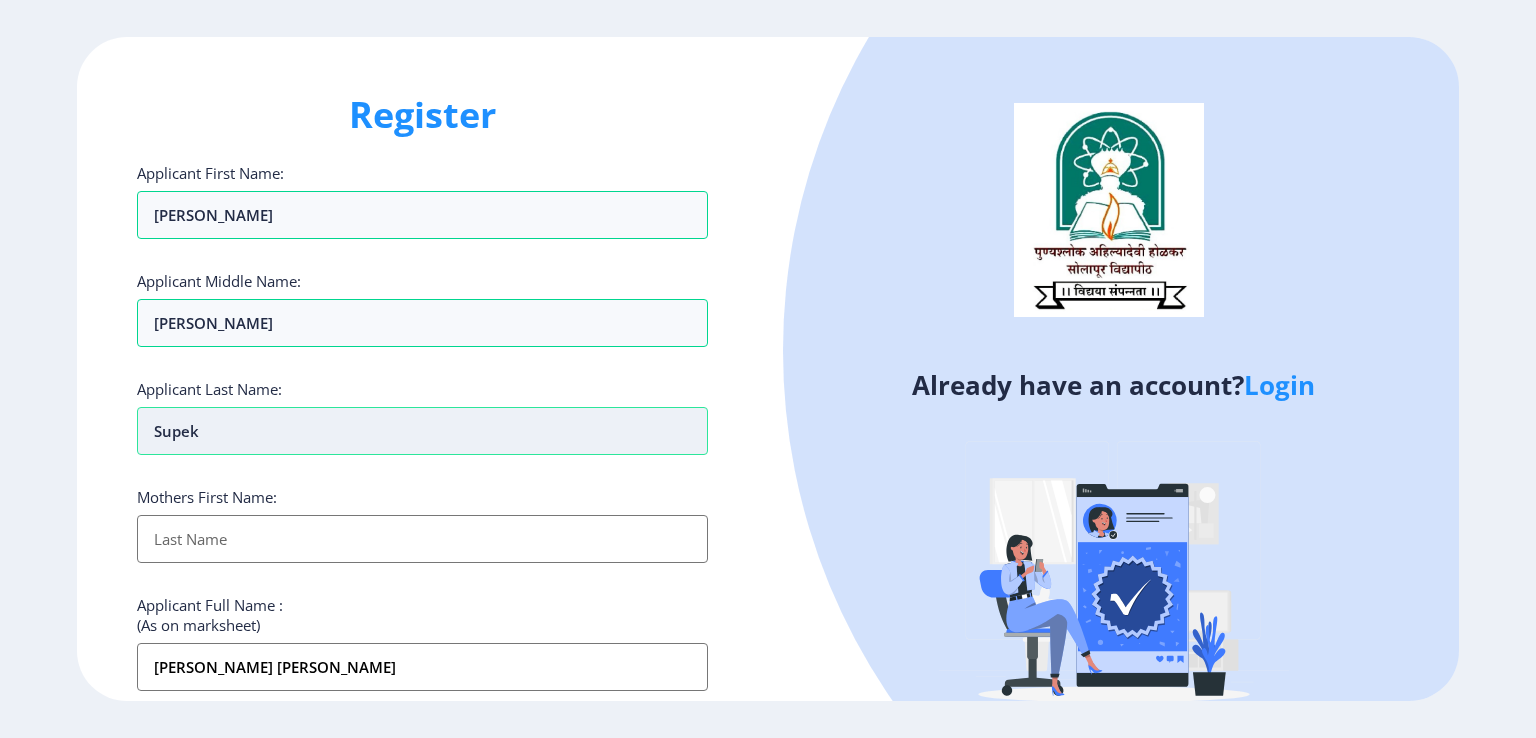 type on "supeka" 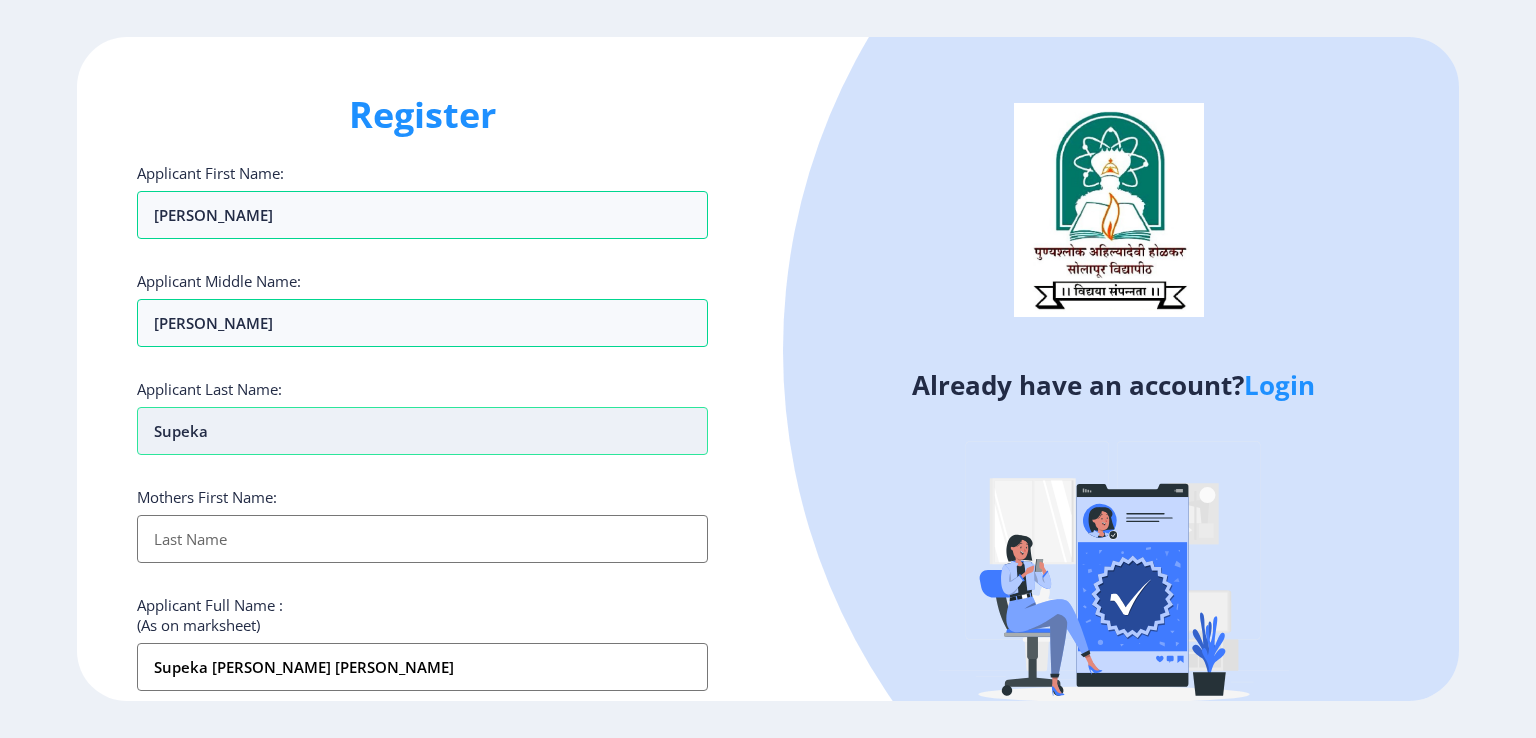 type on "supekar" 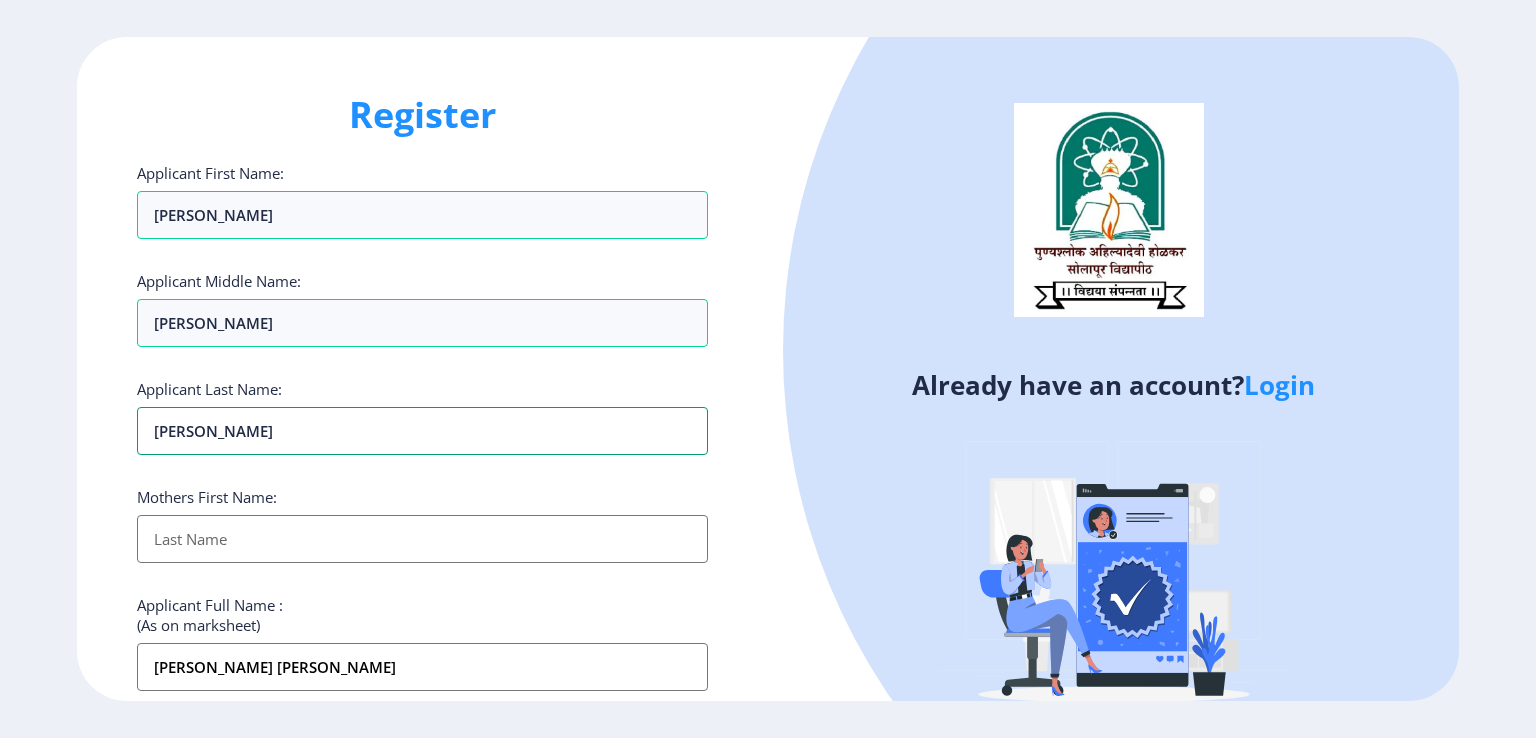 type on "supekar" 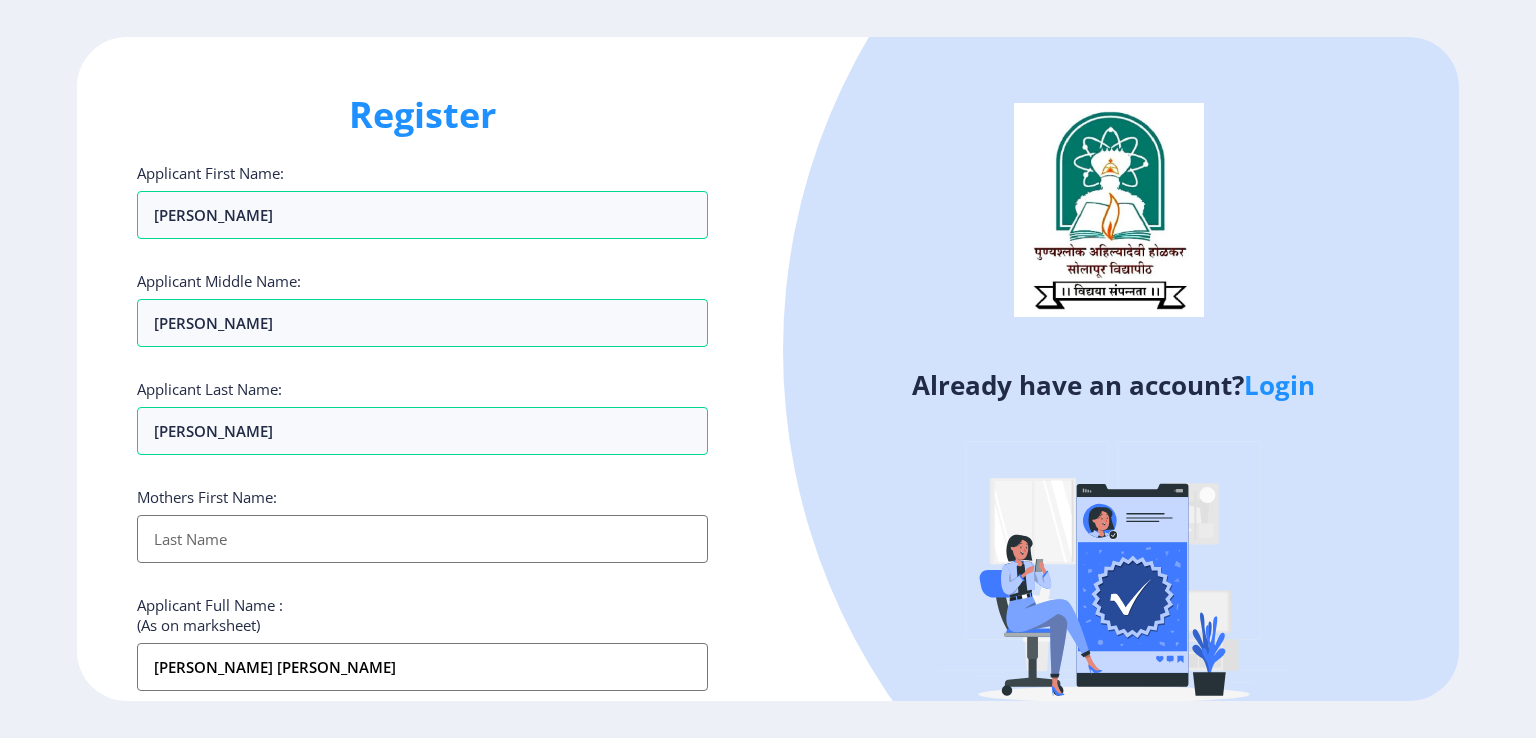 click on "Applicant First Name:" at bounding box center (422, 539) 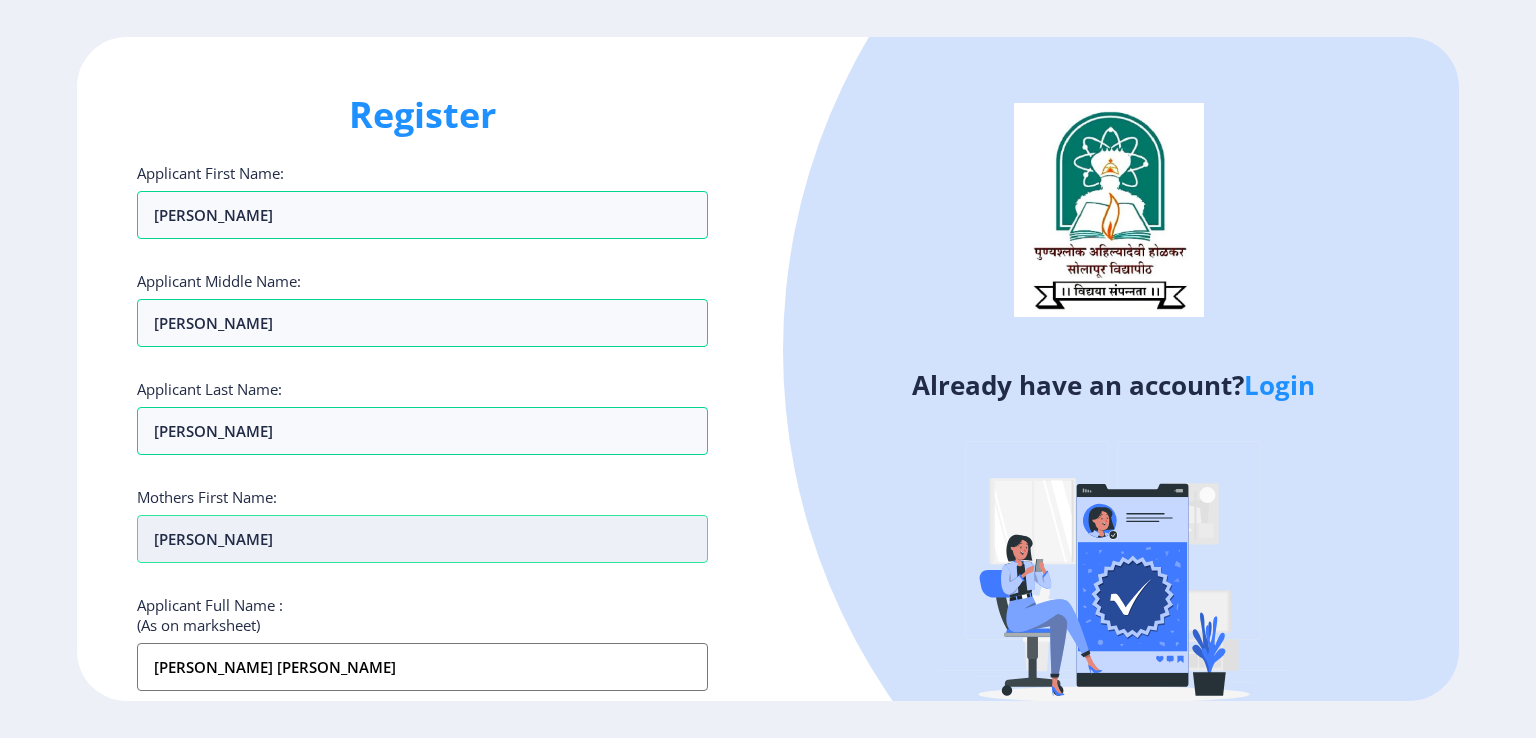 type on "Anuradha" 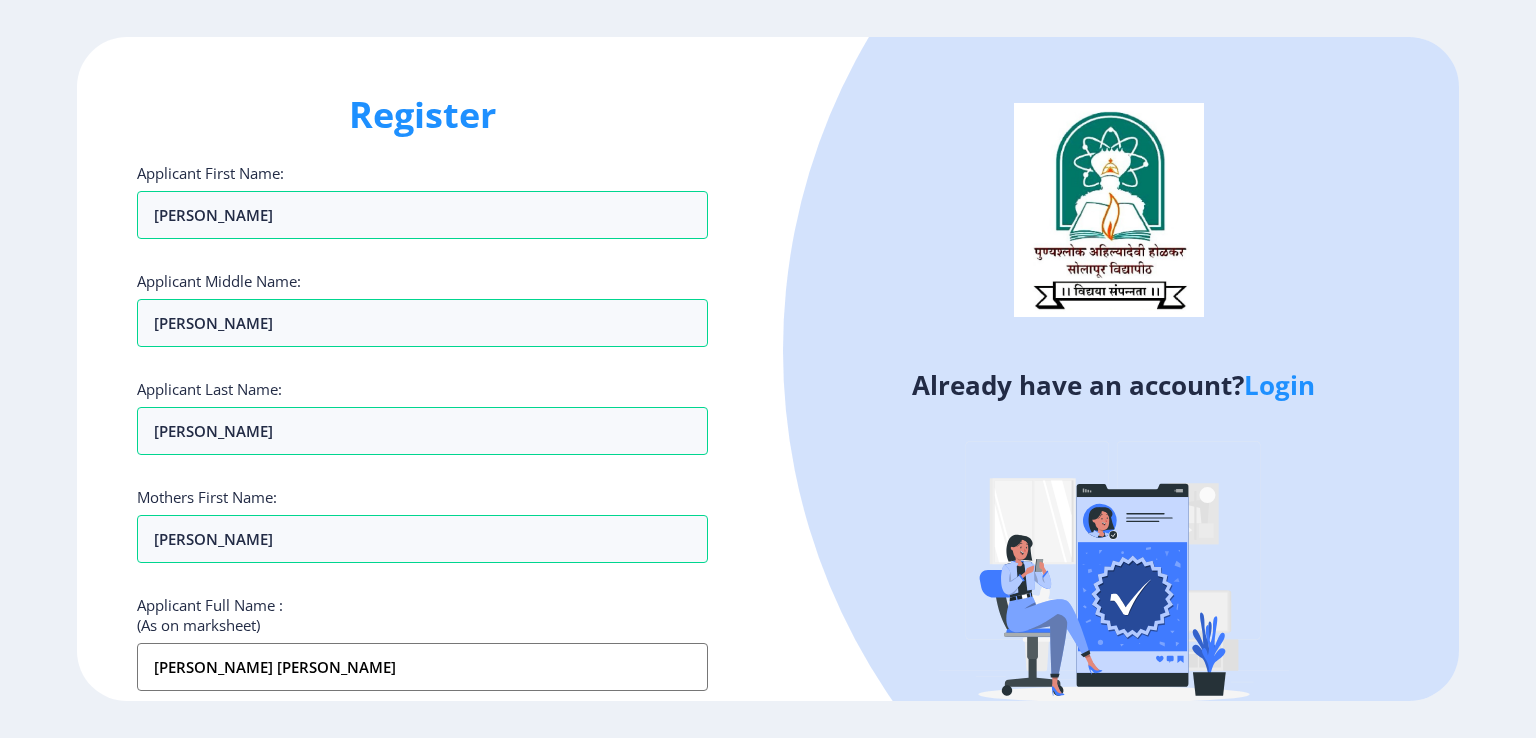 click on "Register Applicant First Name: Amol Applicant Middle Name: umakant Applicant Last Name: supekar Mothers First Name: Anuradha Applicant Full Name : (As on marksheet) supekar Amol umakant Aadhar Number :  Gender: Select Gender Male Female Other  Country Code and Mobile number  *  +91 India (भारत) +91 Afghanistan (‫افغانستان‬‎) +93 Albania (Shqipëri) +355 Algeria (‫الجزائر‬‎) +213 American Samoa +1 Andorra +376 Angola +244 Anguilla +1 Antigua and Barbuda +1 Argentina +54 Armenia (Հայաստան) +374 Aruba +297 Australia +61 Austria (Österreich) +43 Azerbaijan (Azərbaycan) +994 Bahamas +1 Bahrain (‫البحرين‬‎) +973 Bangladesh (বাংলাদেশ) +880 Barbados +1 Belarus (Беларусь) +375 Belgium (België) +32 Belize +501 Benin (Bénin) +229 Bermuda +1 Bhutan (འབྲུག) +975 Bolivia +591 Bosnia and Herzegovina (Босна и Херцеговина) +387 Botswana +267 Brazil (Brasil) +55 British Indian Ocean Territory +246 +1 Brunei +673 +359" 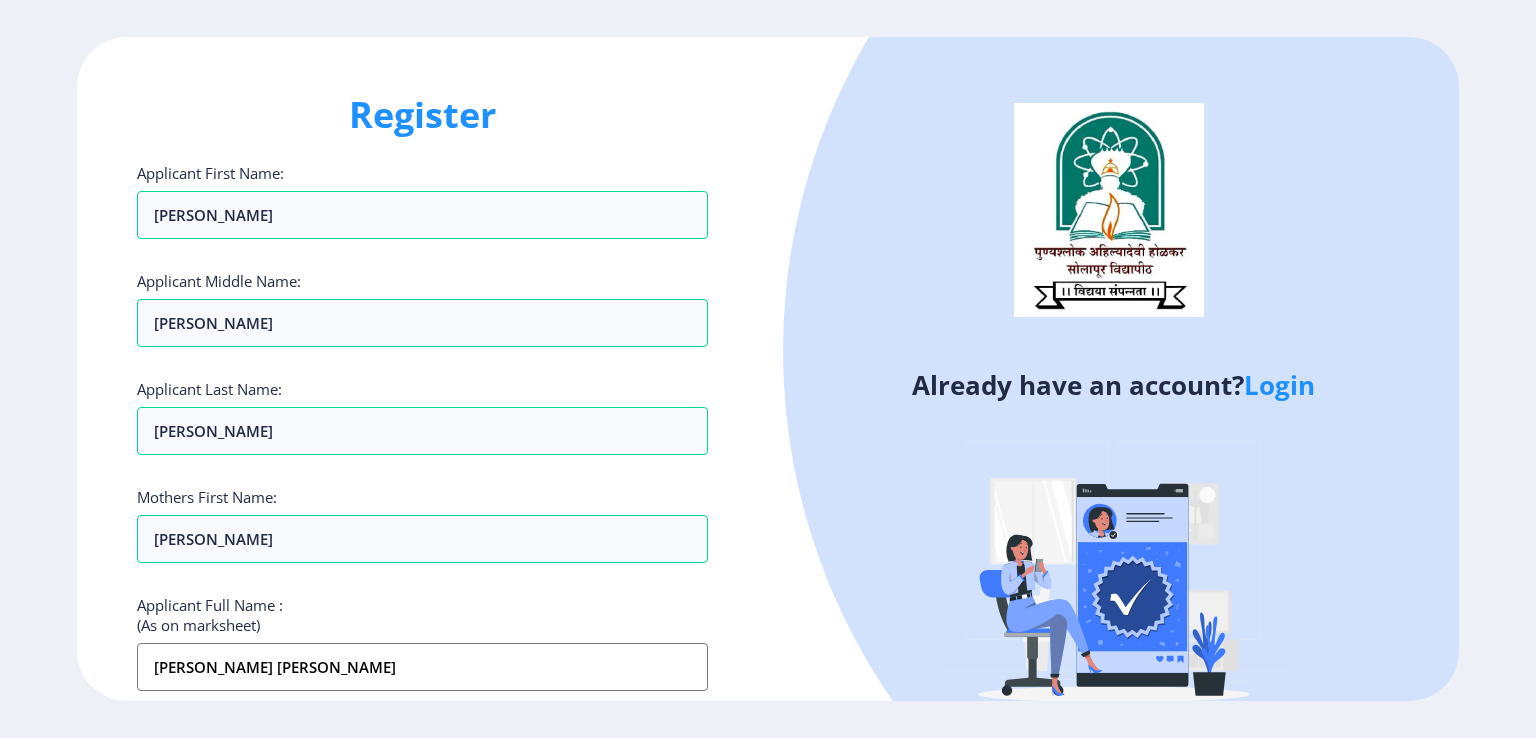 drag, startPoint x: 591, startPoint y: 669, endPoint x: 578, endPoint y: 776, distance: 107.78683 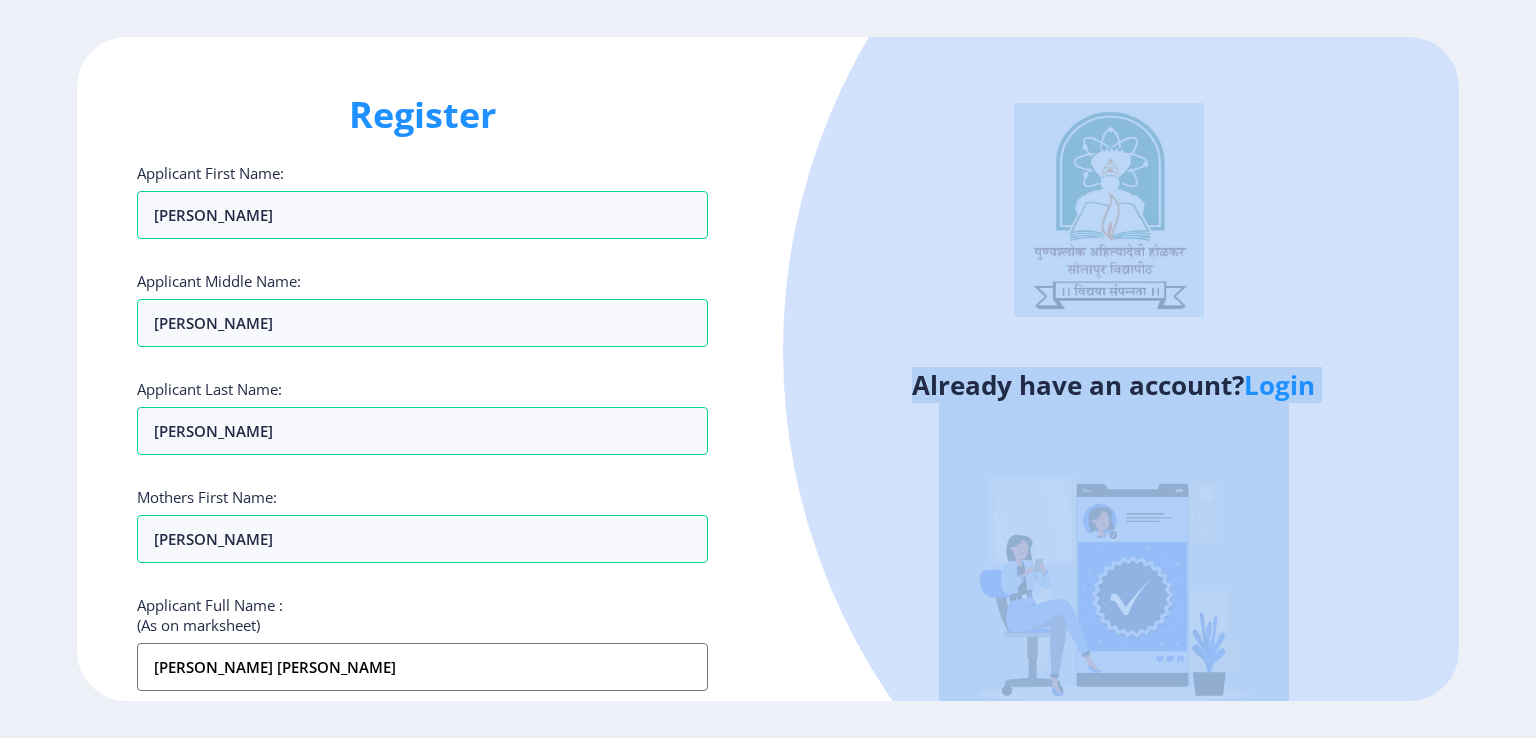 drag, startPoint x: 880, startPoint y: 622, endPoint x: 823, endPoint y: 733, distance: 124.77981 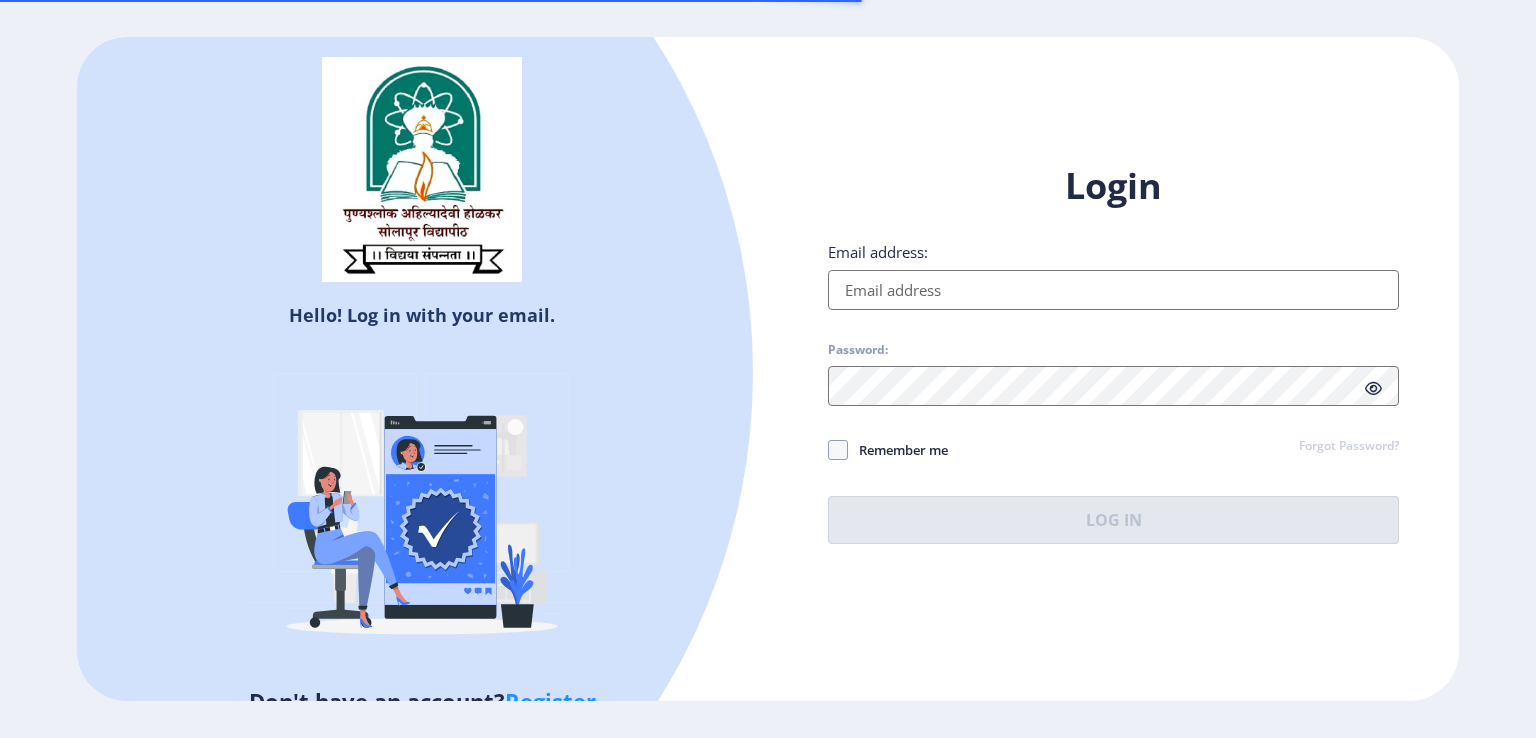 scroll, scrollTop: 0, scrollLeft: 0, axis: both 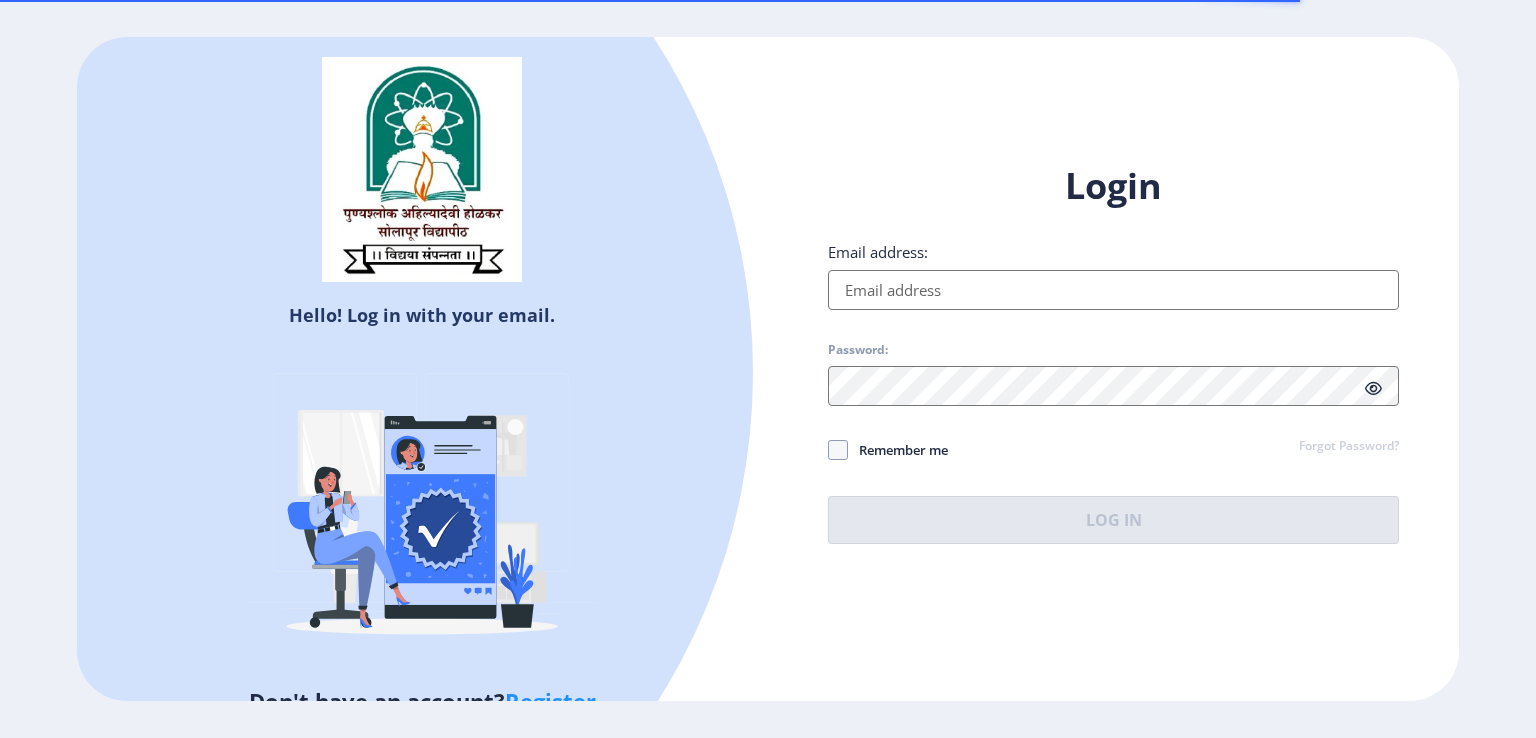 click on "Email address:" at bounding box center (1113, 290) 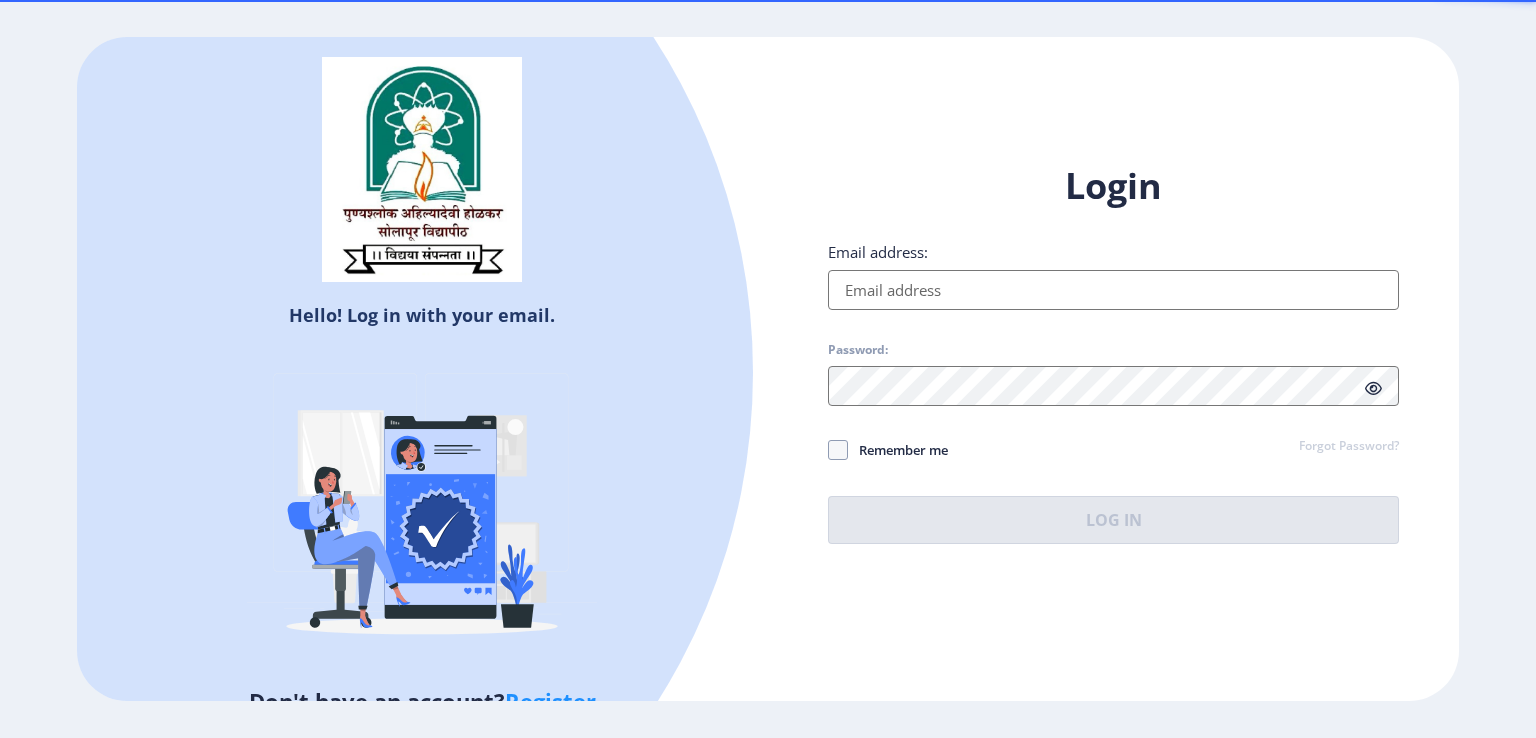 type on "[EMAIL_ADDRESS]" 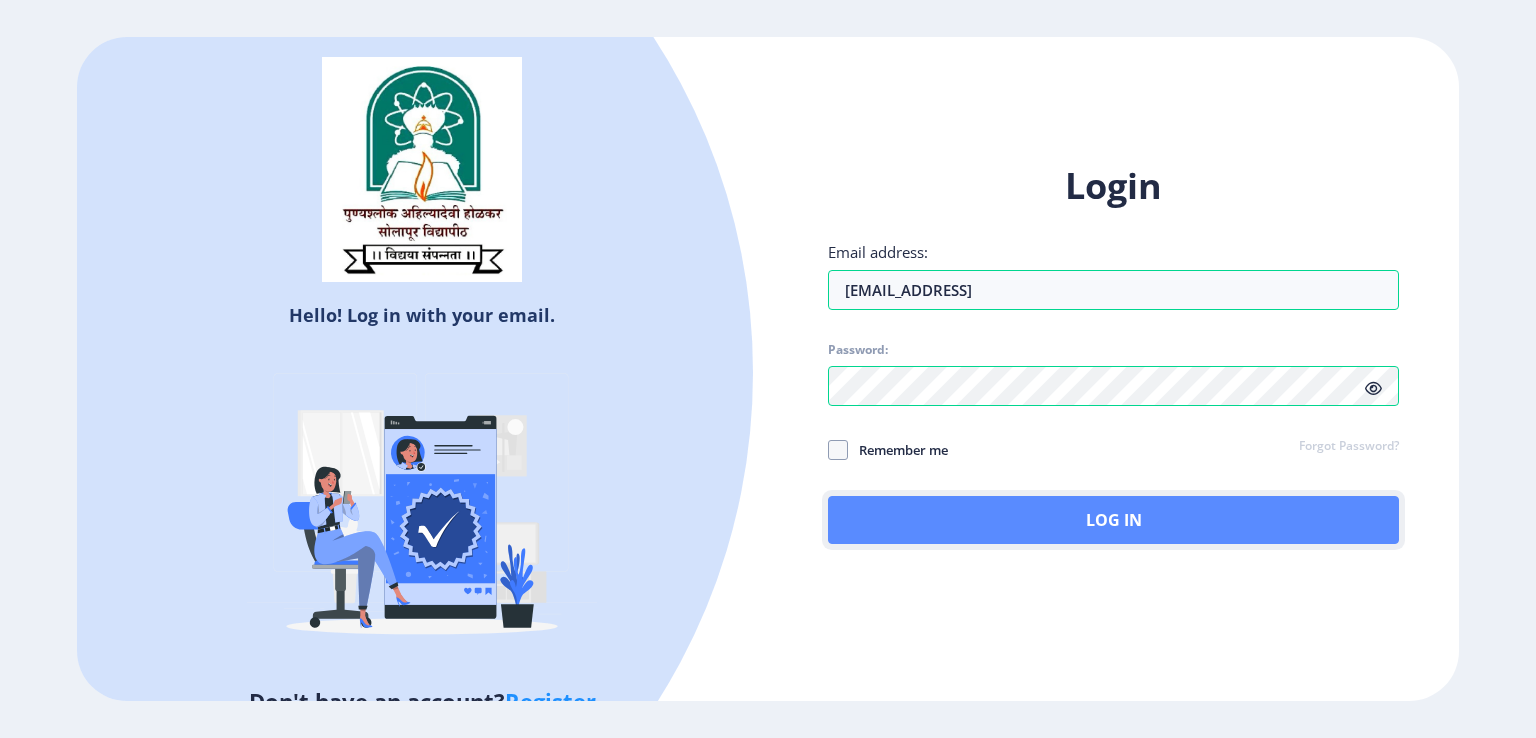 click on "Log In" 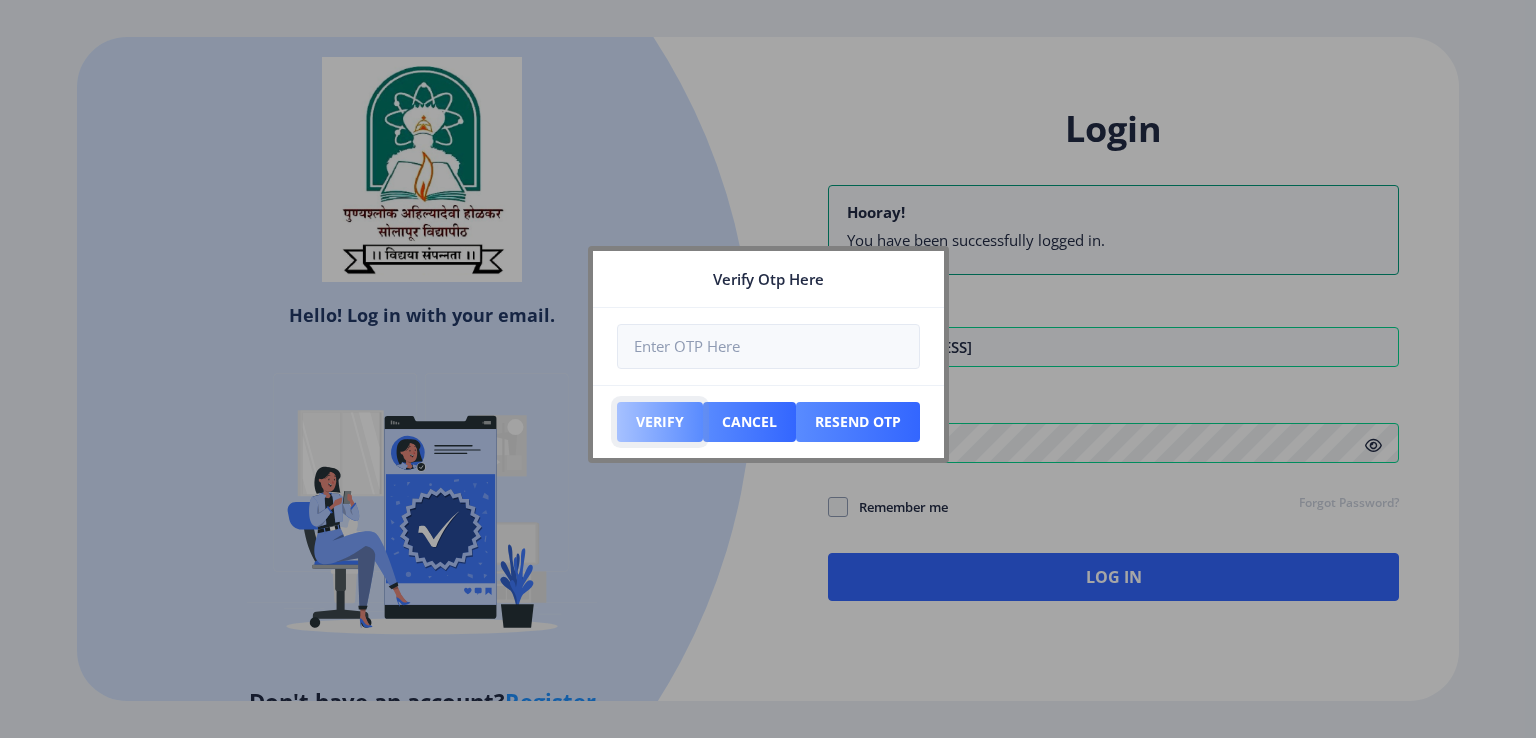 click on "Verify" at bounding box center [660, 422] 